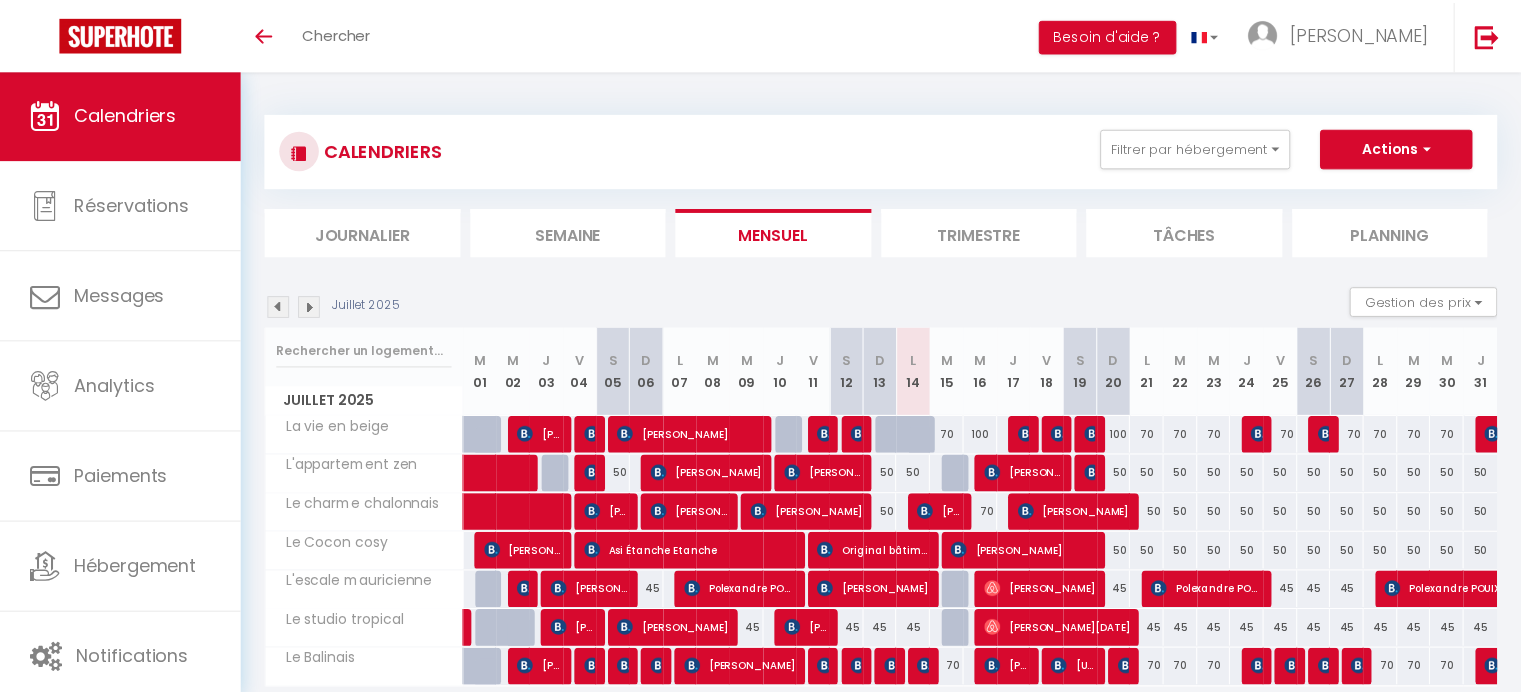 scroll, scrollTop: 56, scrollLeft: 0, axis: vertical 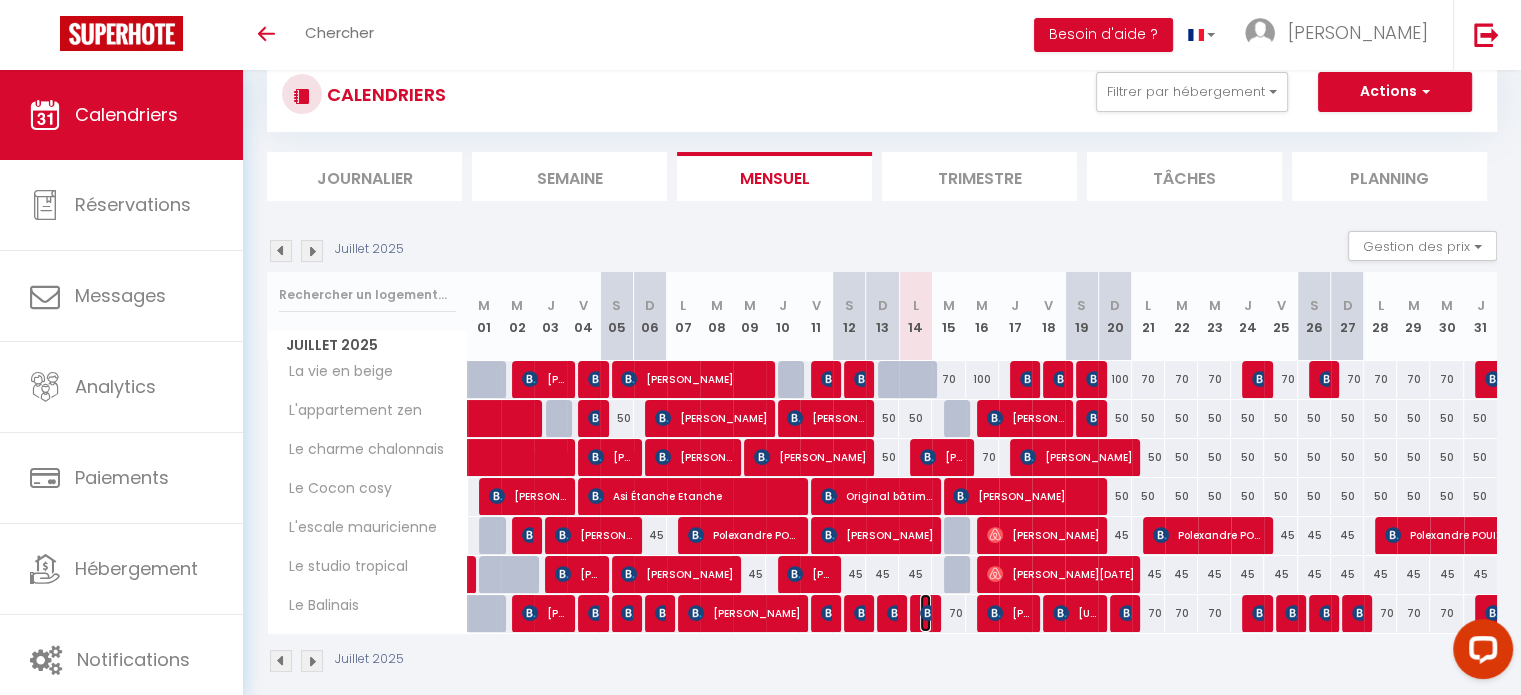 click at bounding box center (928, 613) 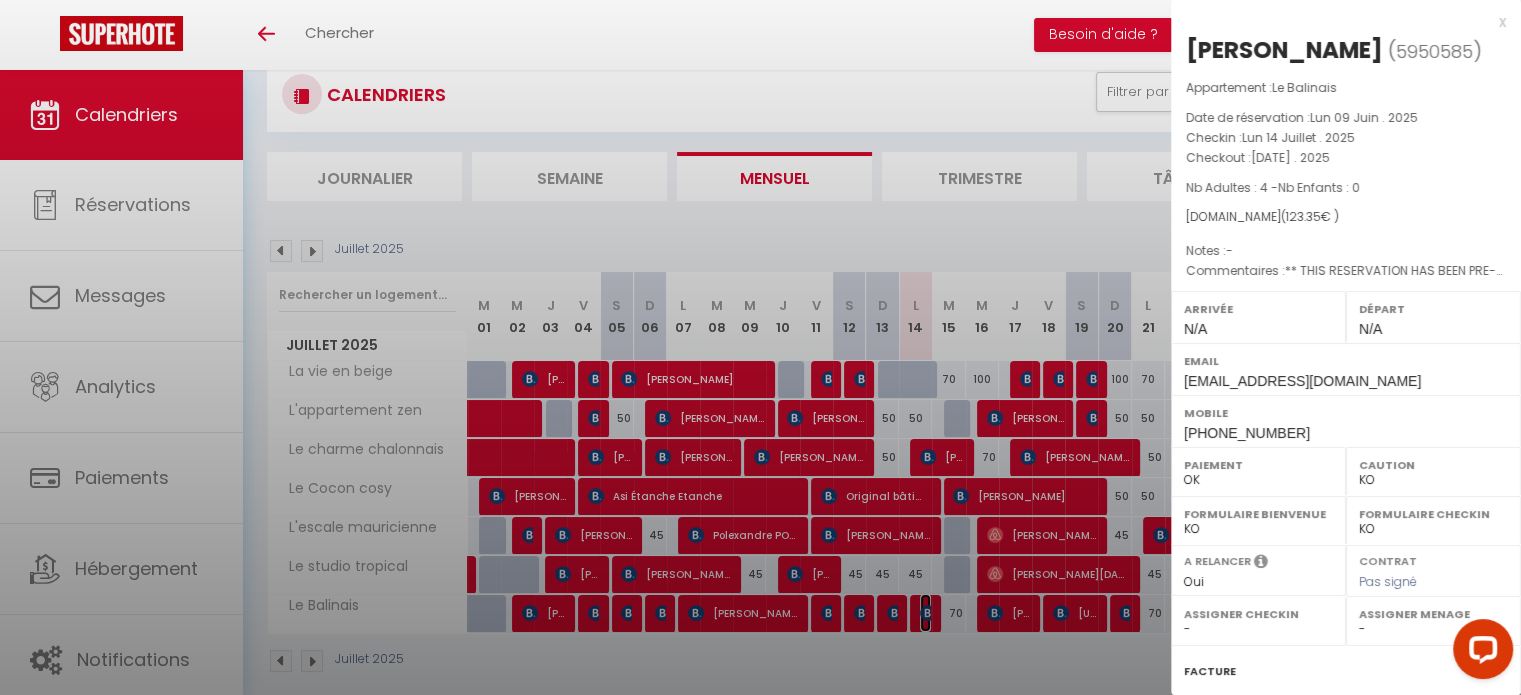 select on "12451" 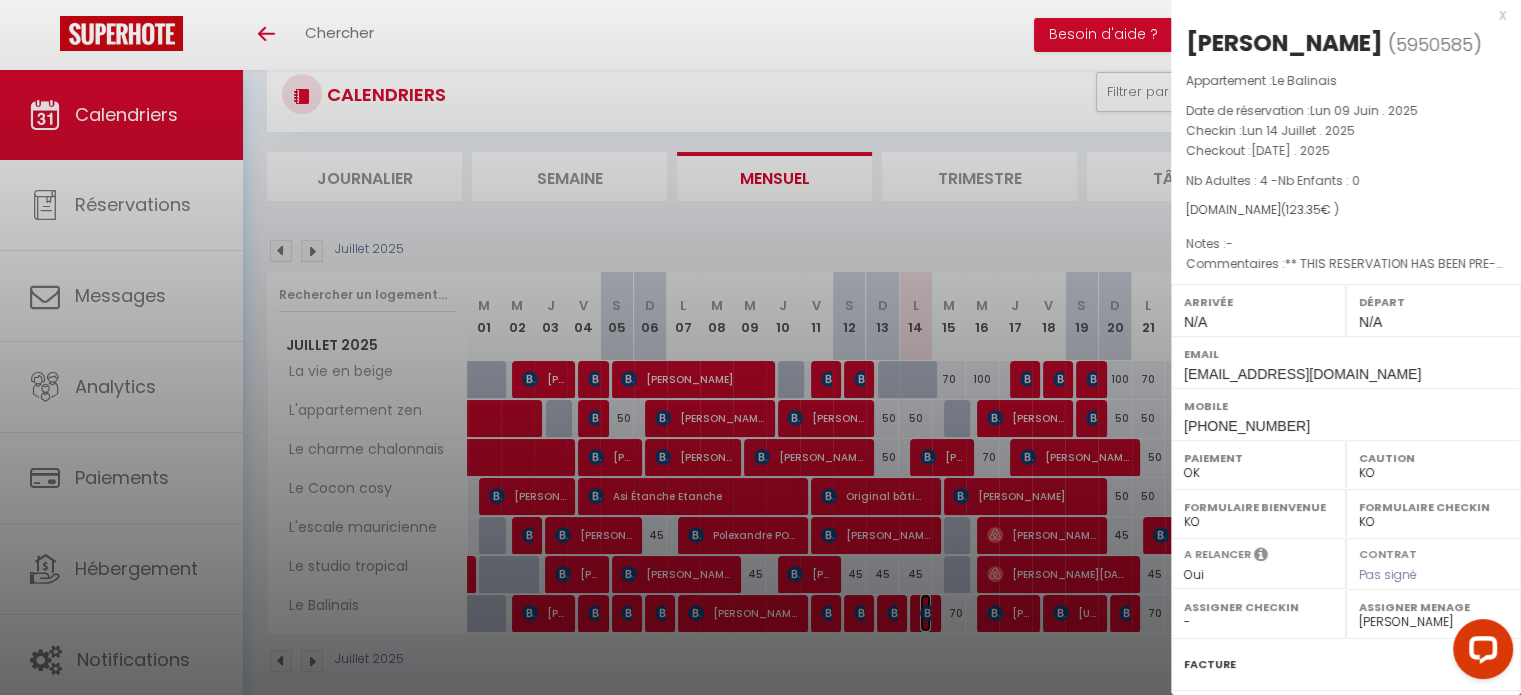 scroll, scrollTop: 0, scrollLeft: 0, axis: both 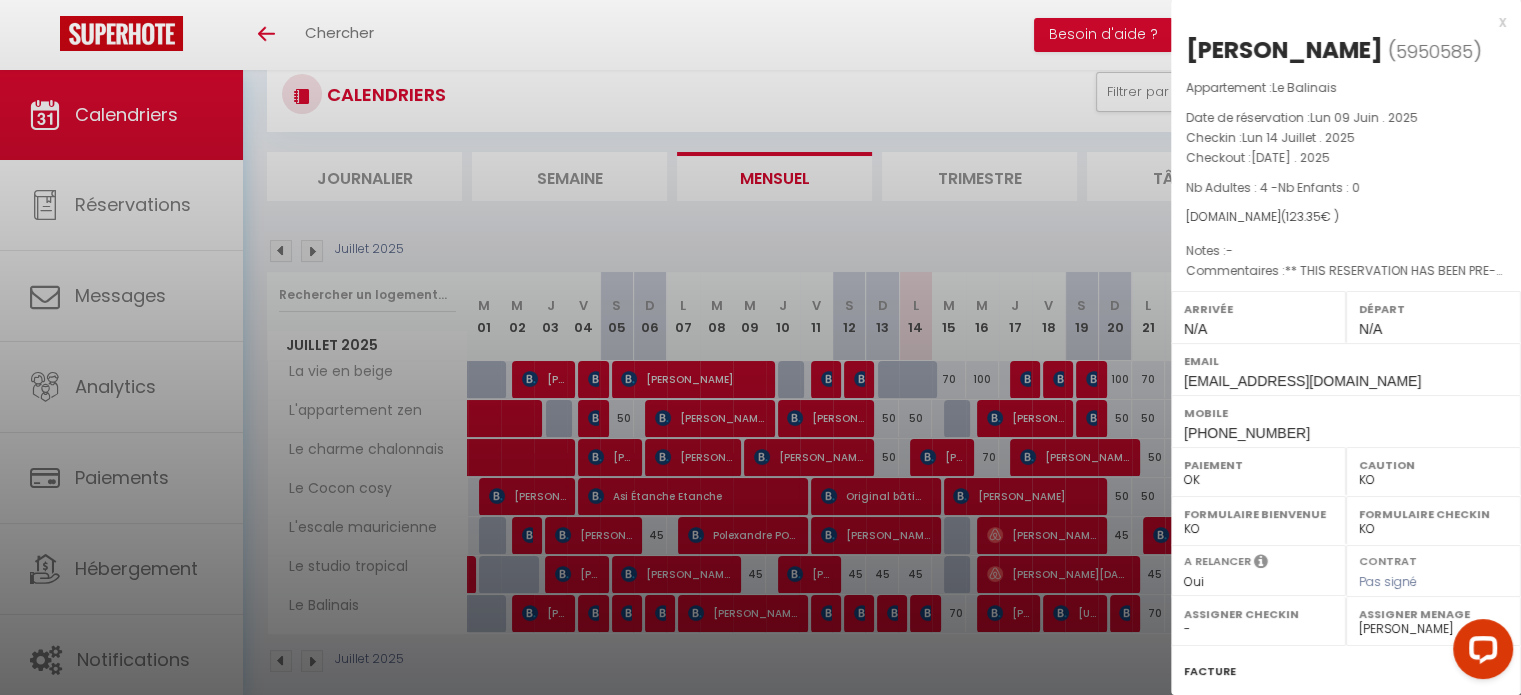 click at bounding box center [760, 347] 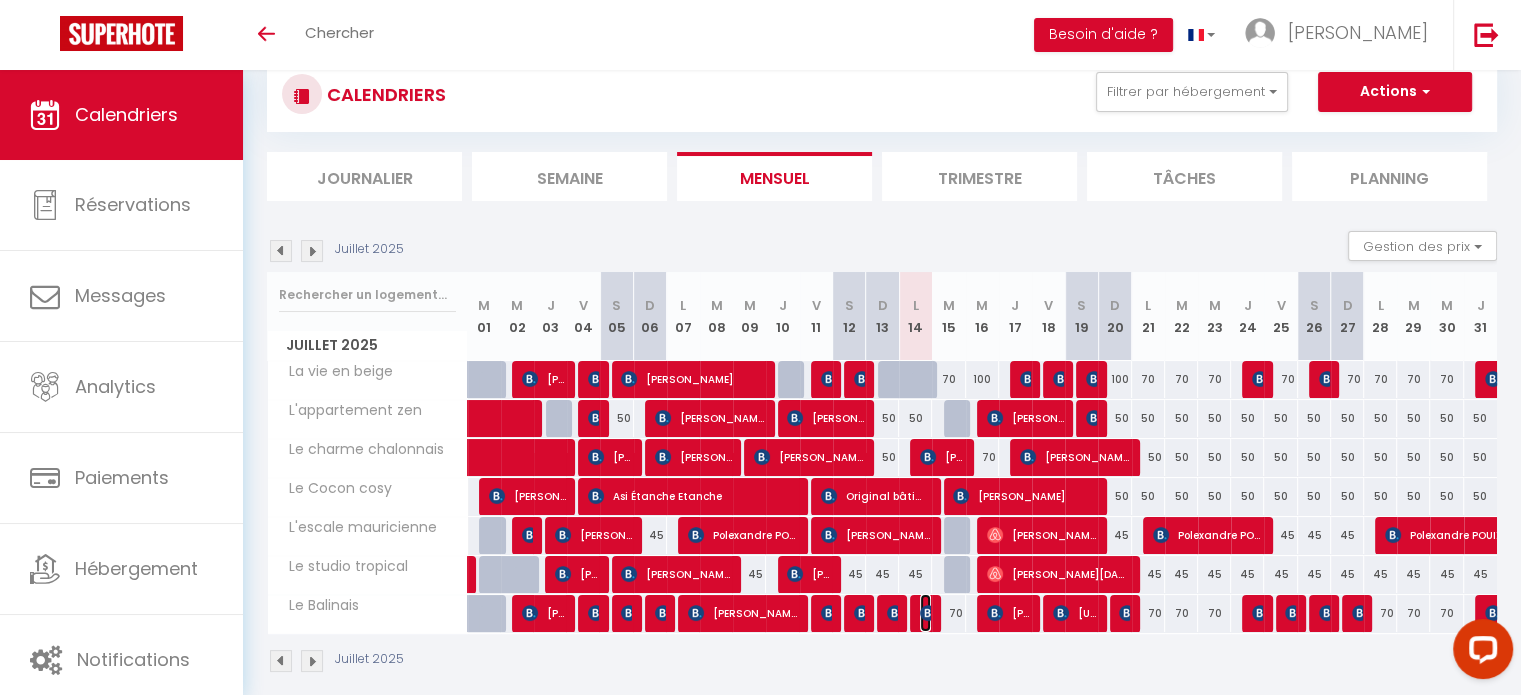 click at bounding box center [928, 613] 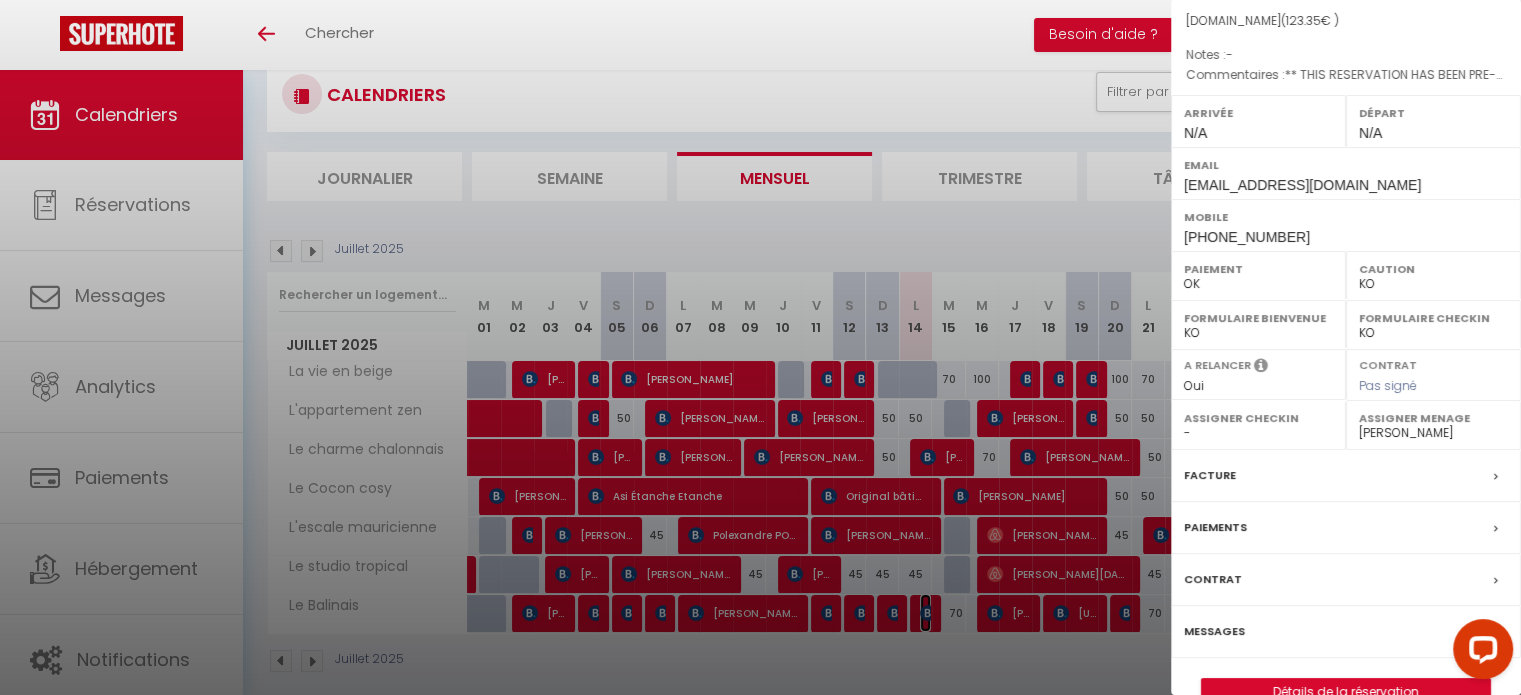 scroll, scrollTop: 233, scrollLeft: 0, axis: vertical 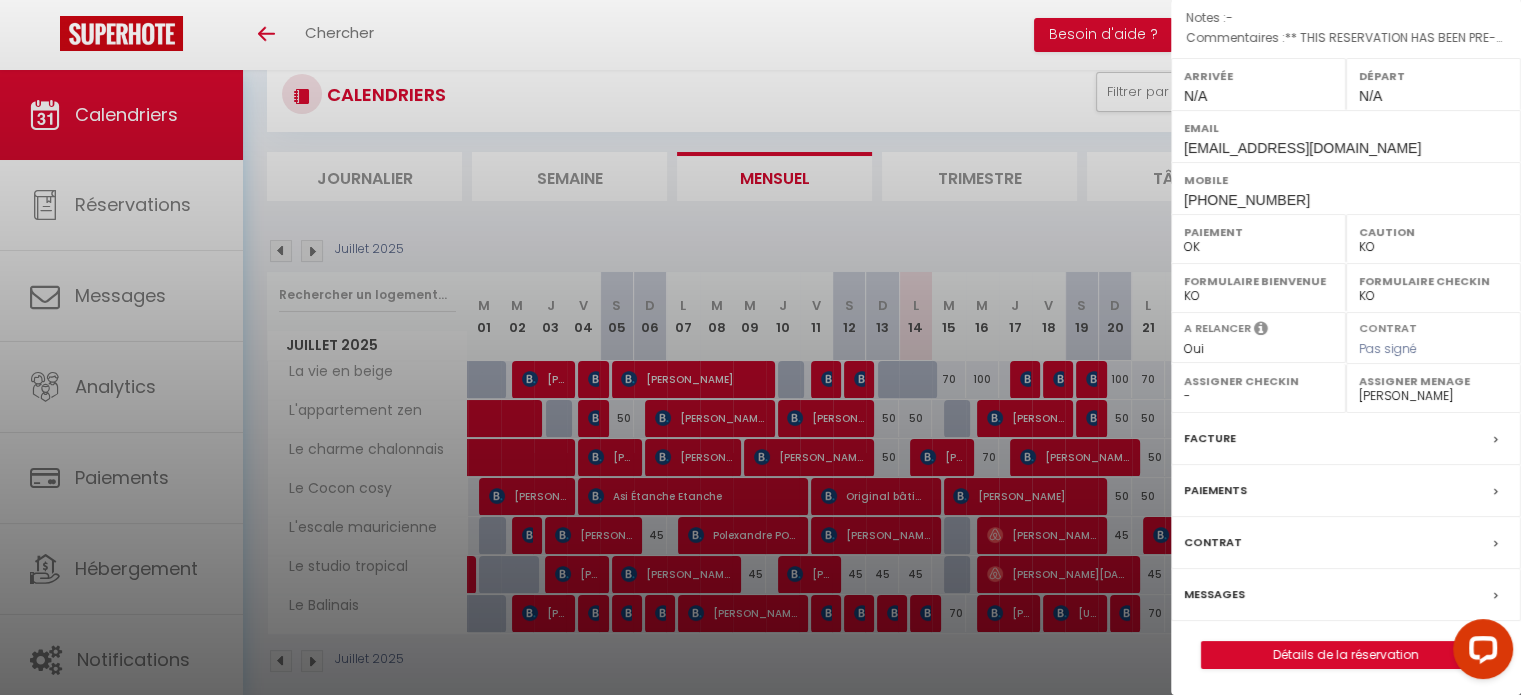 click on "Messages" at bounding box center (1214, 594) 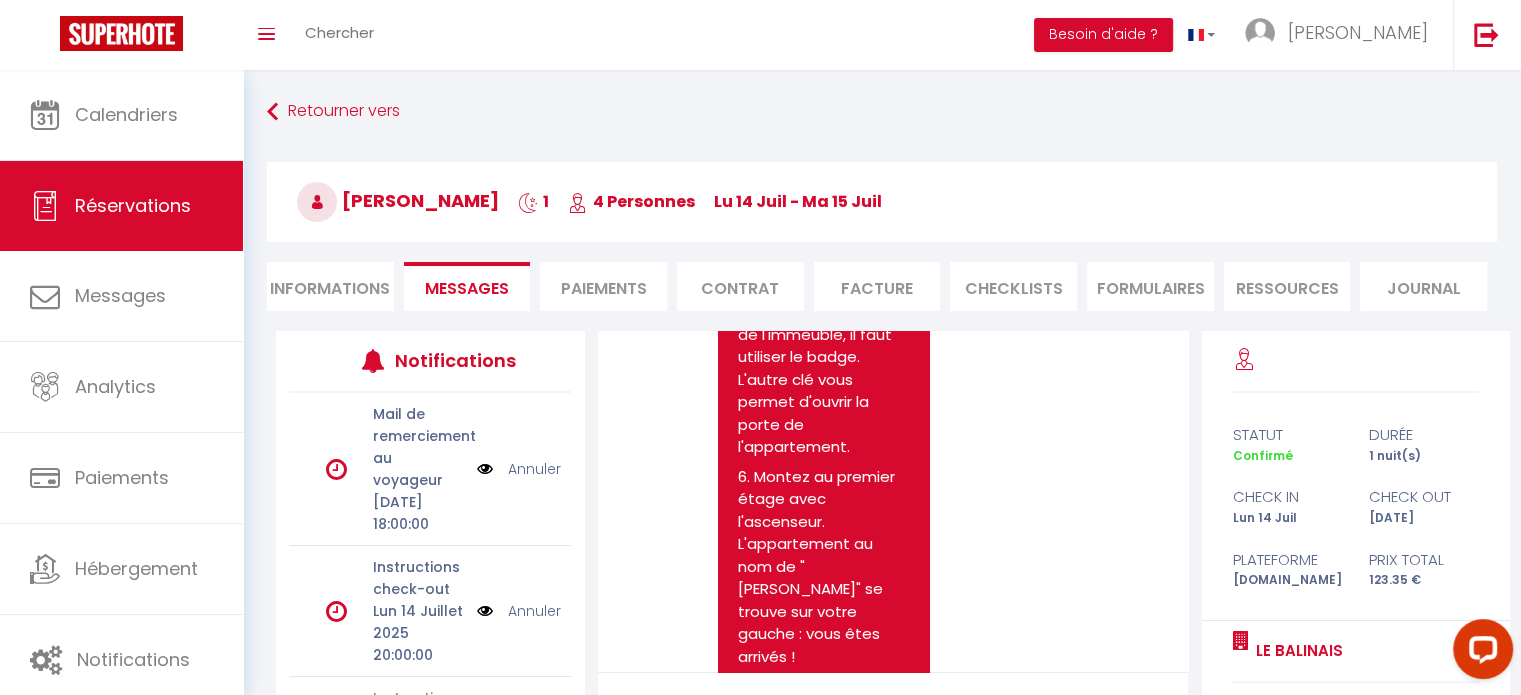 scroll, scrollTop: 2432, scrollLeft: 0, axis: vertical 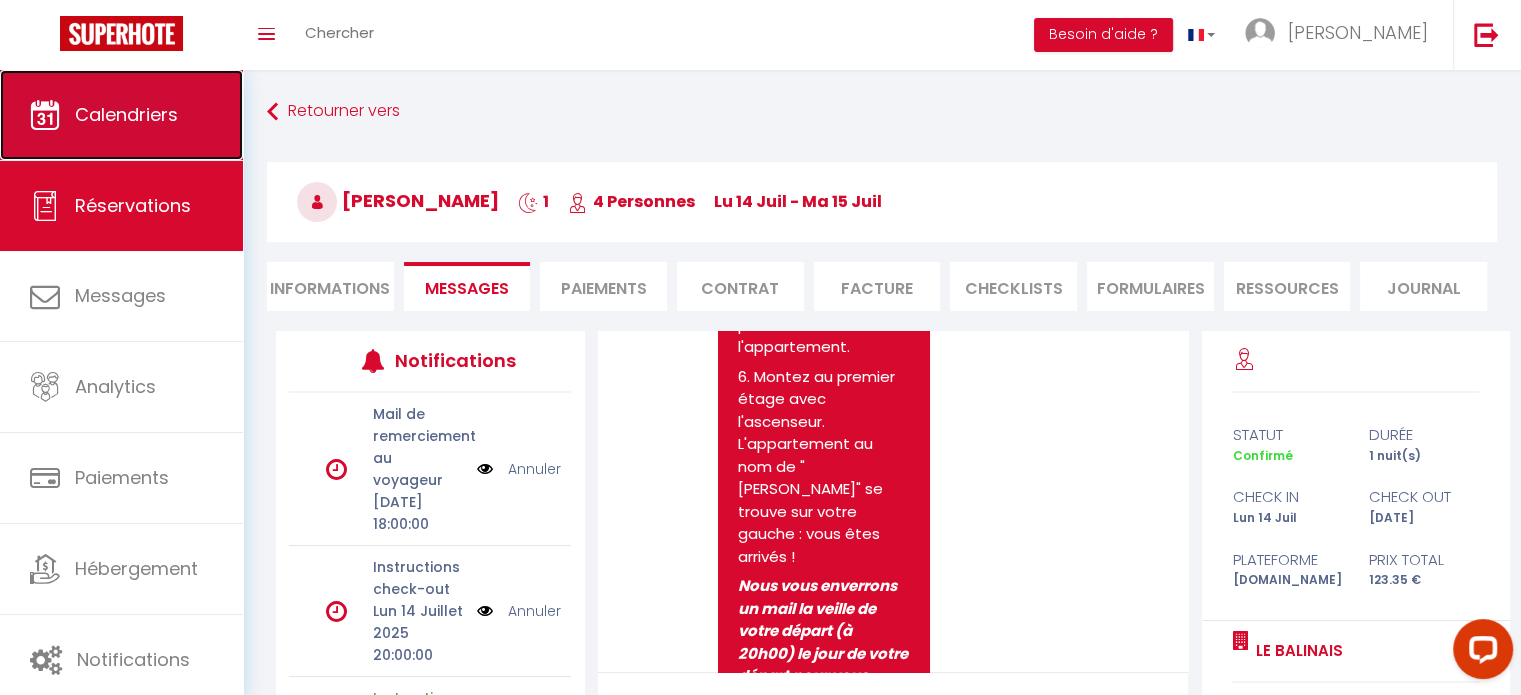 click on "Calendriers" at bounding box center (126, 114) 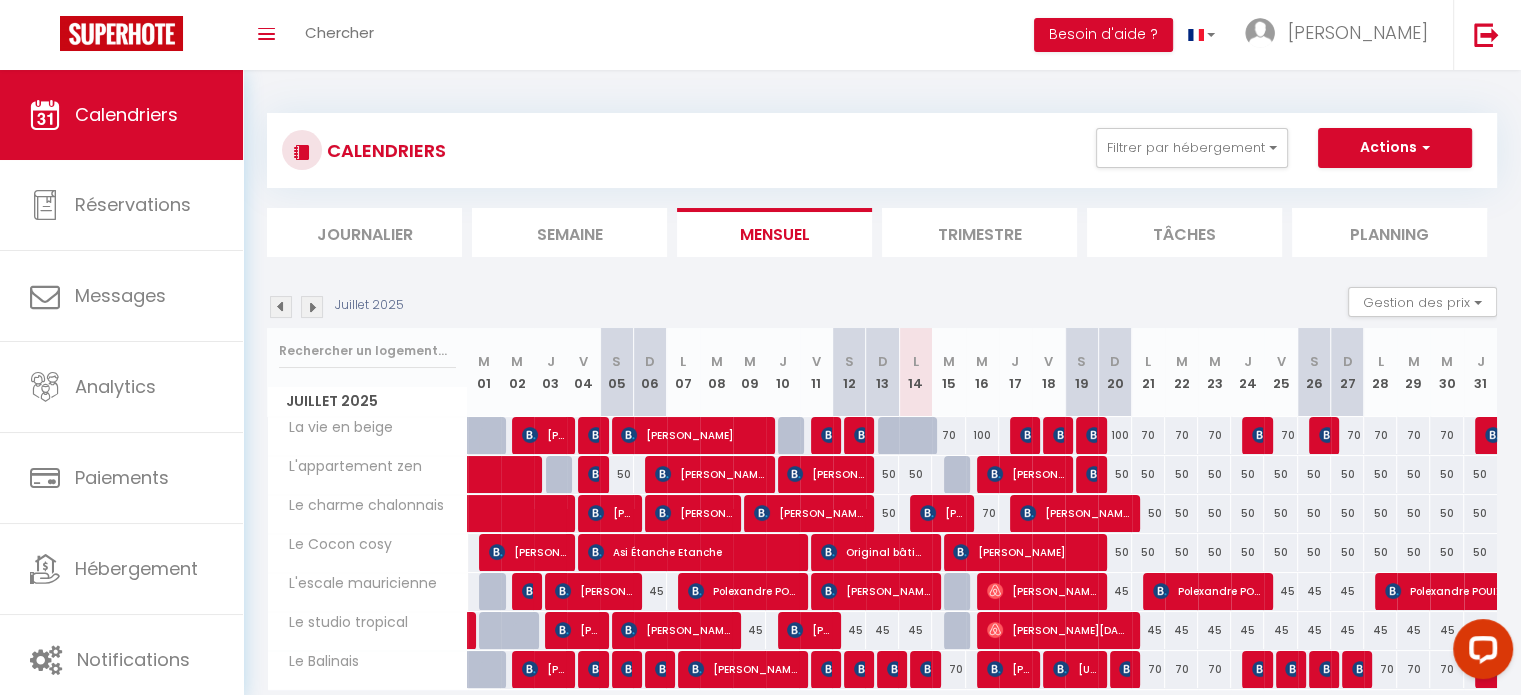 click on "70" at bounding box center (948, 435) 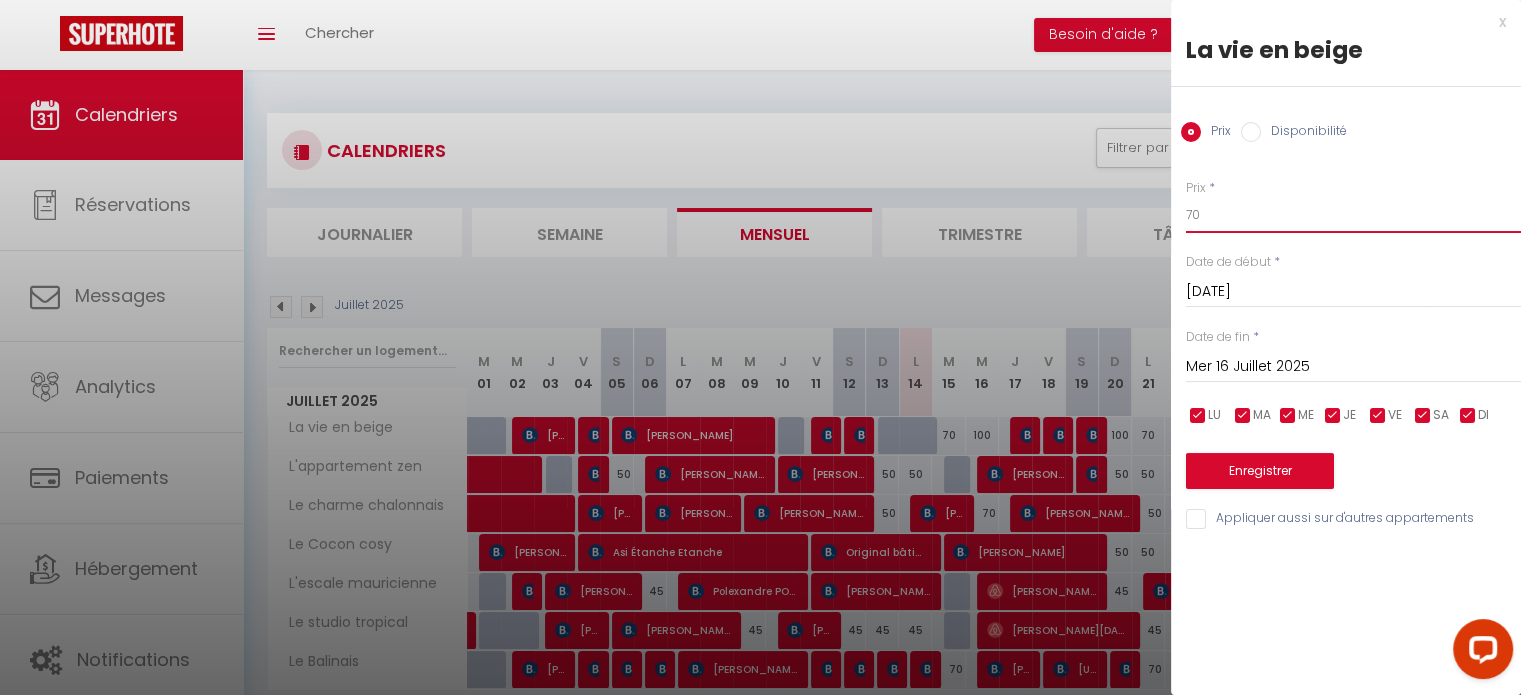 click on "70" at bounding box center (1353, 215) 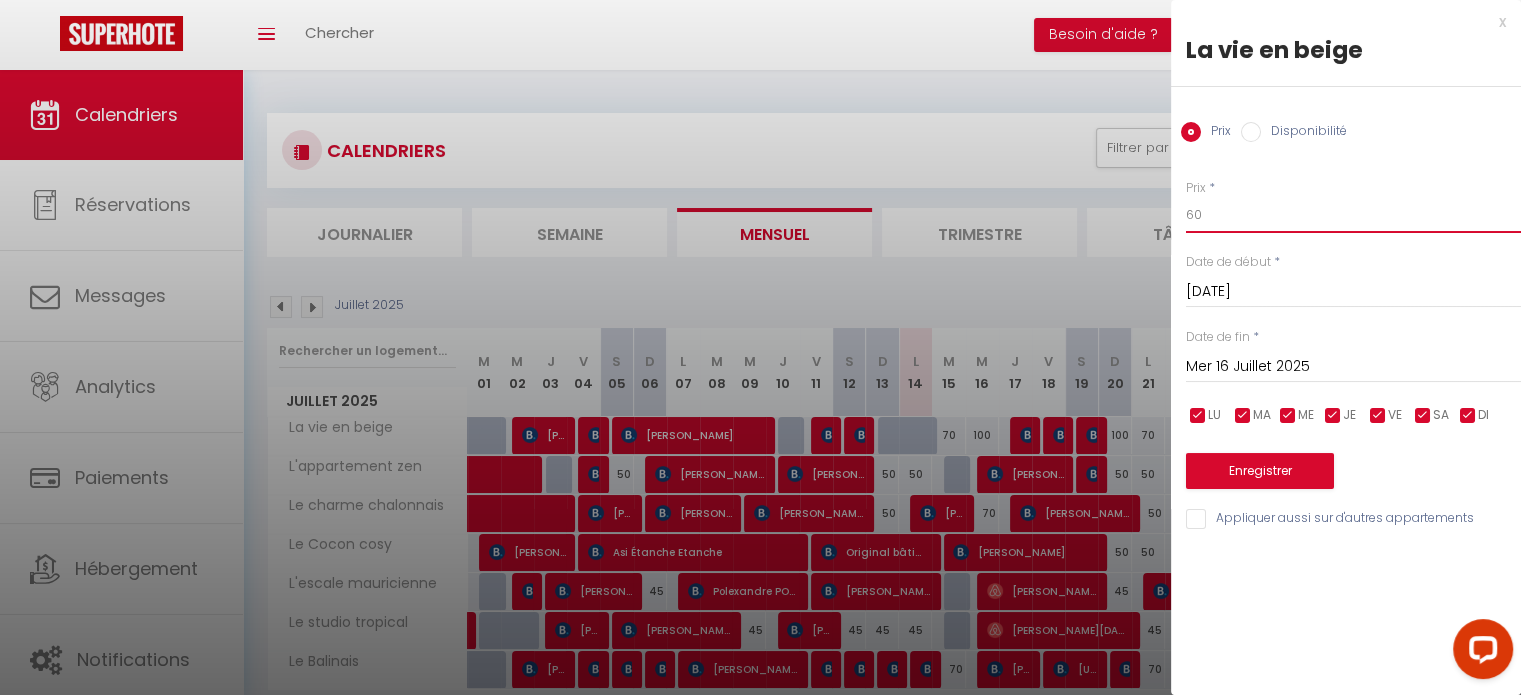type on "60" 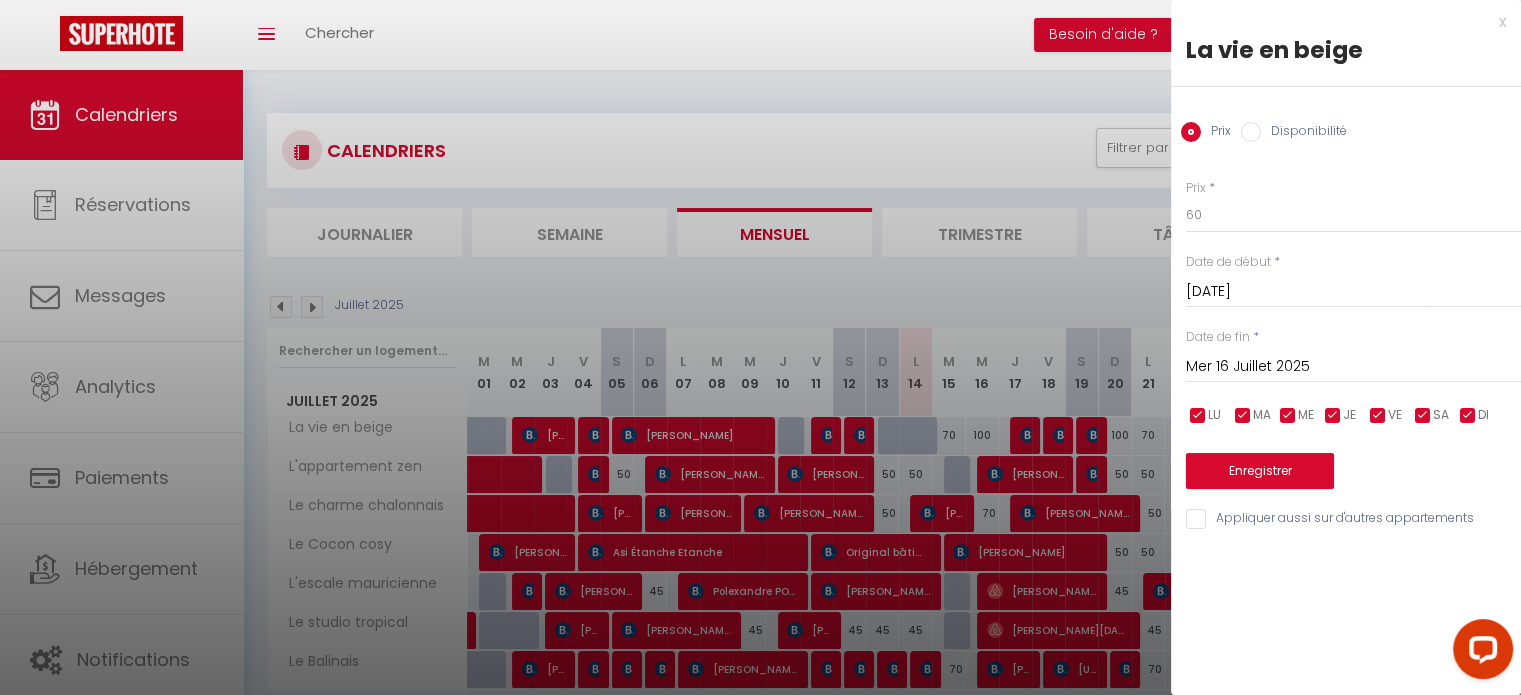 click on "Mer 16 Juillet 2025" at bounding box center [1353, 367] 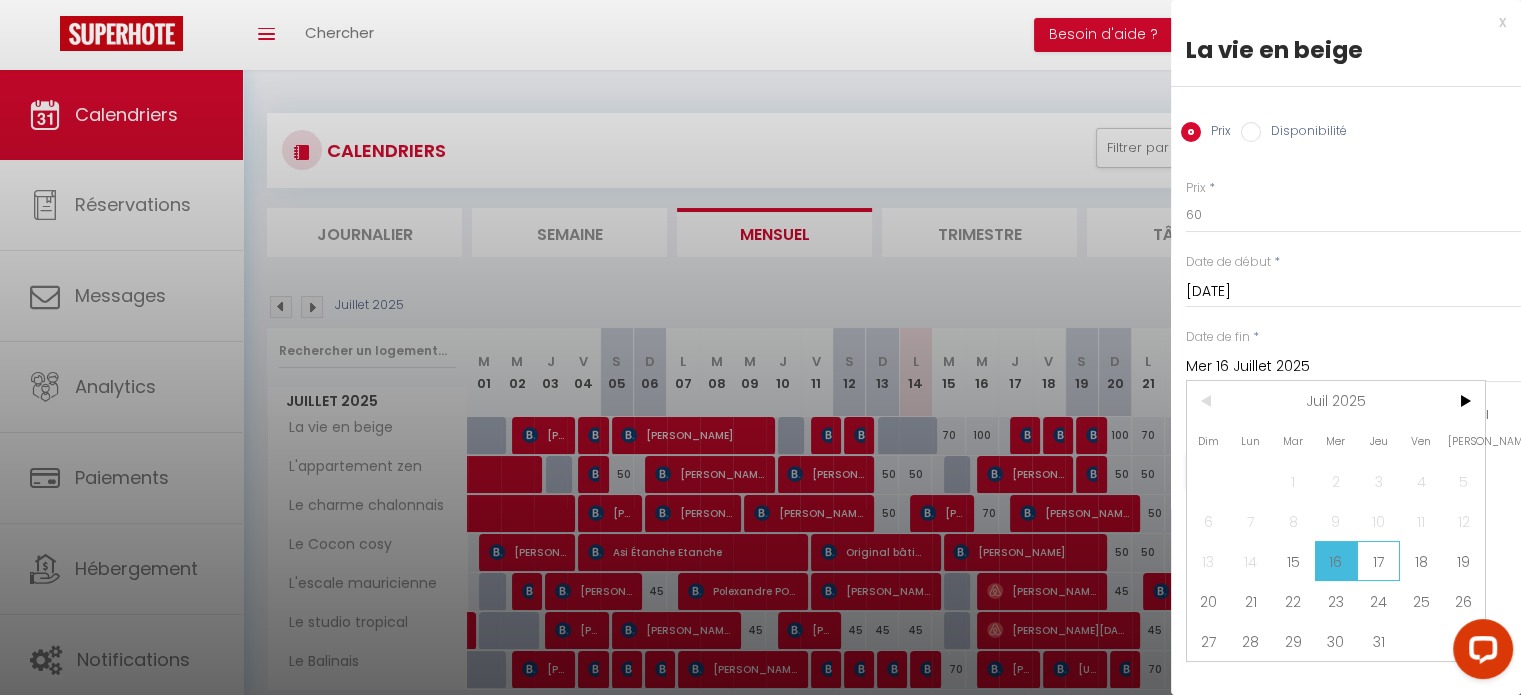 click on "17" at bounding box center (1378, 561) 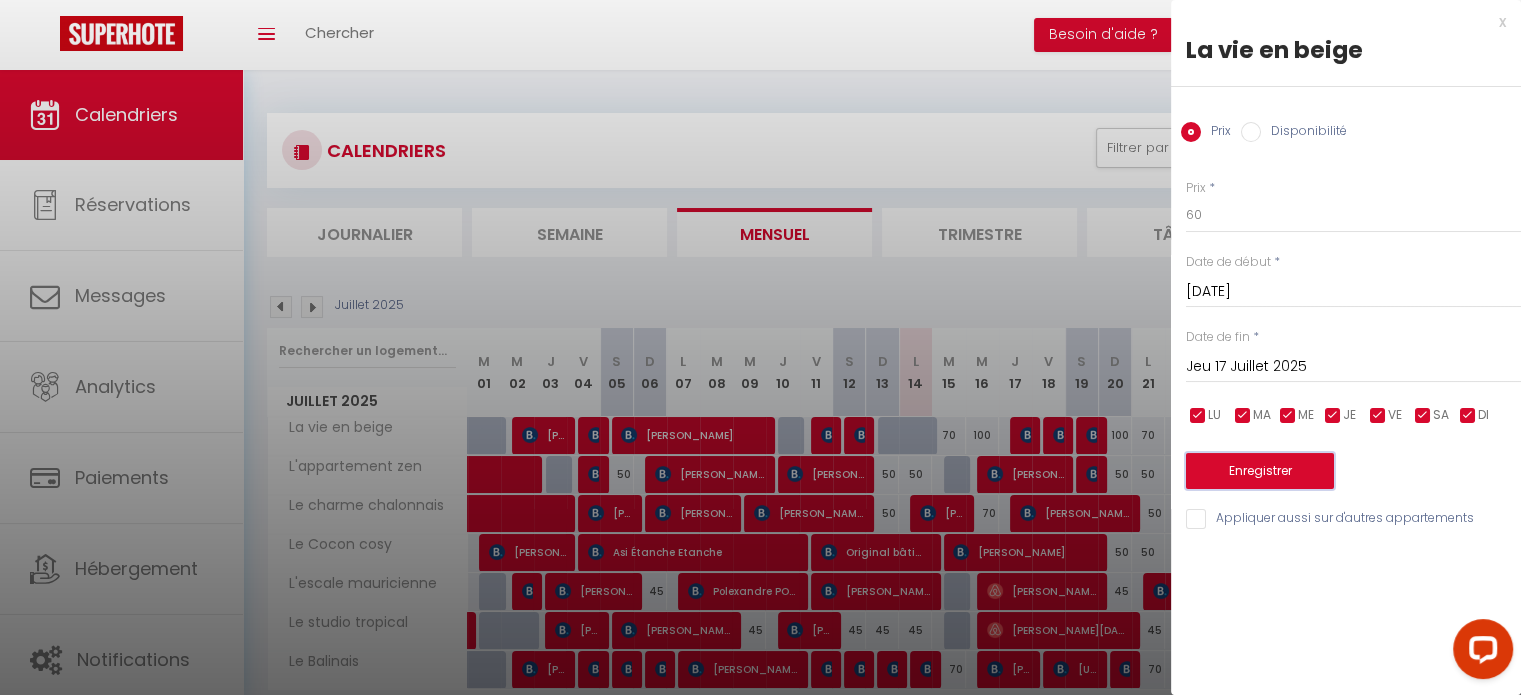 click on "Enregistrer" at bounding box center (1260, 471) 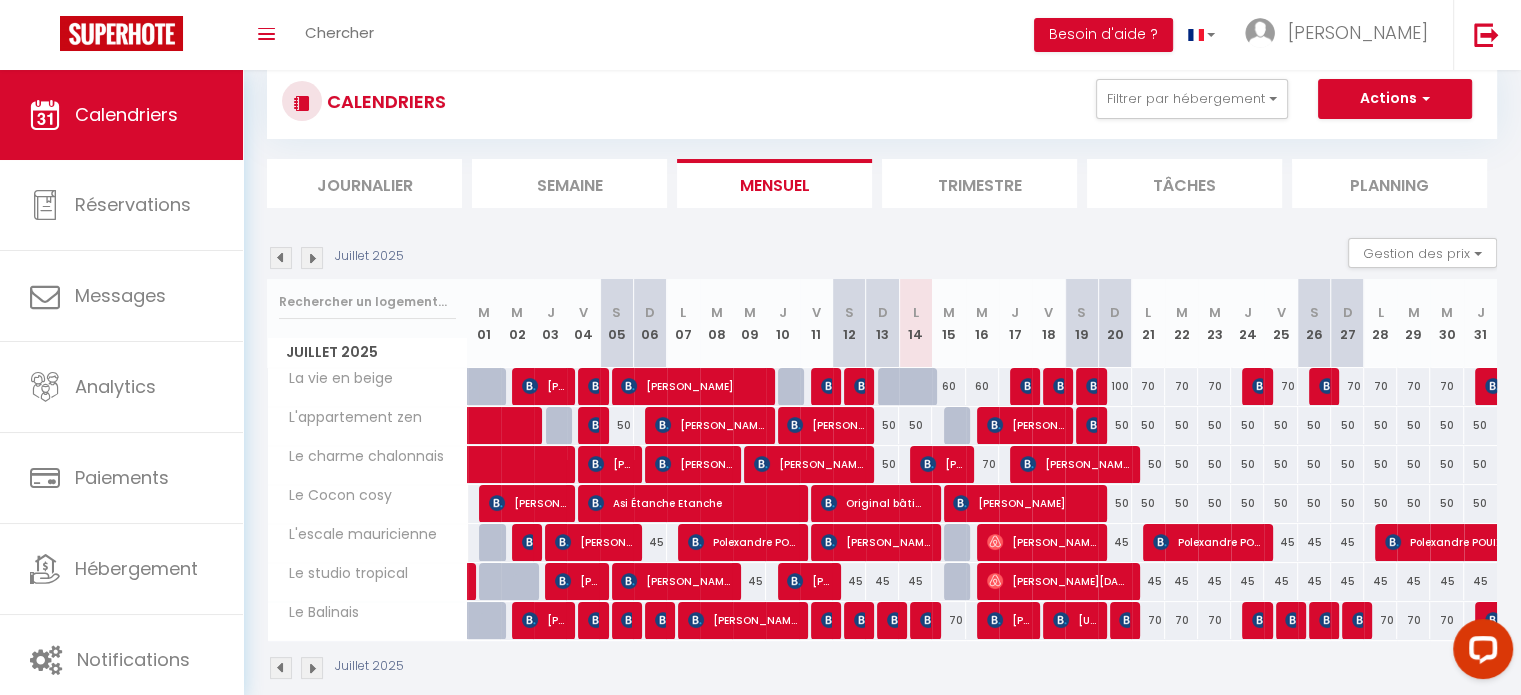 scroll, scrollTop: 75, scrollLeft: 0, axis: vertical 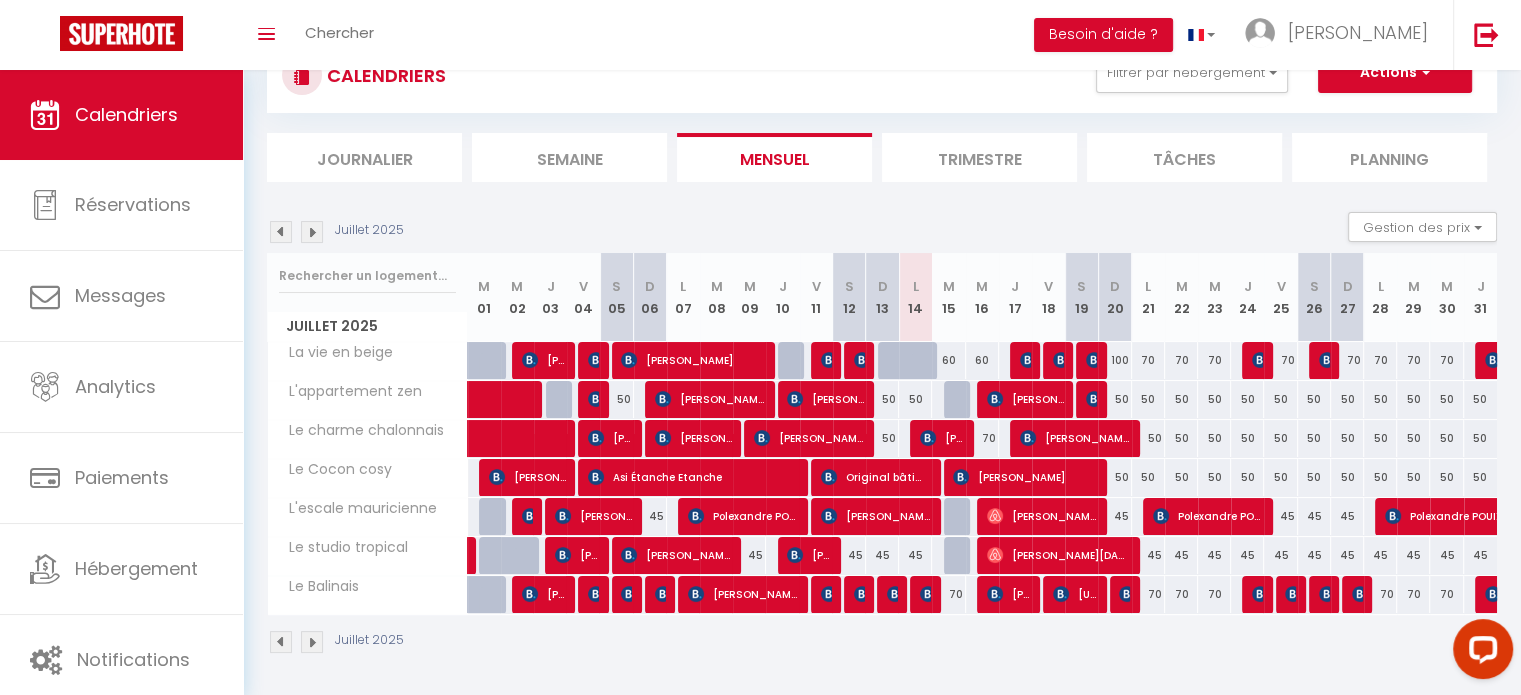 click on "70" at bounding box center [882, 360] 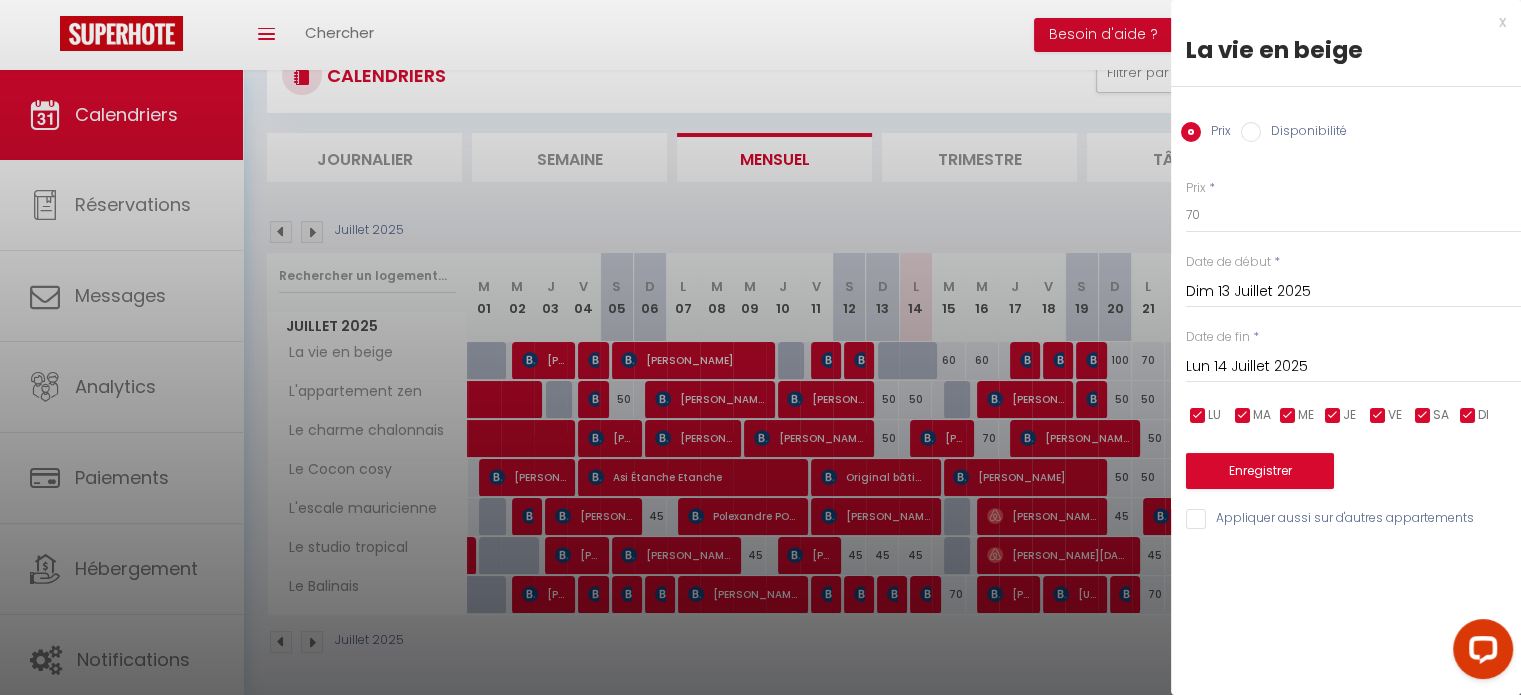 click on "x" at bounding box center [1338, 22] 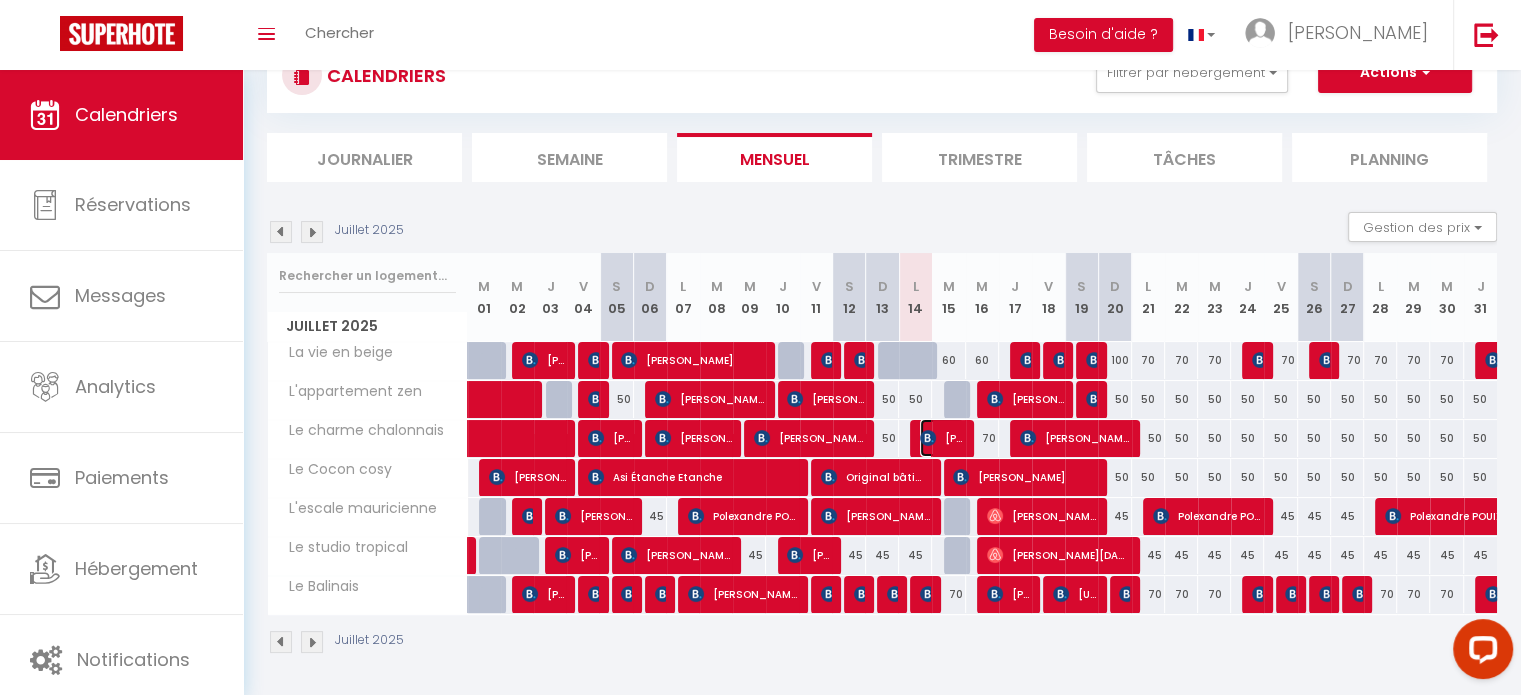 click on "[PERSON_NAME]" at bounding box center (942, 438) 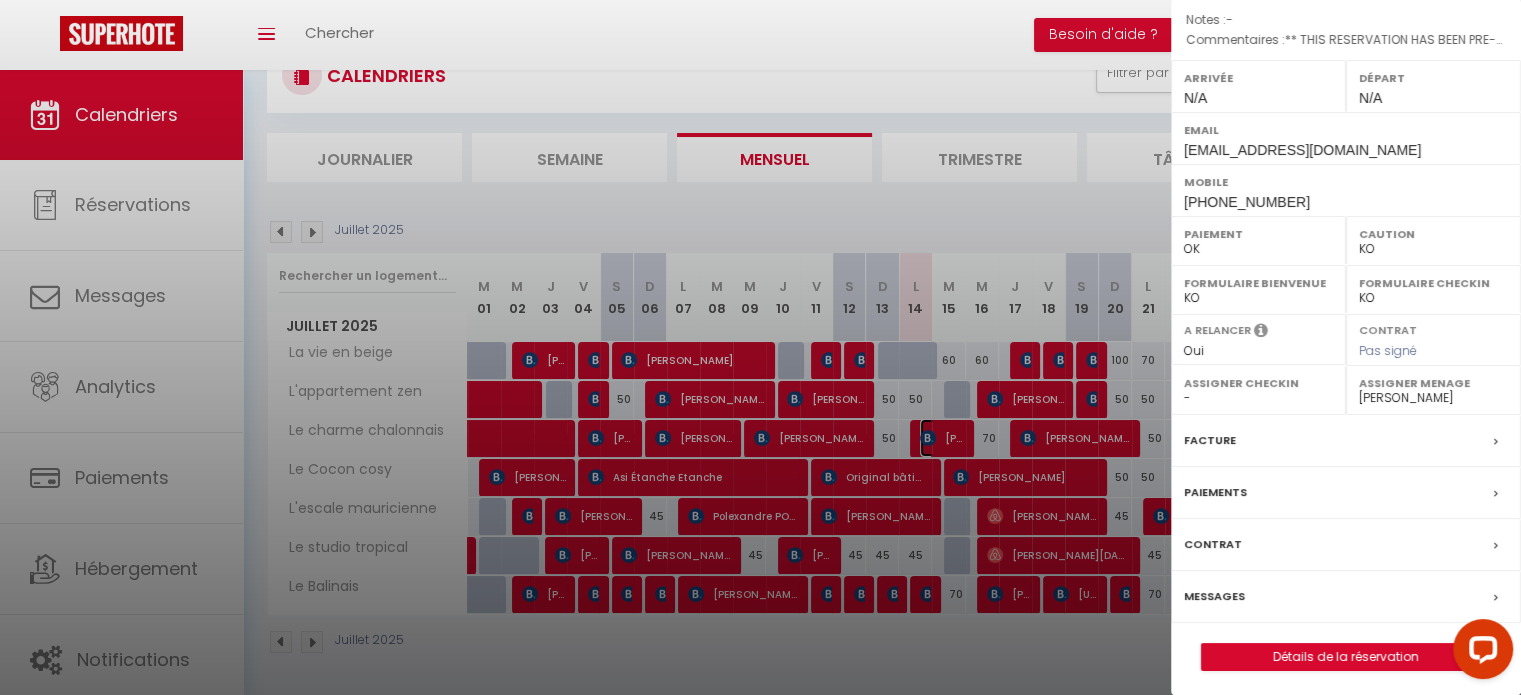 scroll, scrollTop: 233, scrollLeft: 0, axis: vertical 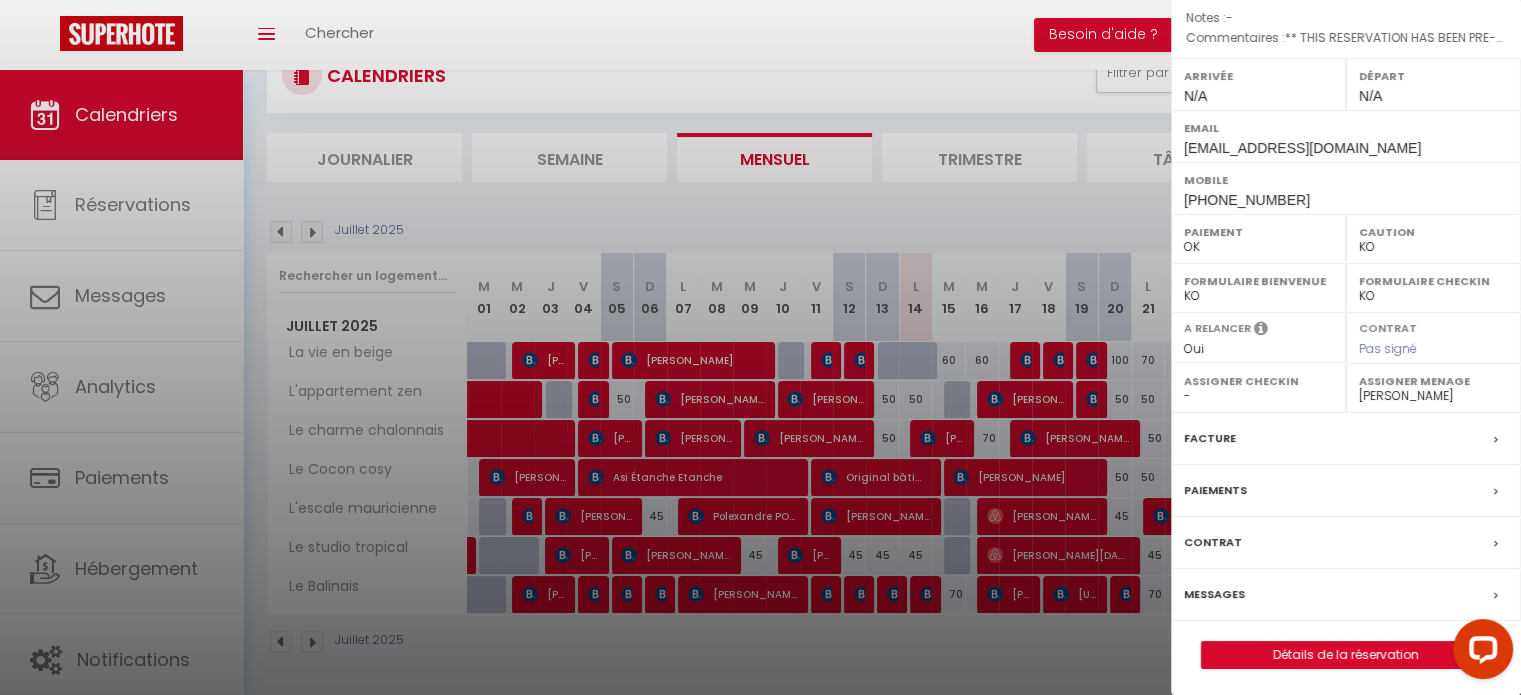 click on "Messages" at bounding box center (1214, 594) 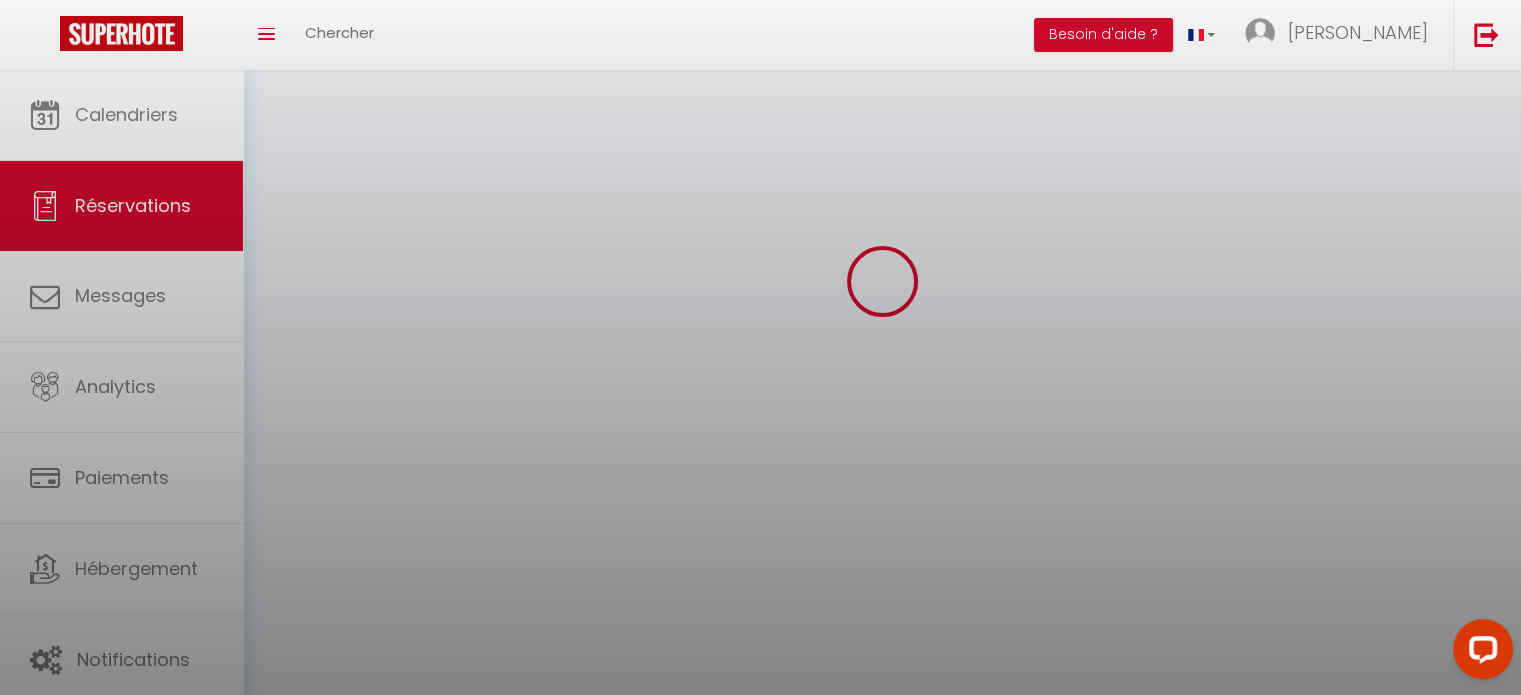 scroll, scrollTop: 0, scrollLeft: 0, axis: both 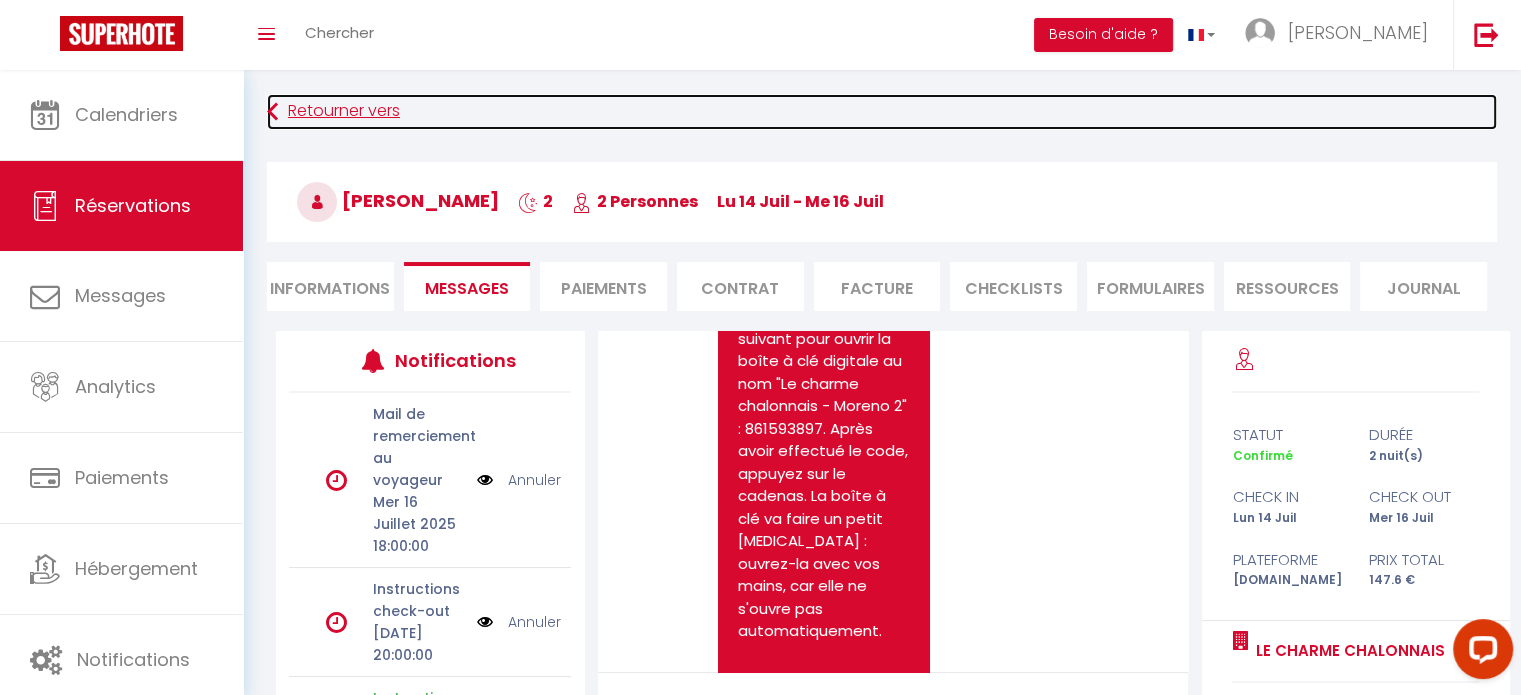 click on "Retourner vers" at bounding box center (882, 112) 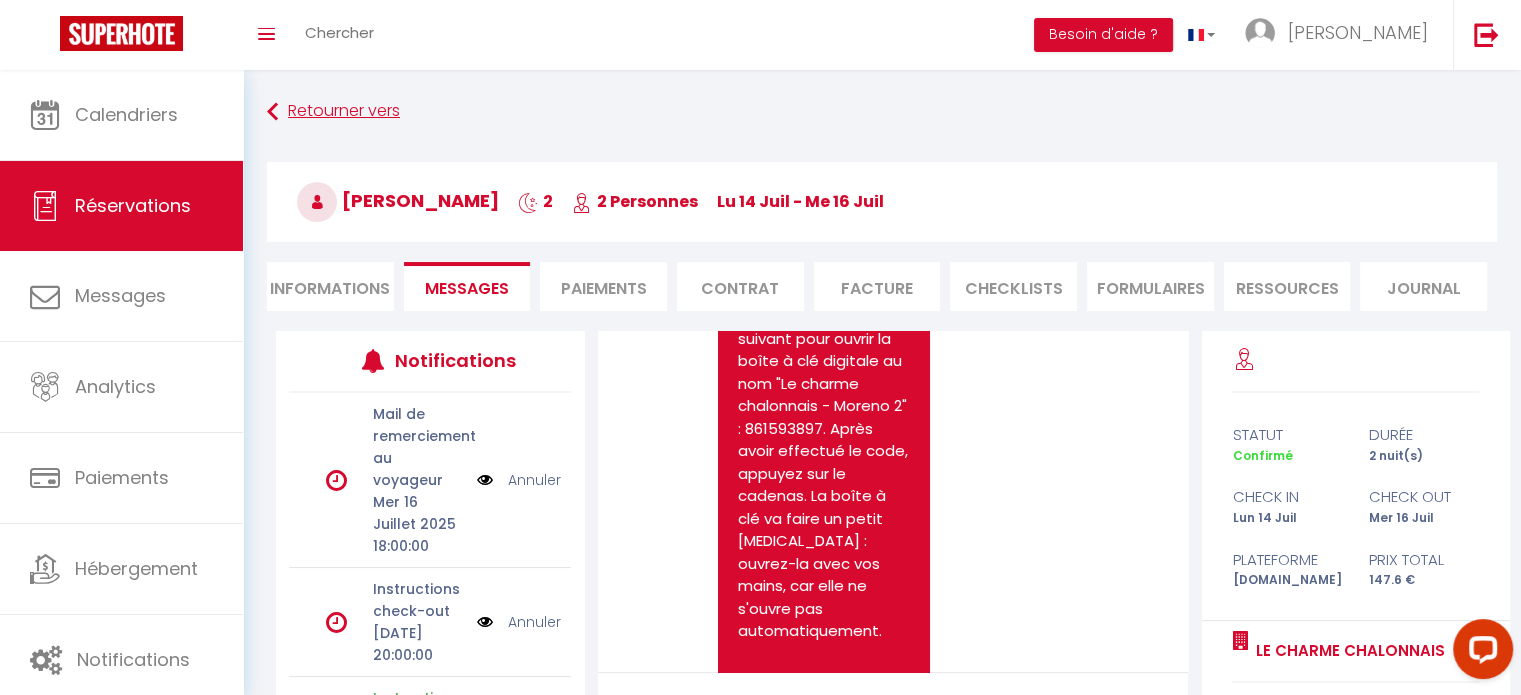 scroll, scrollTop: 70, scrollLeft: 0, axis: vertical 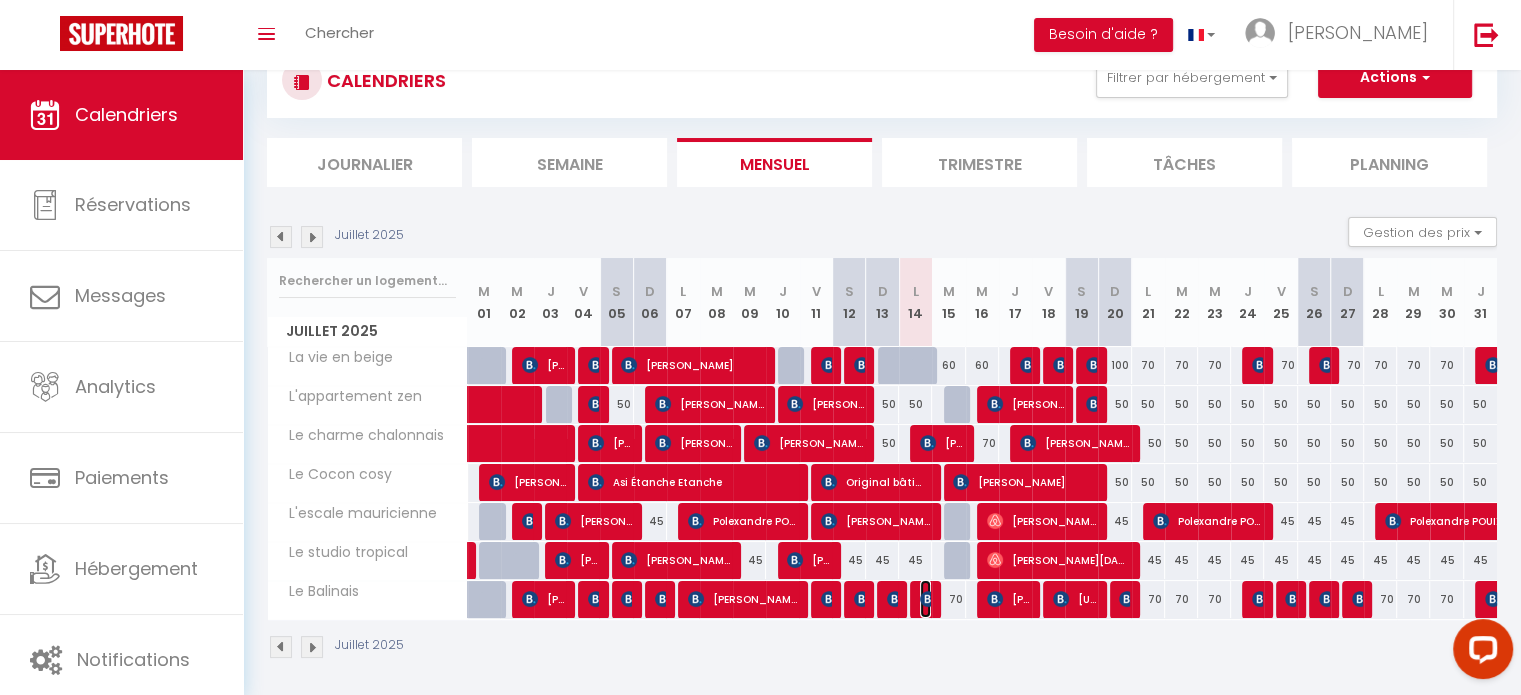 click at bounding box center [928, 599] 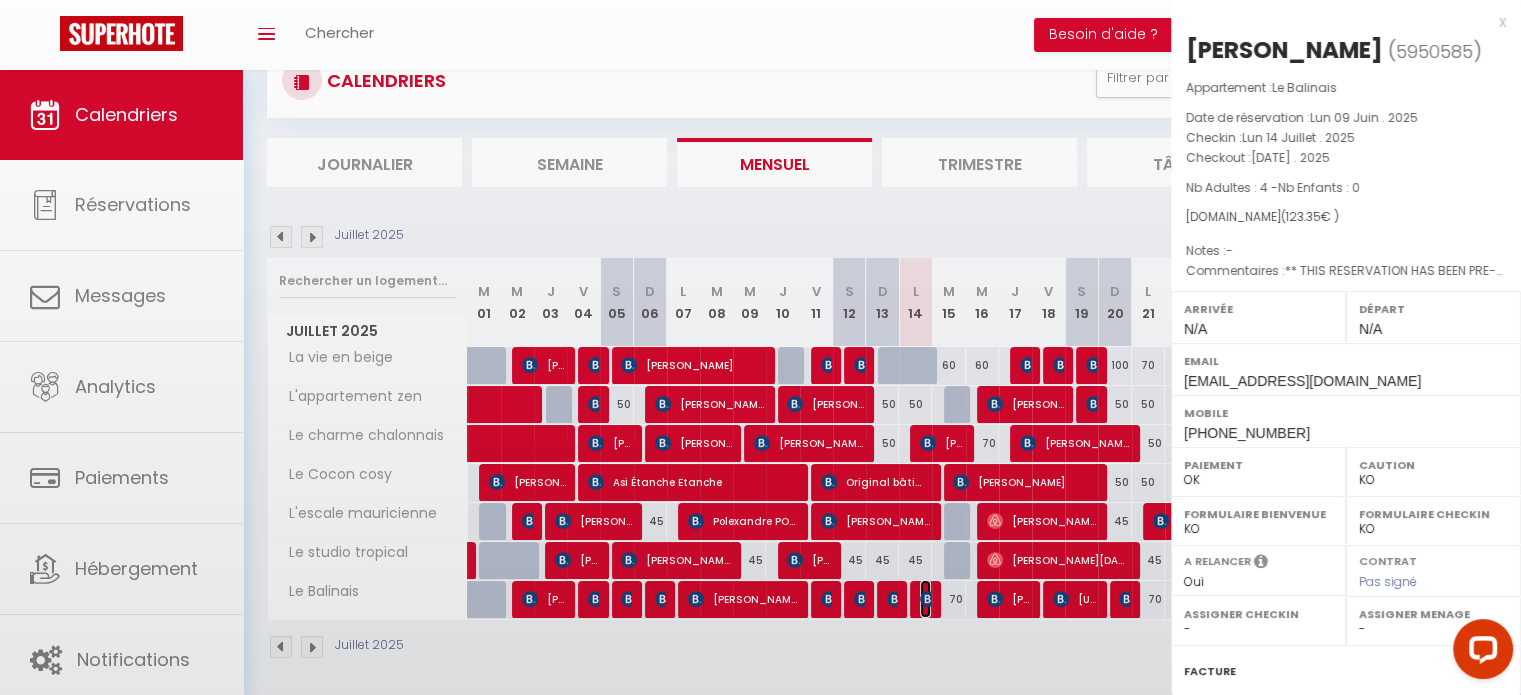 select on "12451" 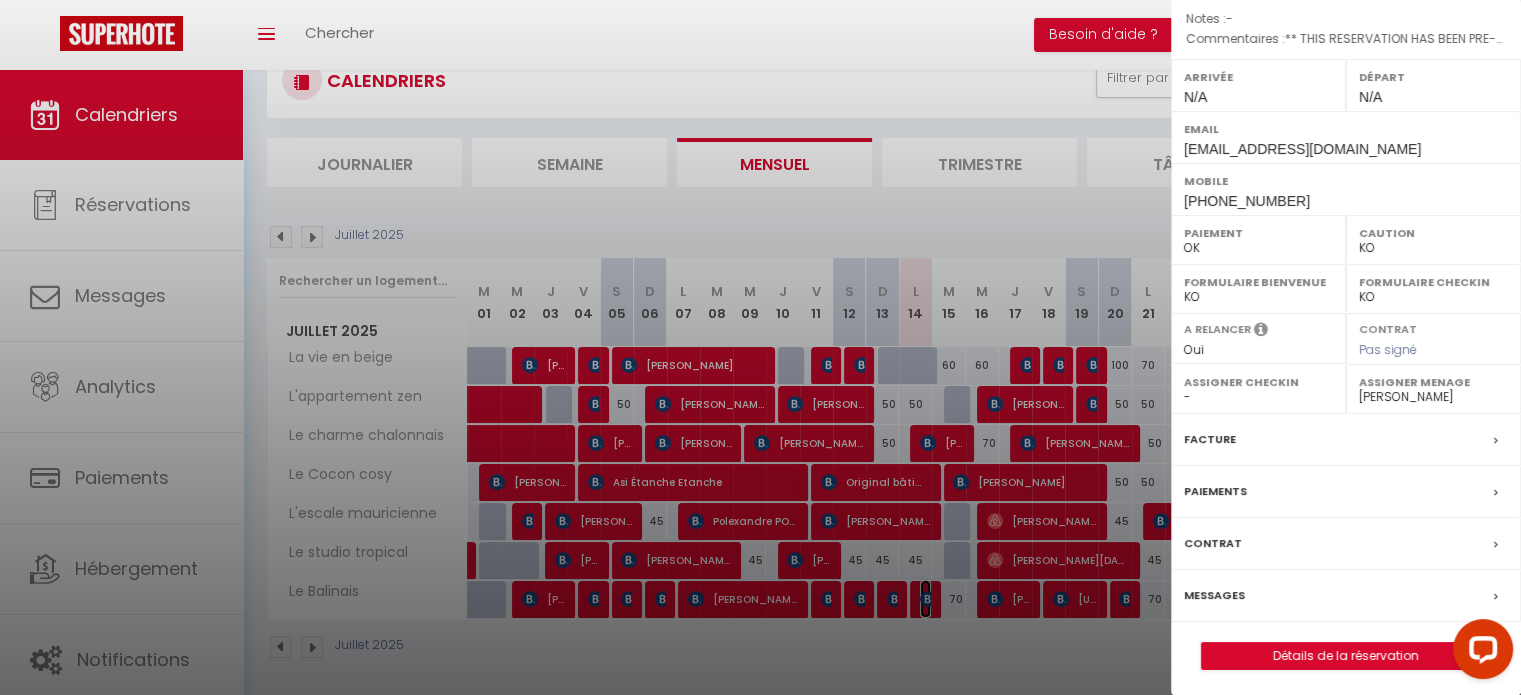 scroll, scrollTop: 233, scrollLeft: 0, axis: vertical 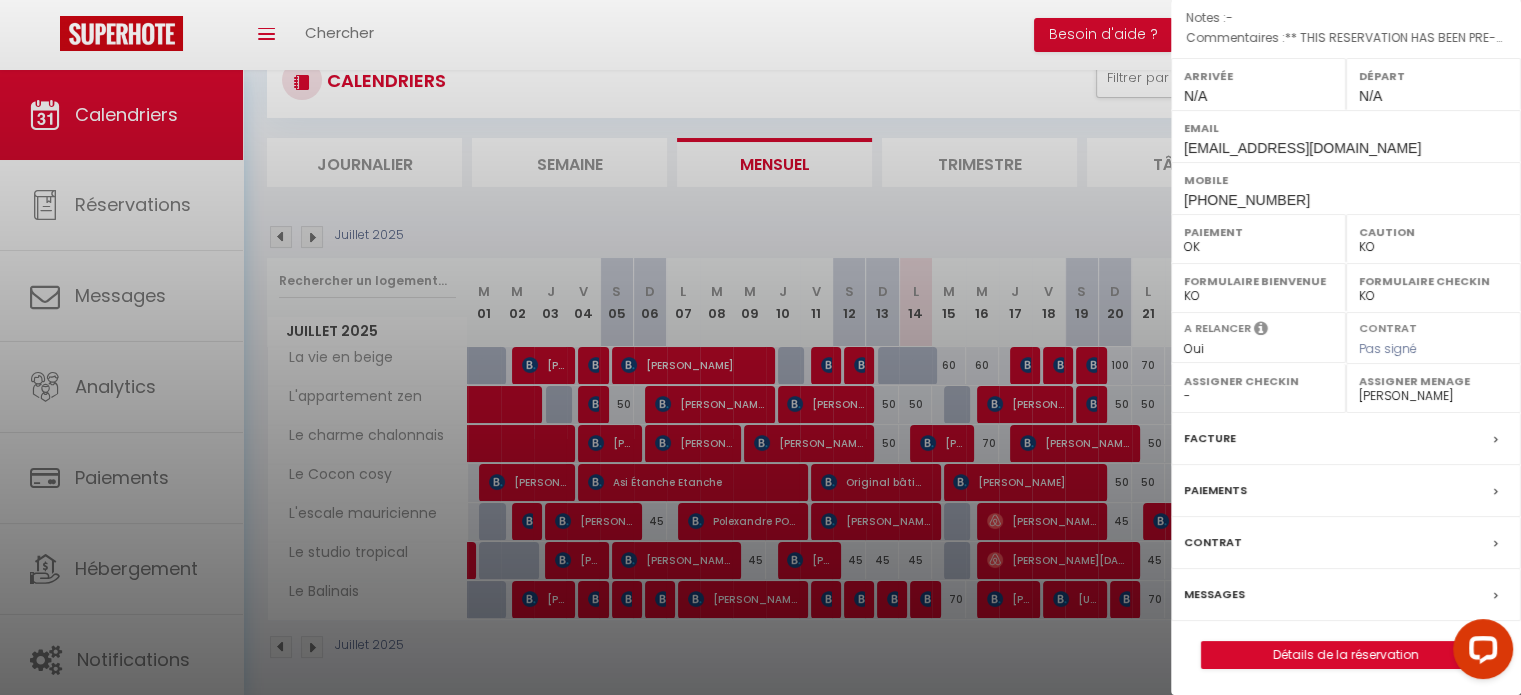 click on "Messages" at bounding box center [1346, 595] 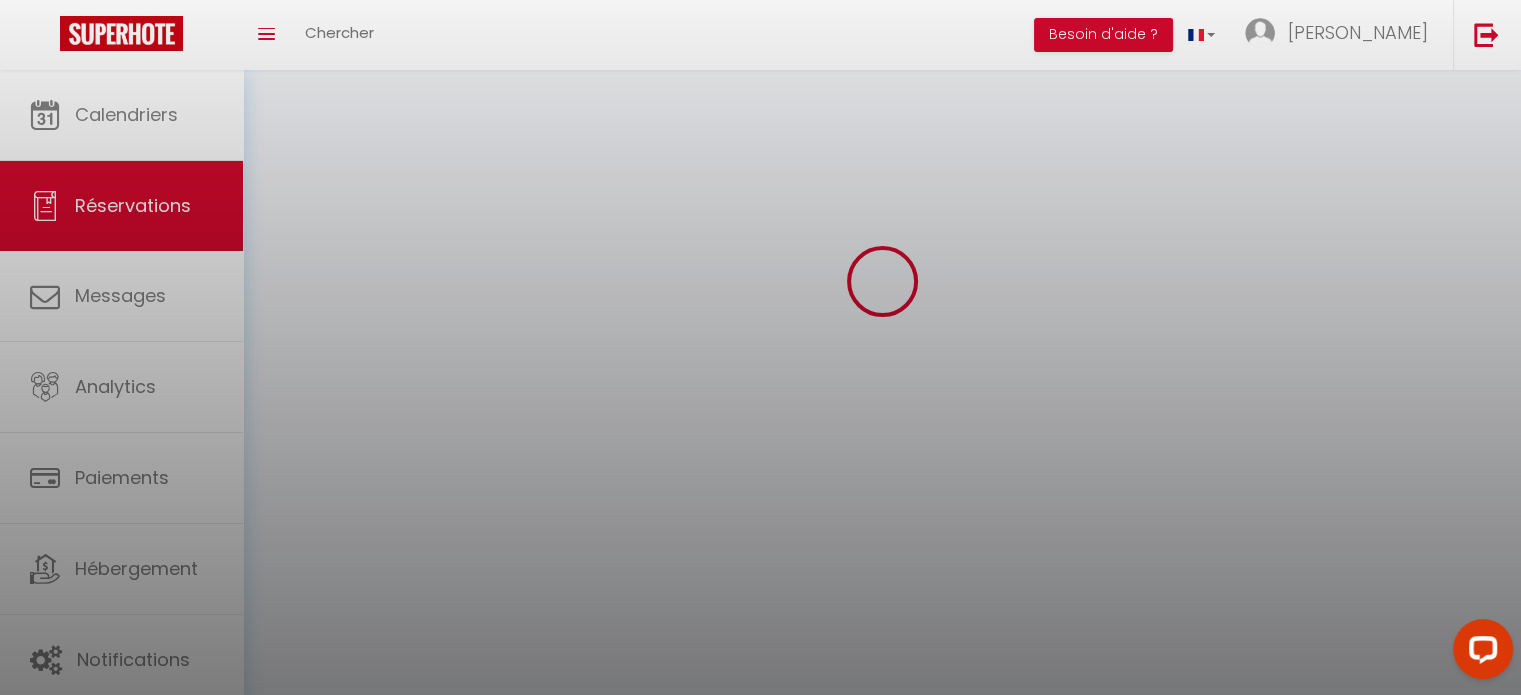 scroll, scrollTop: 0, scrollLeft: 0, axis: both 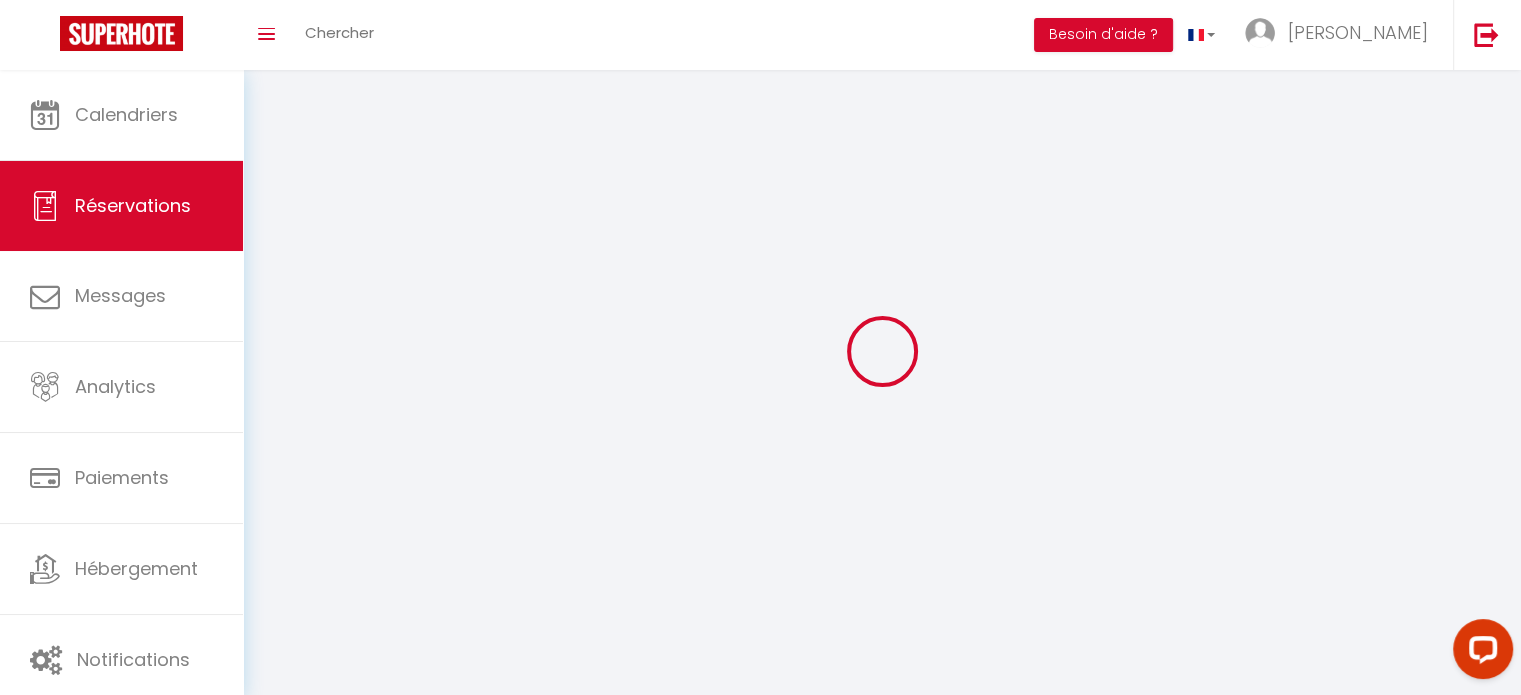 select 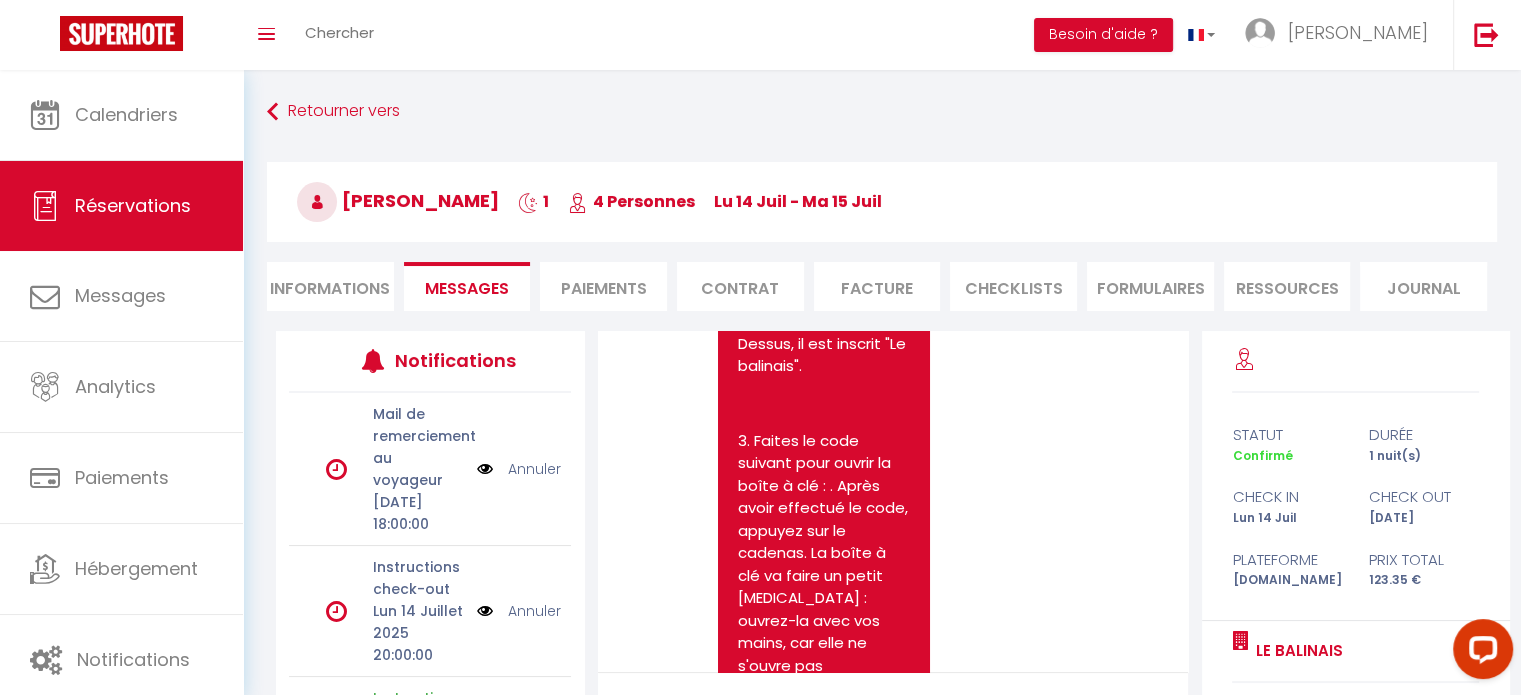 scroll, scrollTop: 1832, scrollLeft: 0, axis: vertical 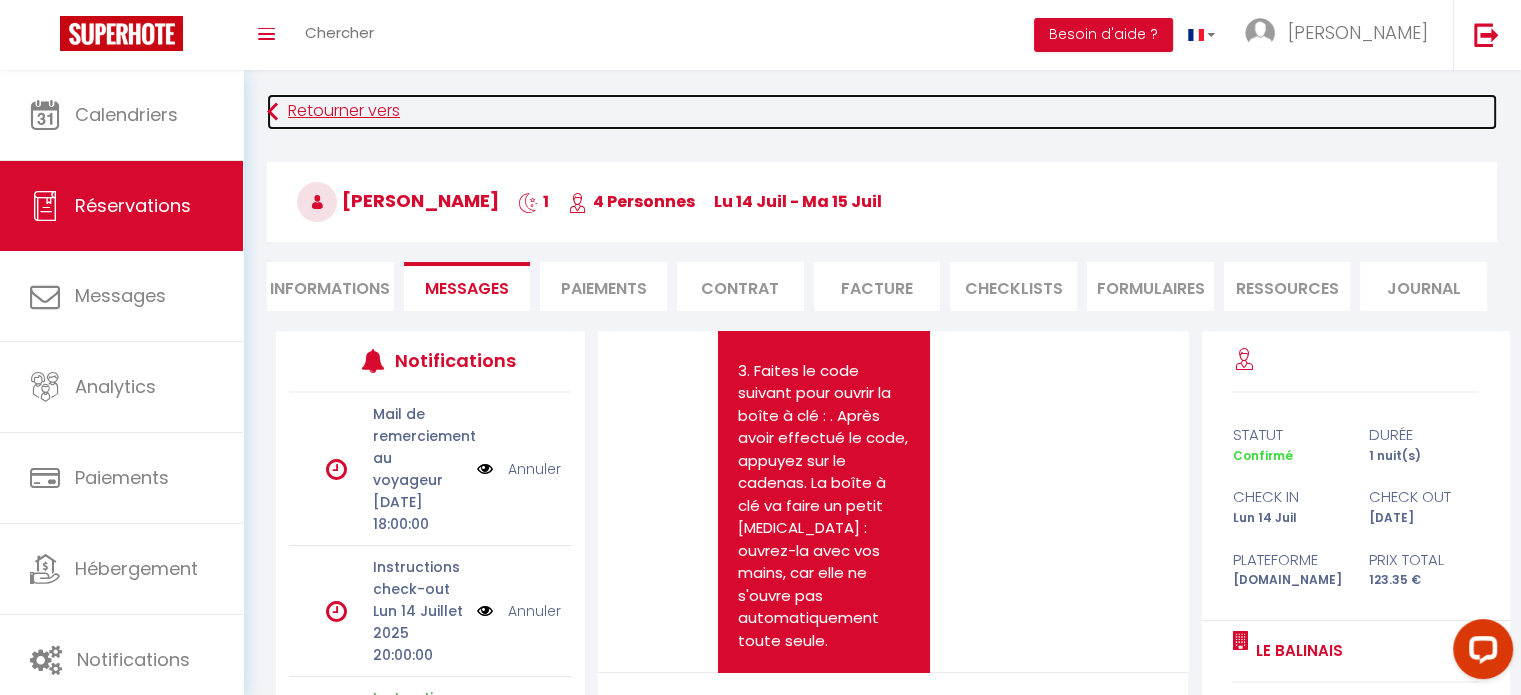 click on "Retourner vers" at bounding box center (882, 112) 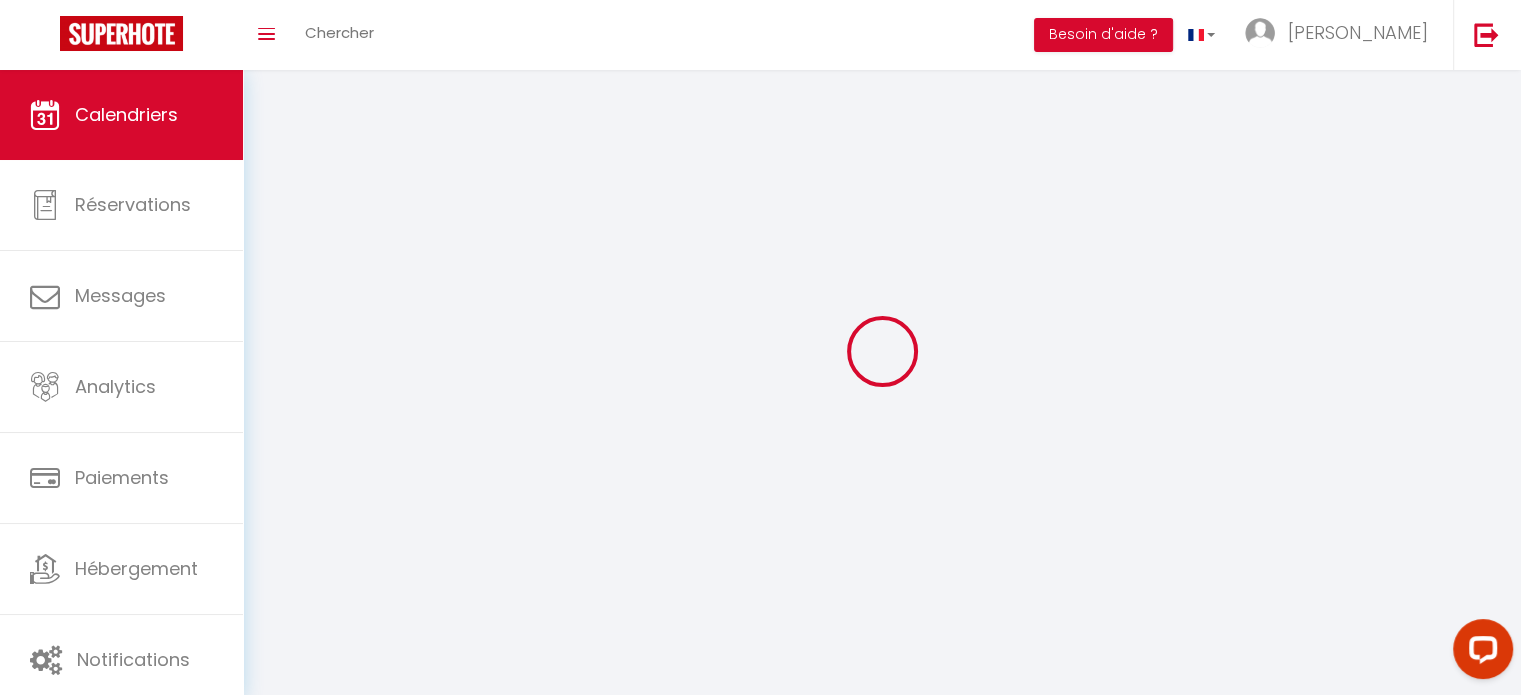 scroll, scrollTop: 70, scrollLeft: 0, axis: vertical 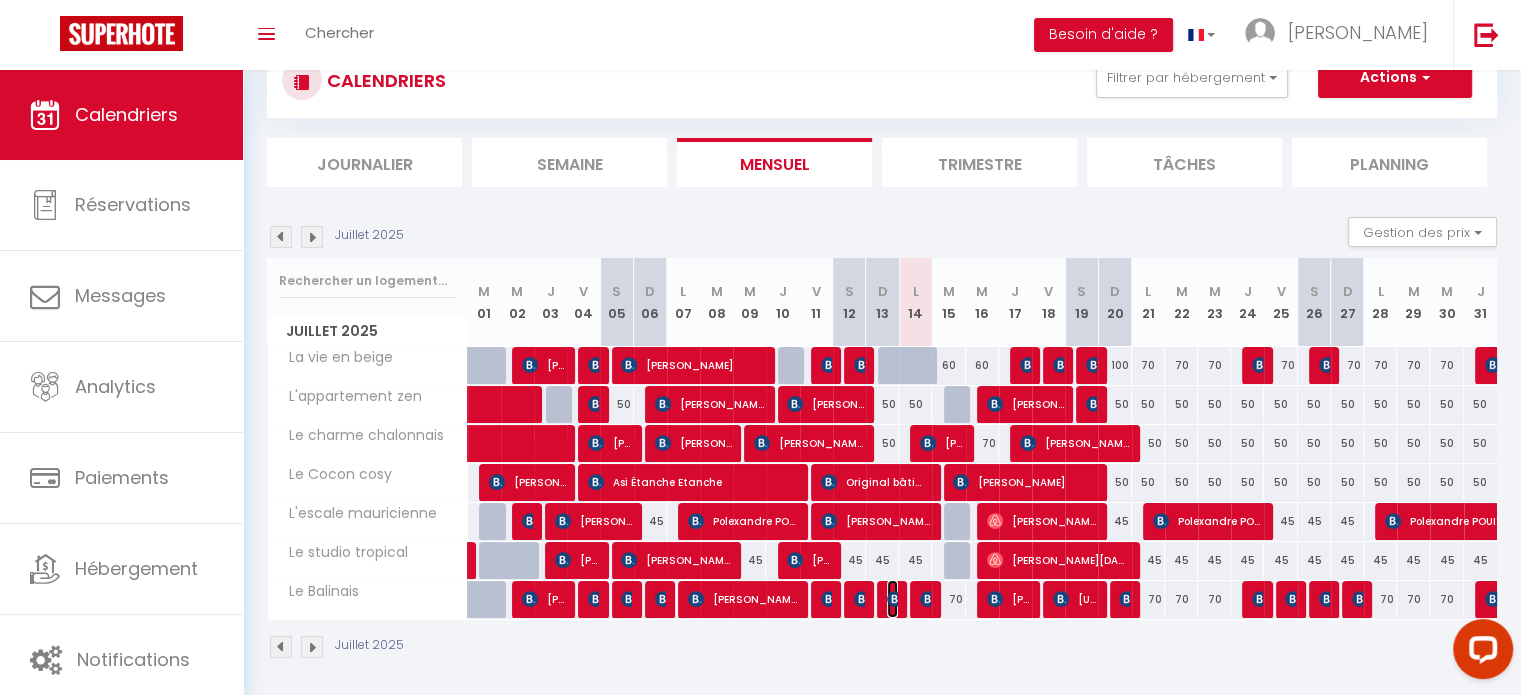 click at bounding box center (895, 599) 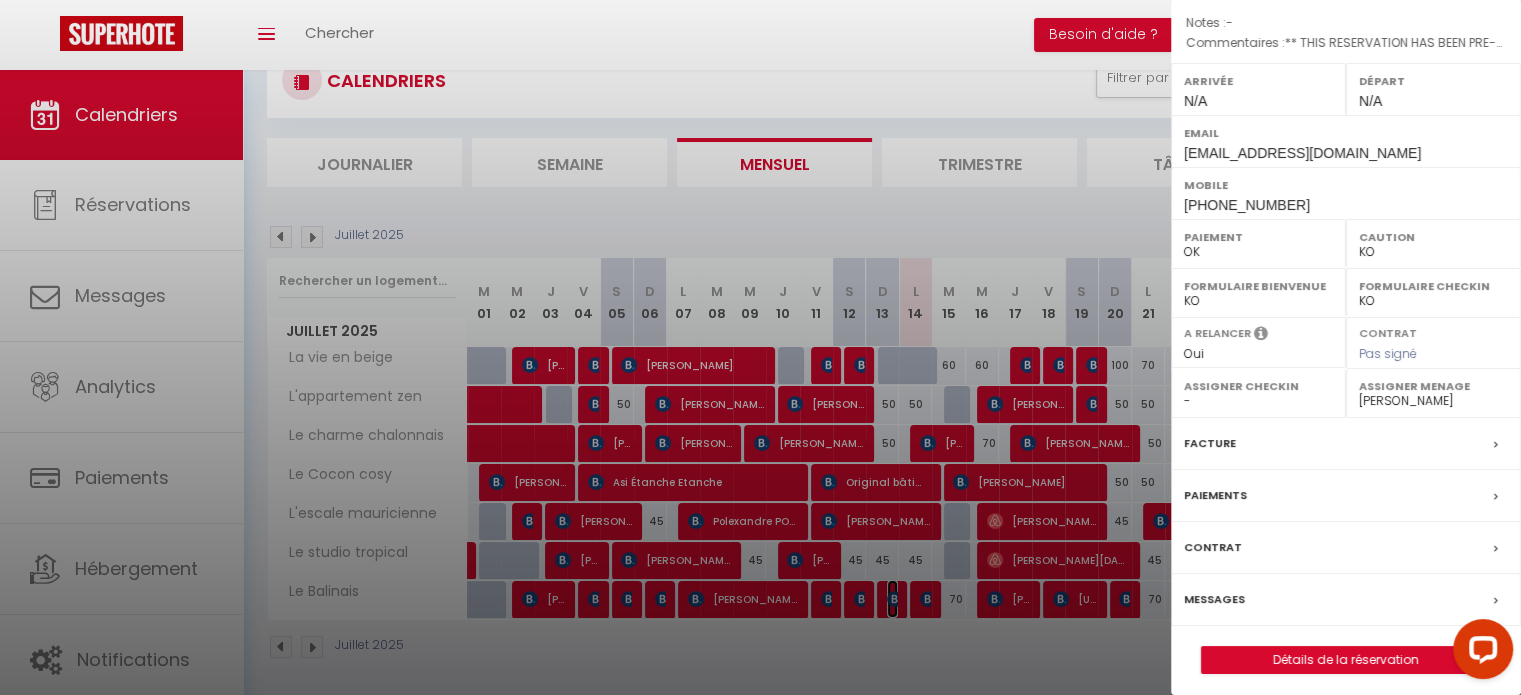 scroll, scrollTop: 233, scrollLeft: 0, axis: vertical 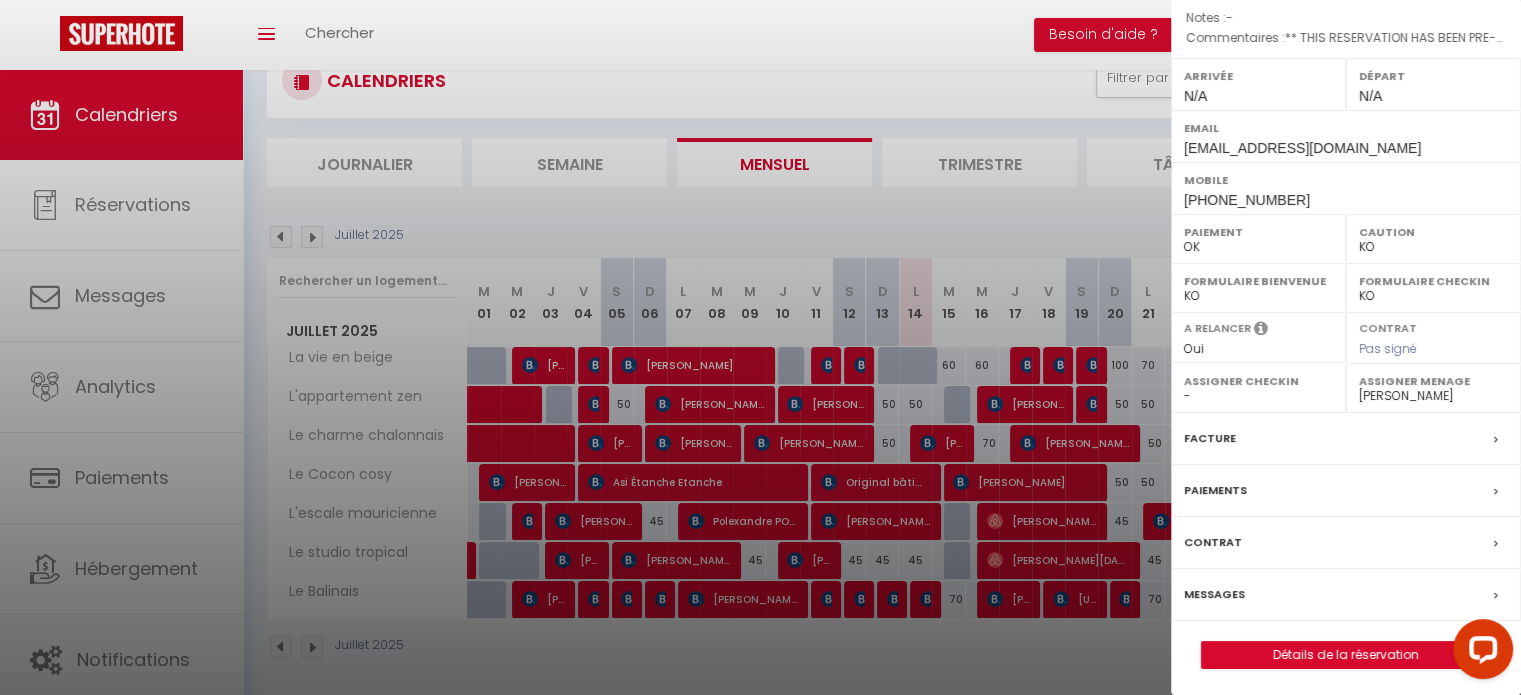 click on "Messages" at bounding box center (1214, 594) 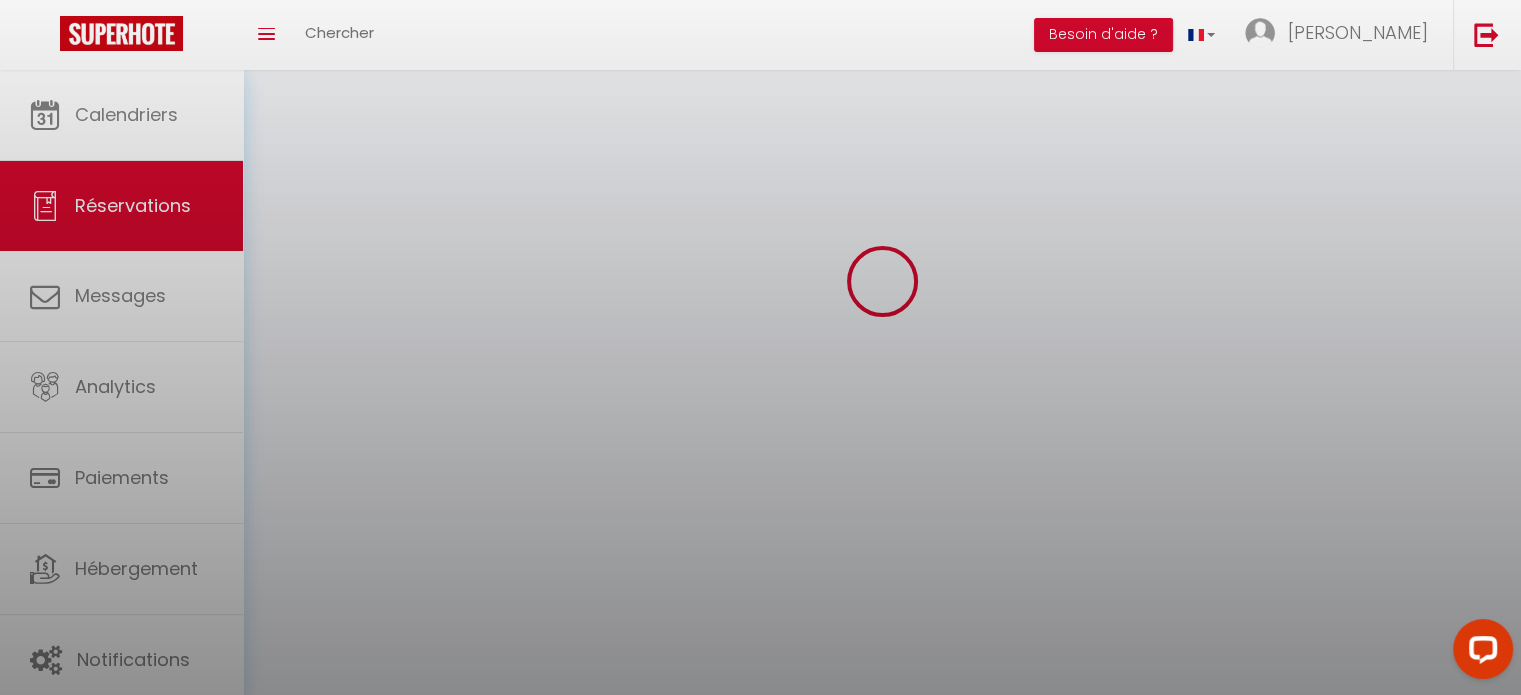 scroll, scrollTop: 0, scrollLeft: 0, axis: both 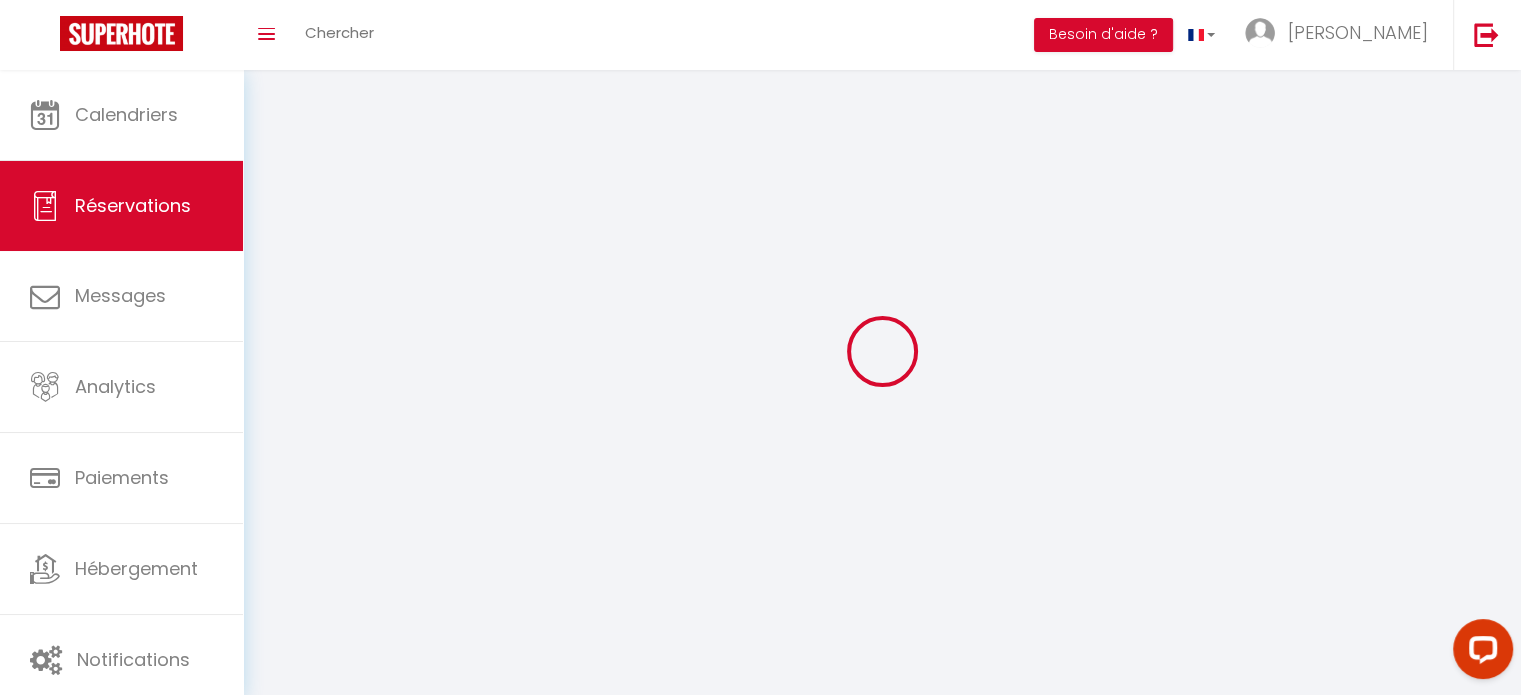select 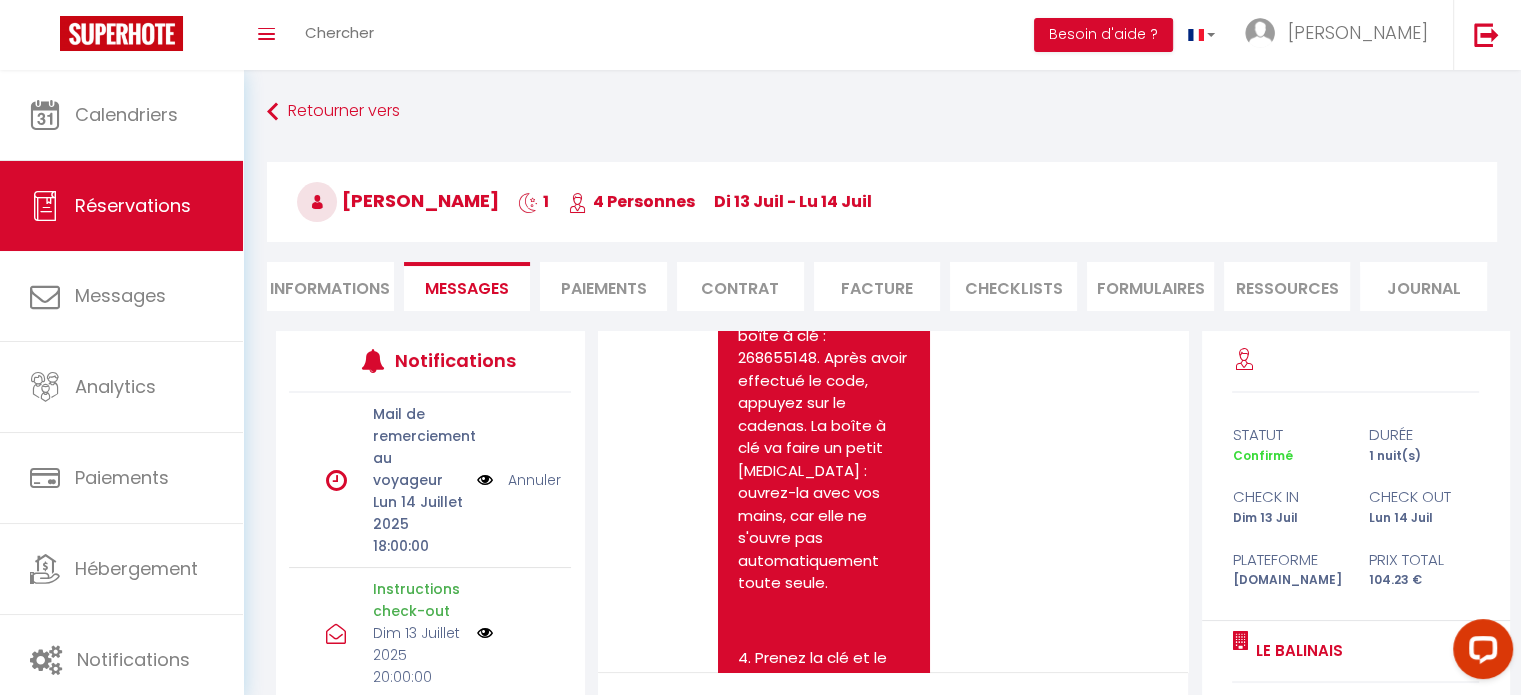 scroll, scrollTop: 4000, scrollLeft: 0, axis: vertical 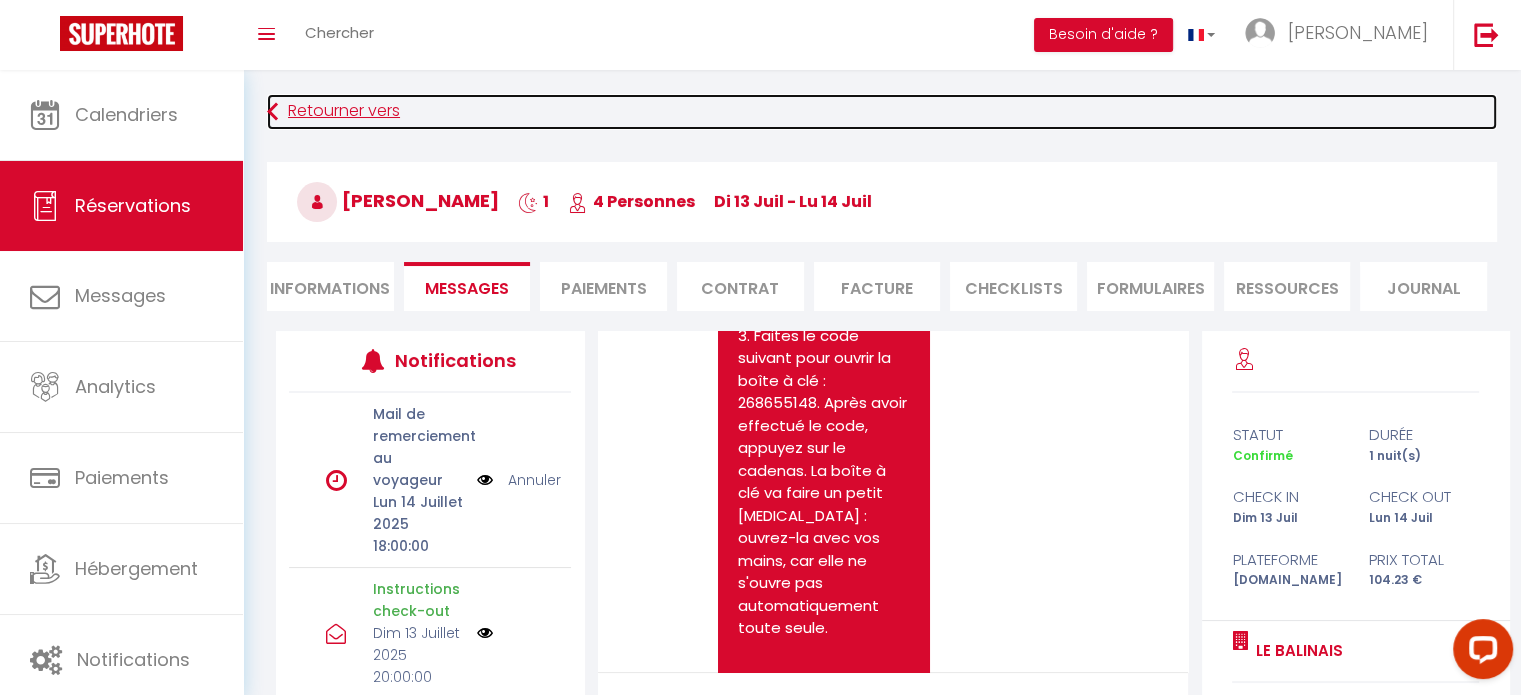 click on "Retourner vers" at bounding box center (882, 112) 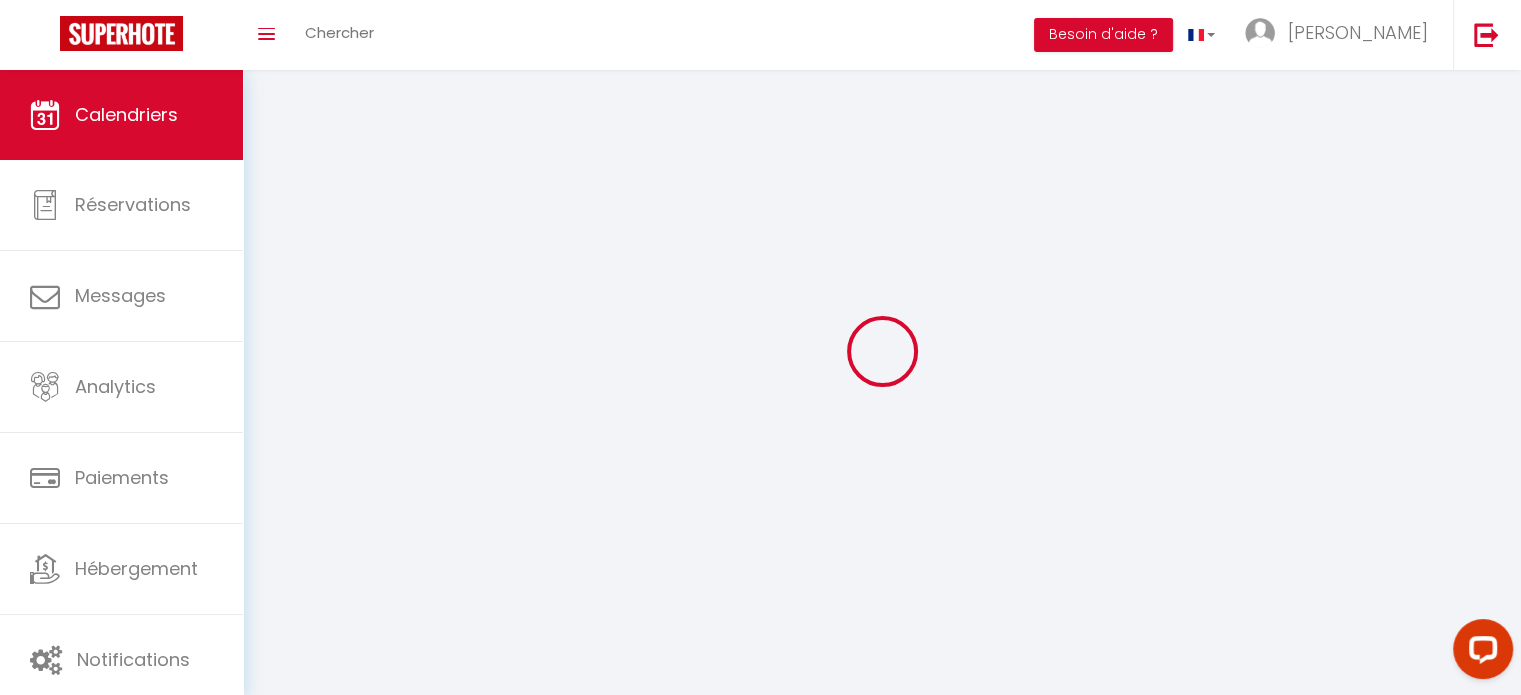 scroll, scrollTop: 70, scrollLeft: 0, axis: vertical 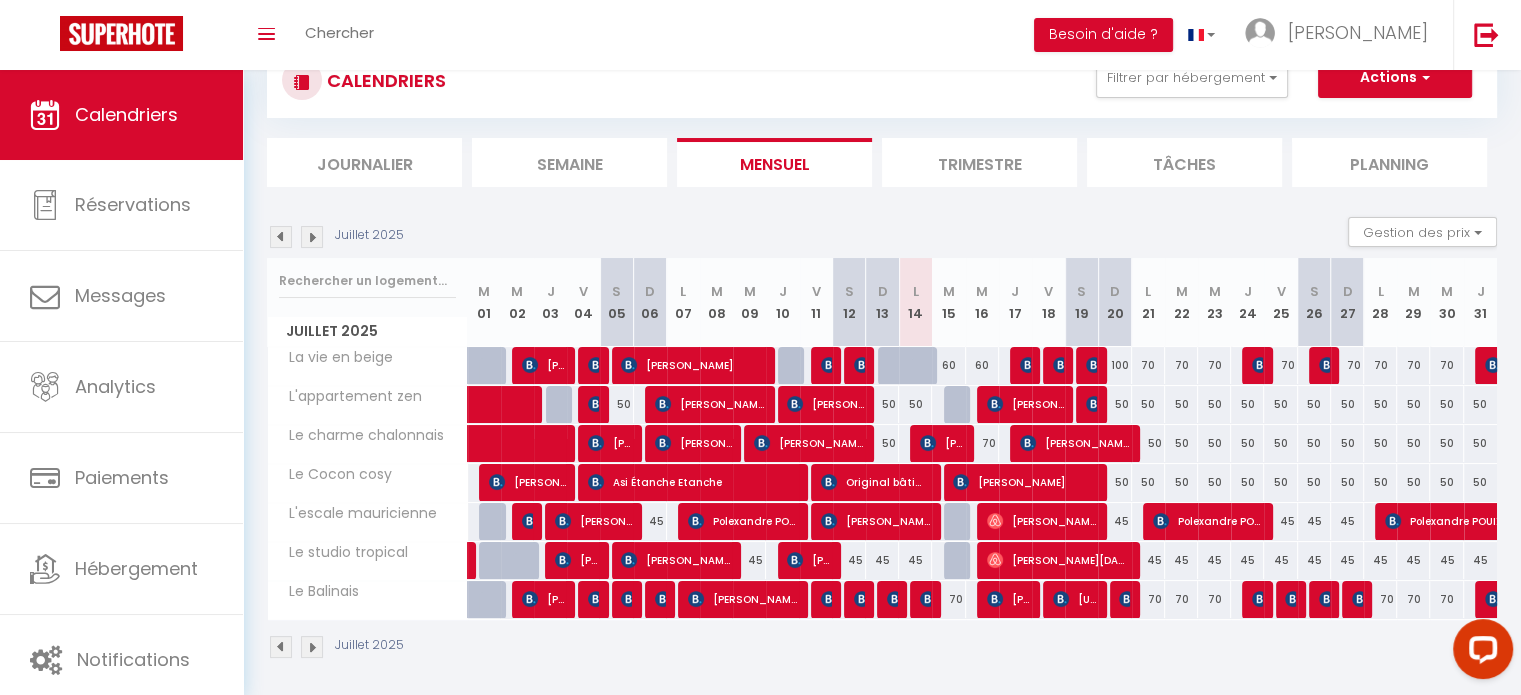click on "60" at bounding box center (982, 365) 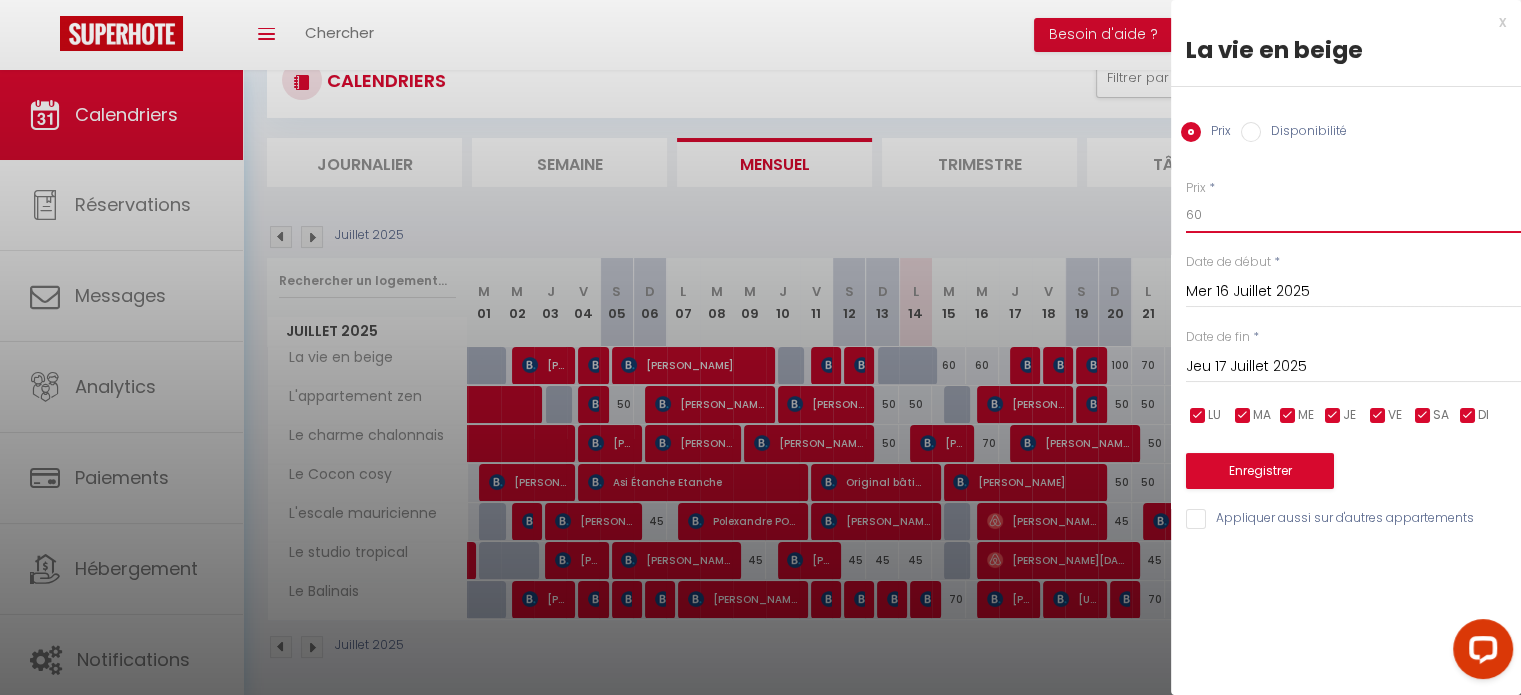 click on "60" at bounding box center [1353, 215] 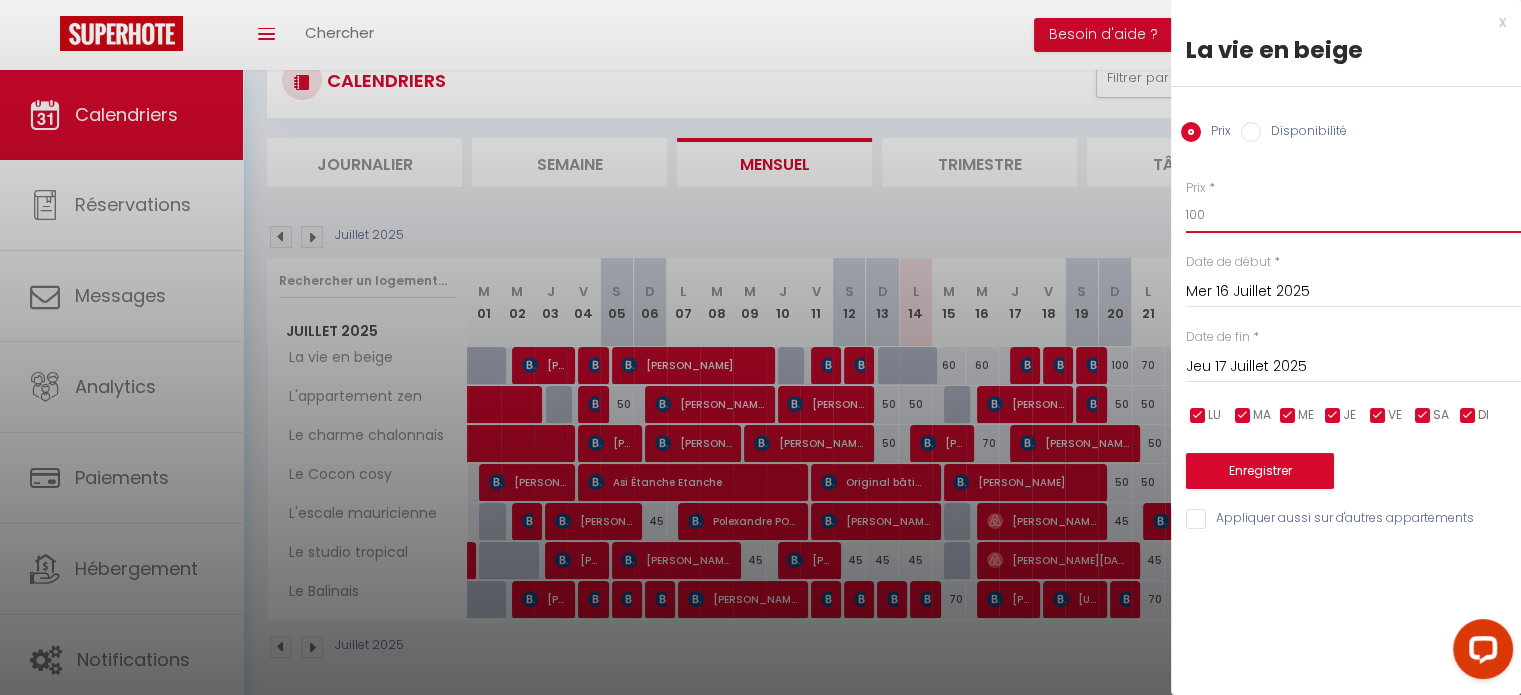 type on "100" 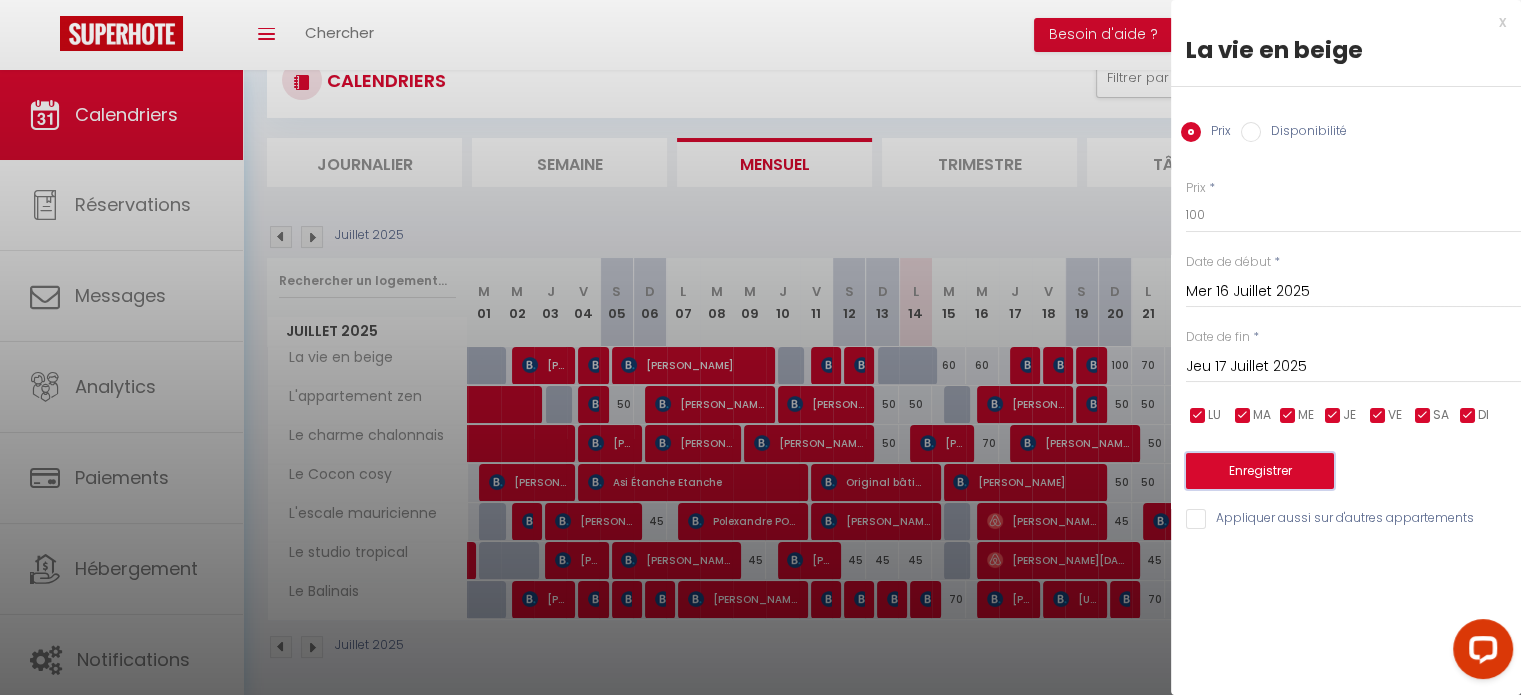 click on "Enregistrer" at bounding box center (1260, 471) 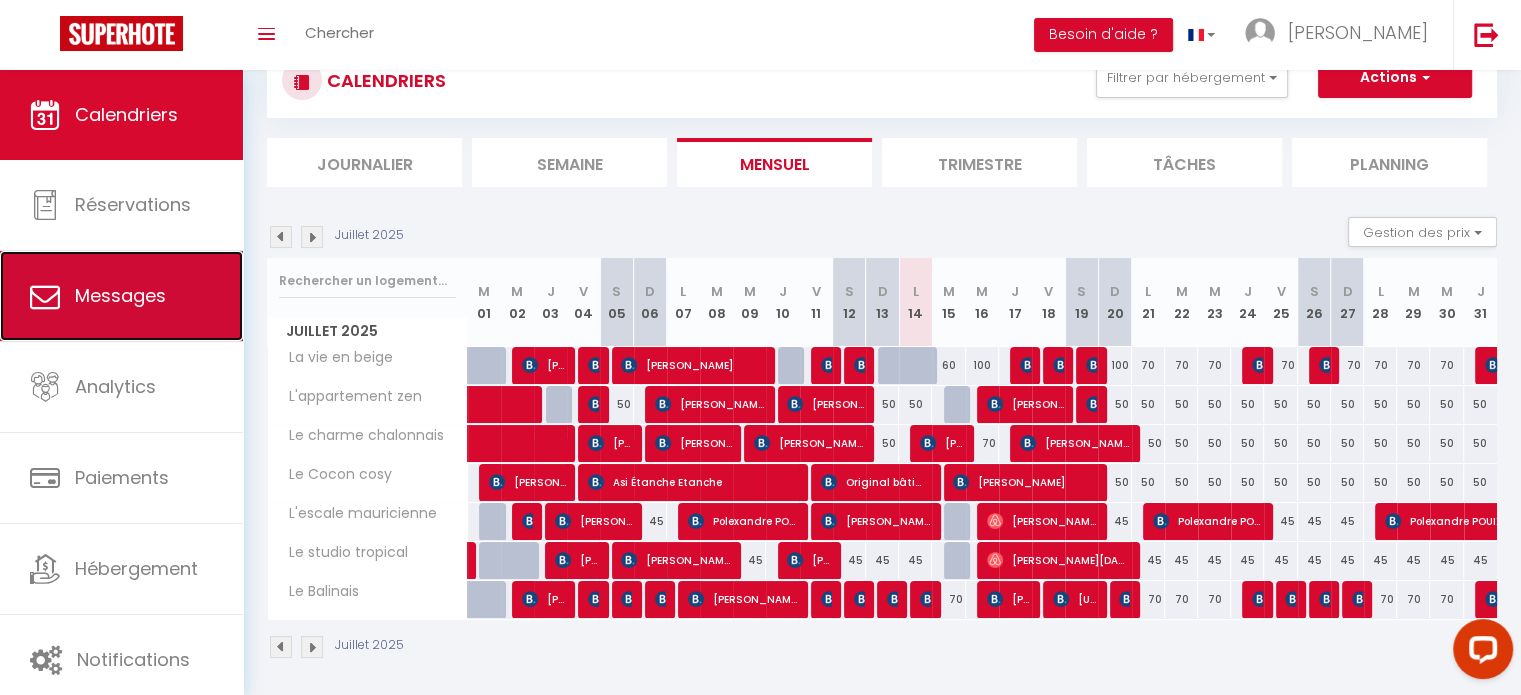 click on "Messages" at bounding box center (121, 296) 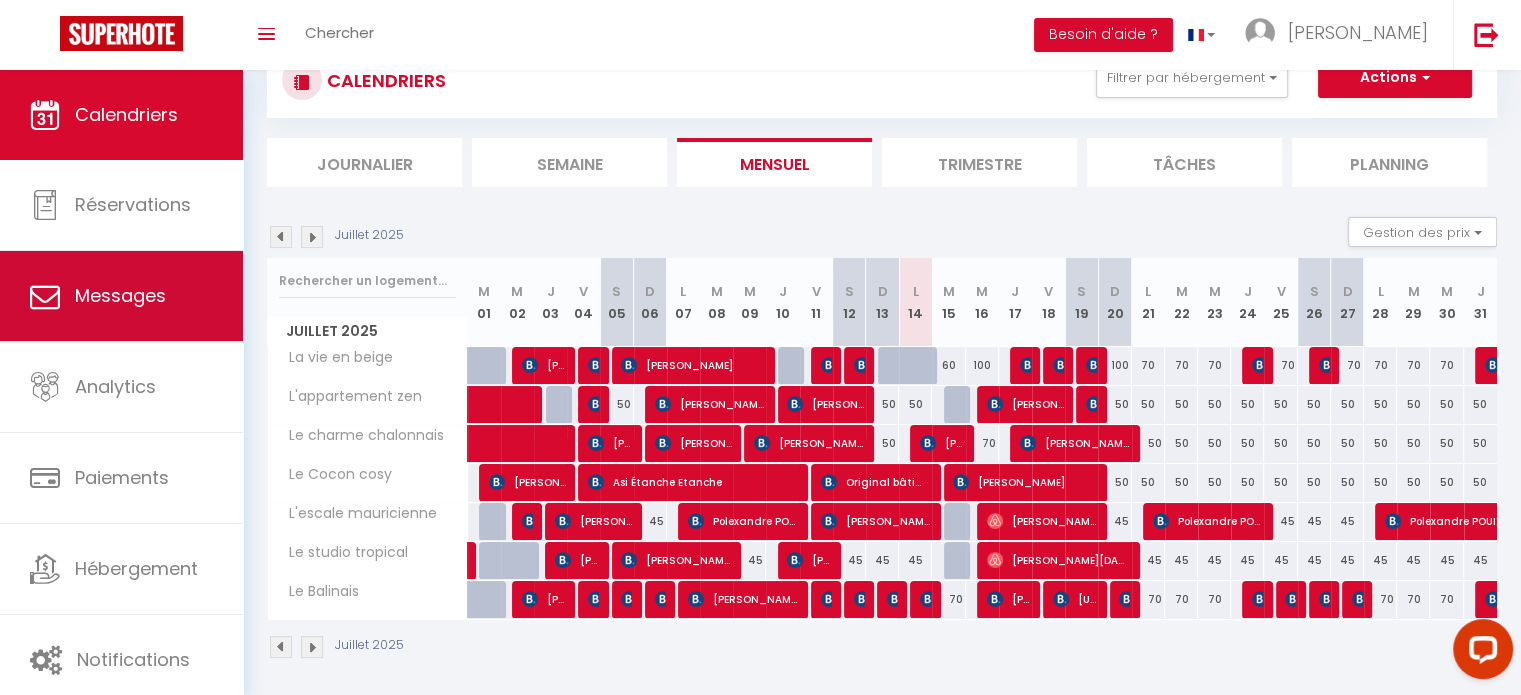 select on "message" 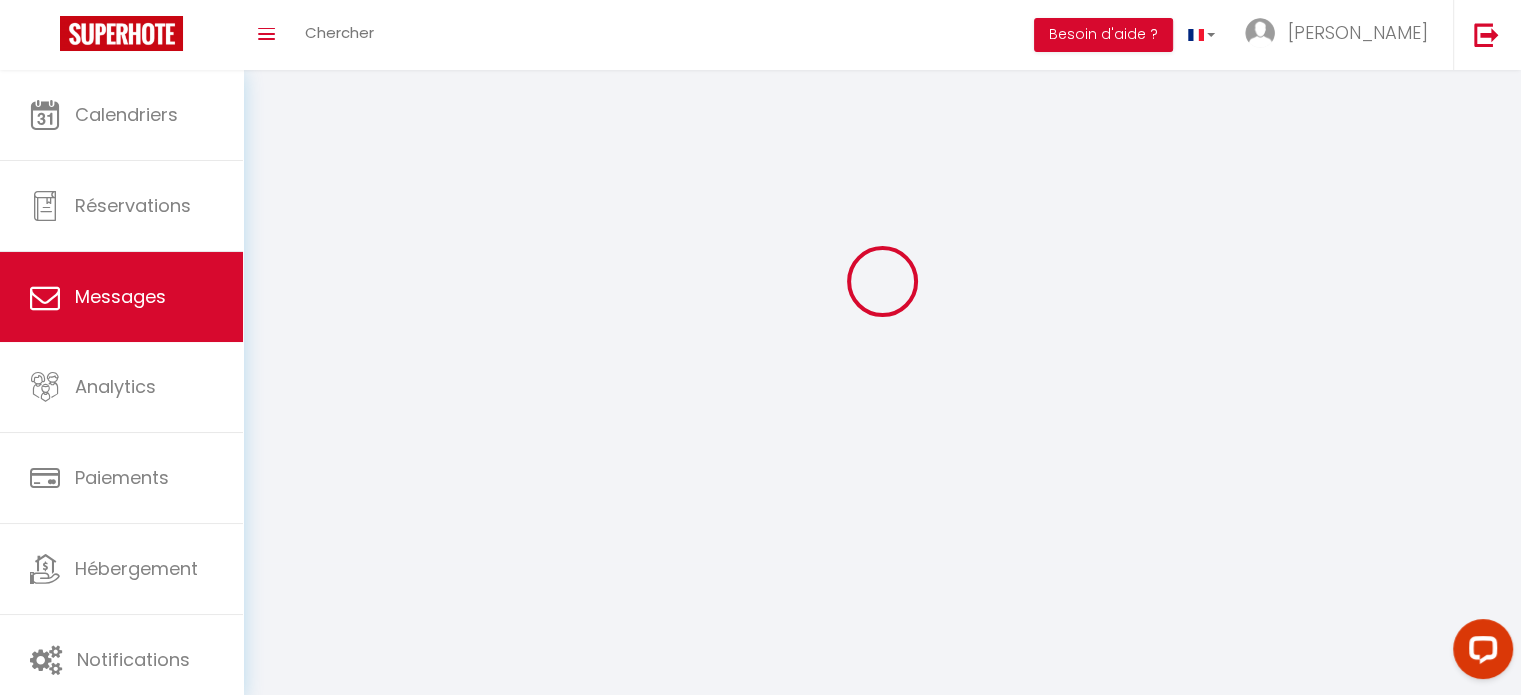 scroll, scrollTop: 0, scrollLeft: 0, axis: both 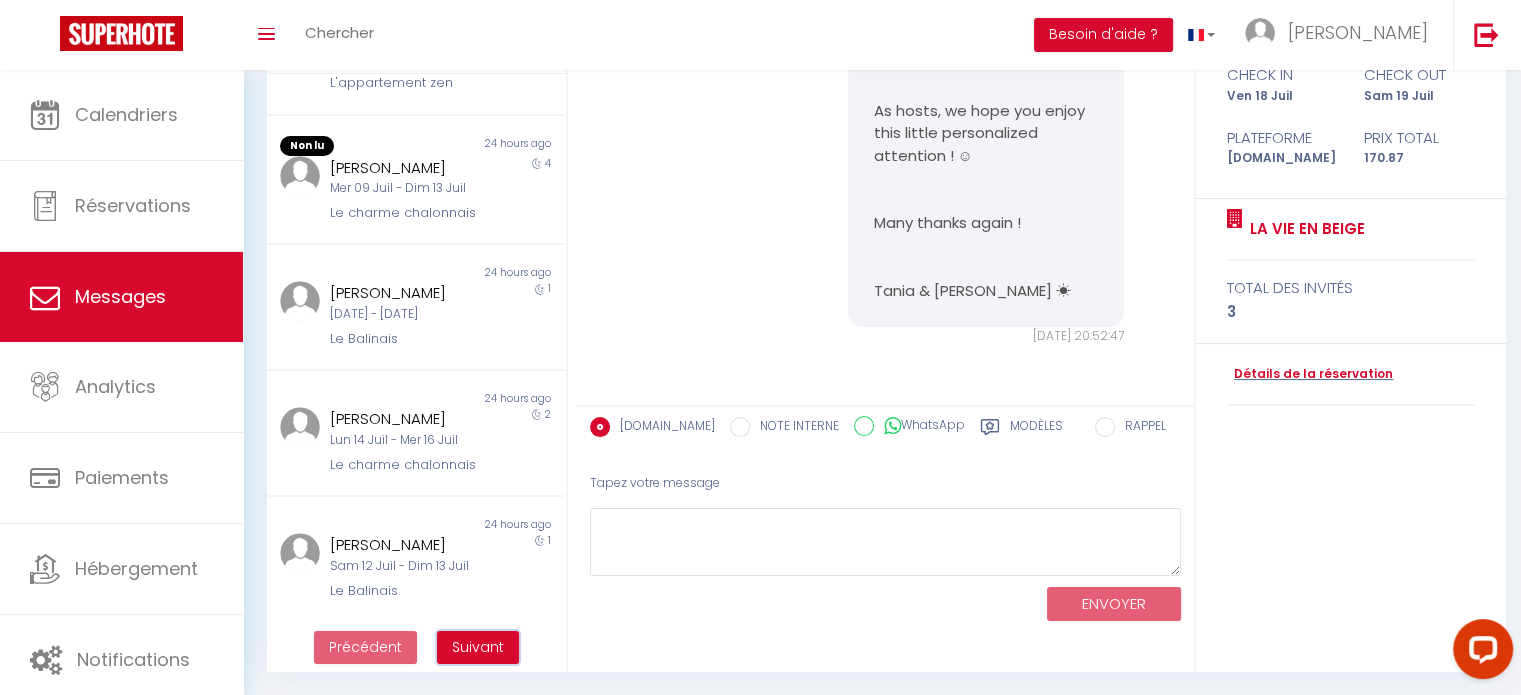 click on "Suivant" at bounding box center [478, 647] 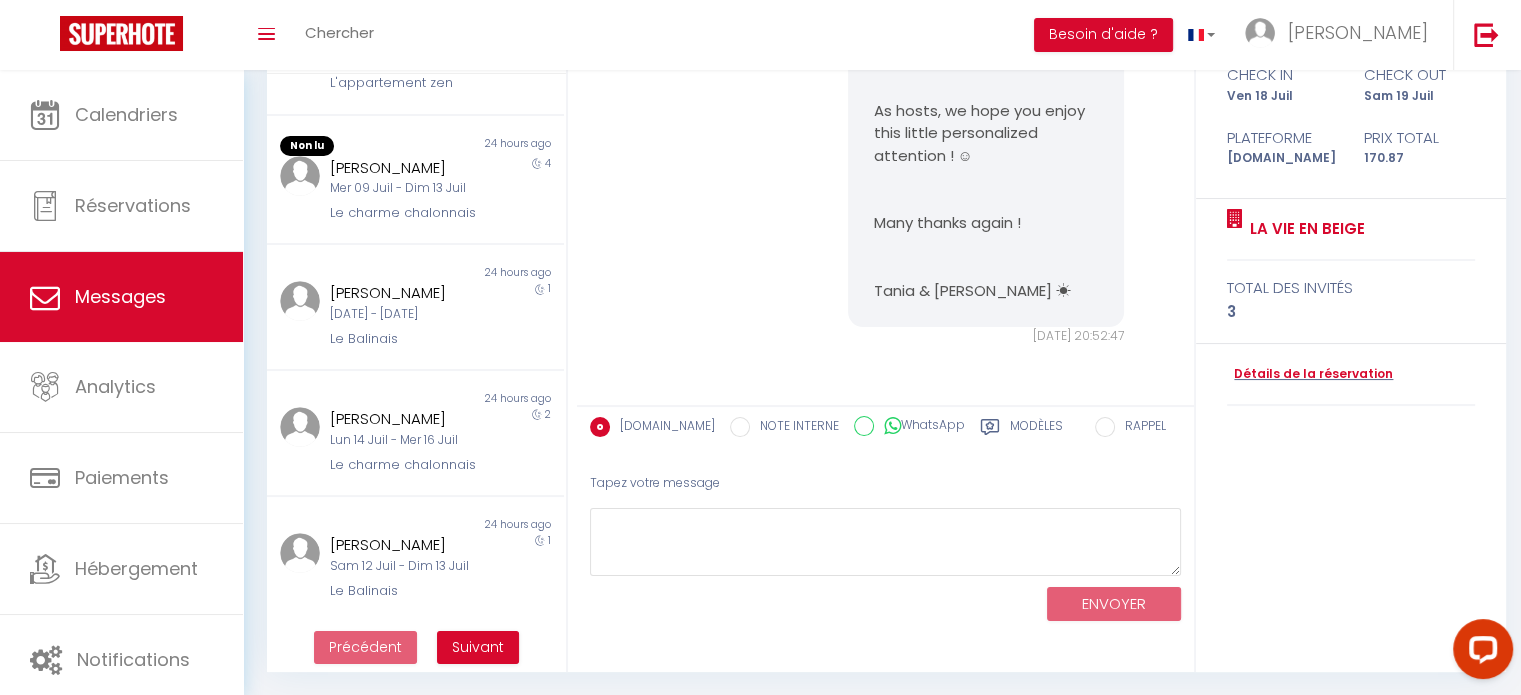 scroll, scrollTop: 70, scrollLeft: 0, axis: vertical 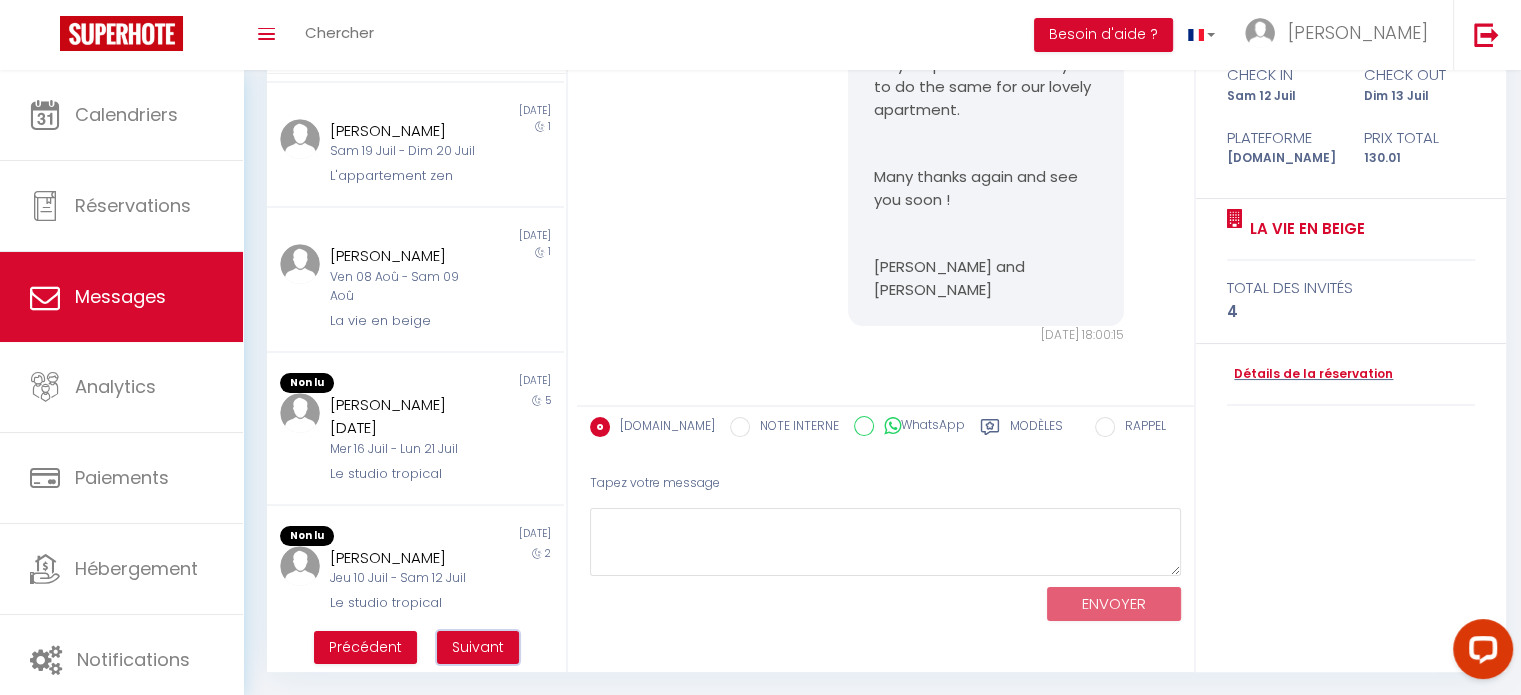 click on "Suivant" at bounding box center (478, 647) 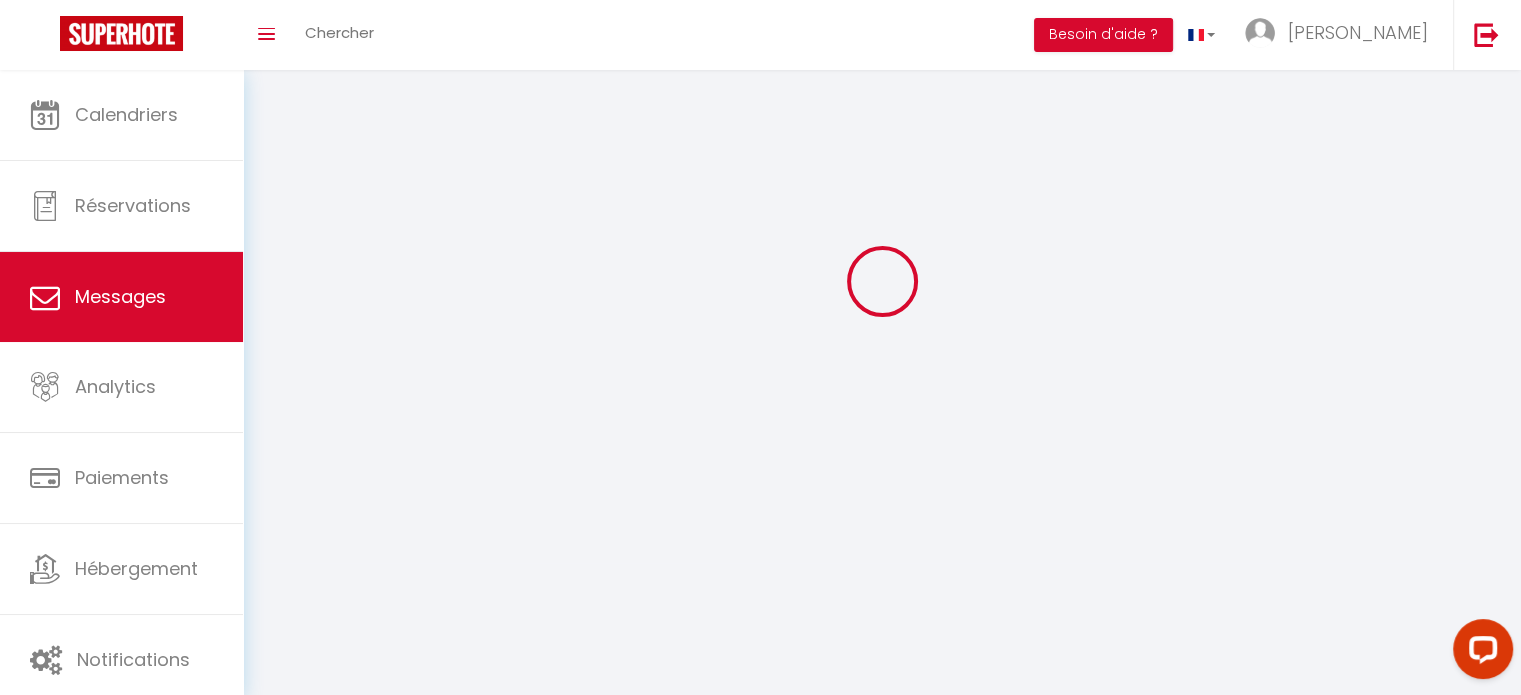 scroll, scrollTop: 70, scrollLeft: 0, axis: vertical 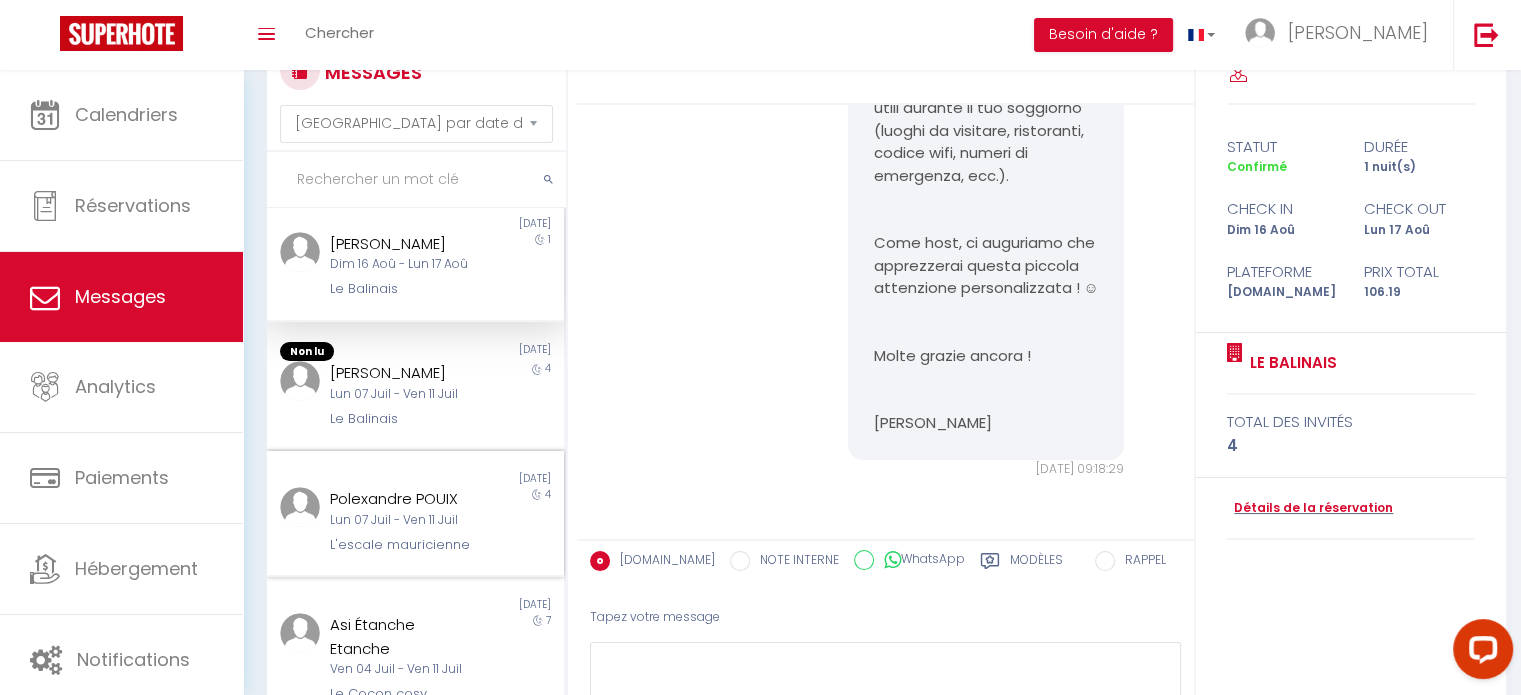 click on "Lun 07 Juil - Ven 11 Juil" at bounding box center (403, 520) 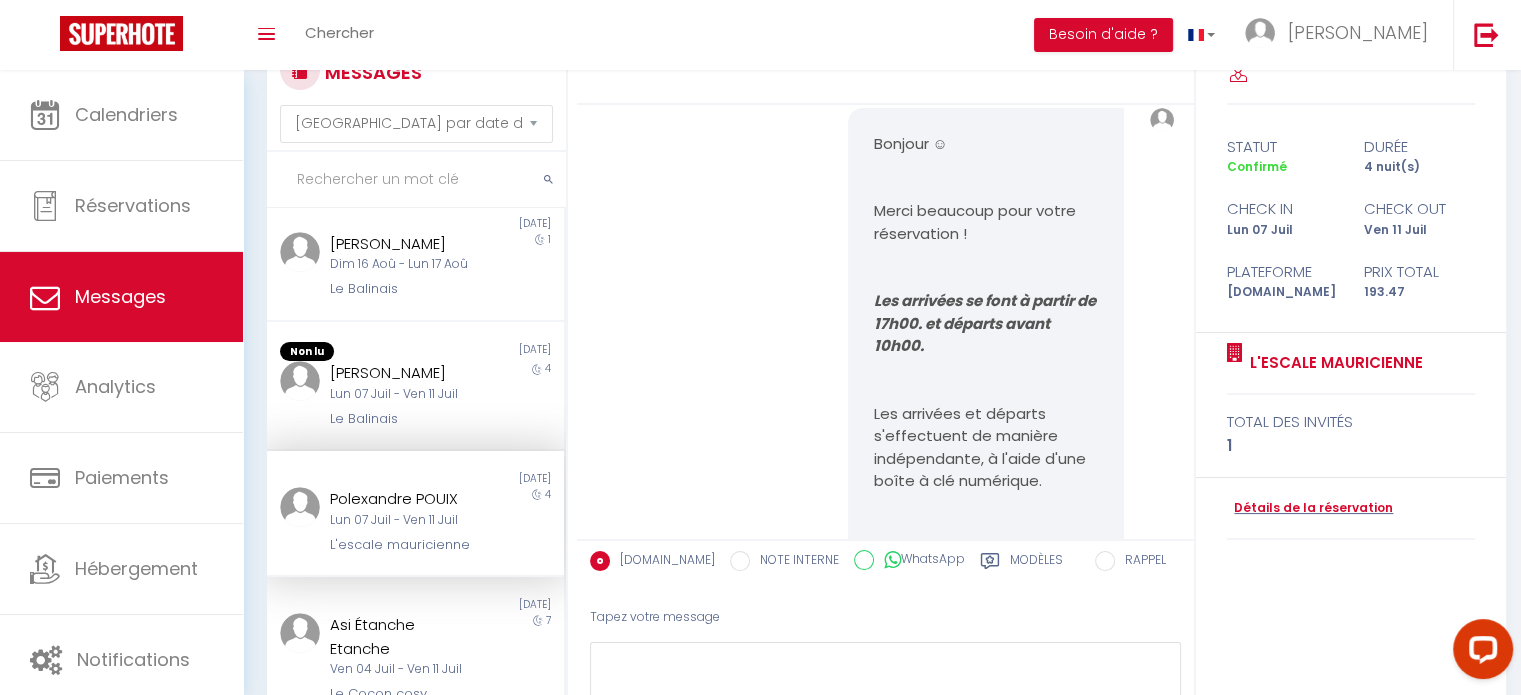 scroll, scrollTop: 0, scrollLeft: 0, axis: both 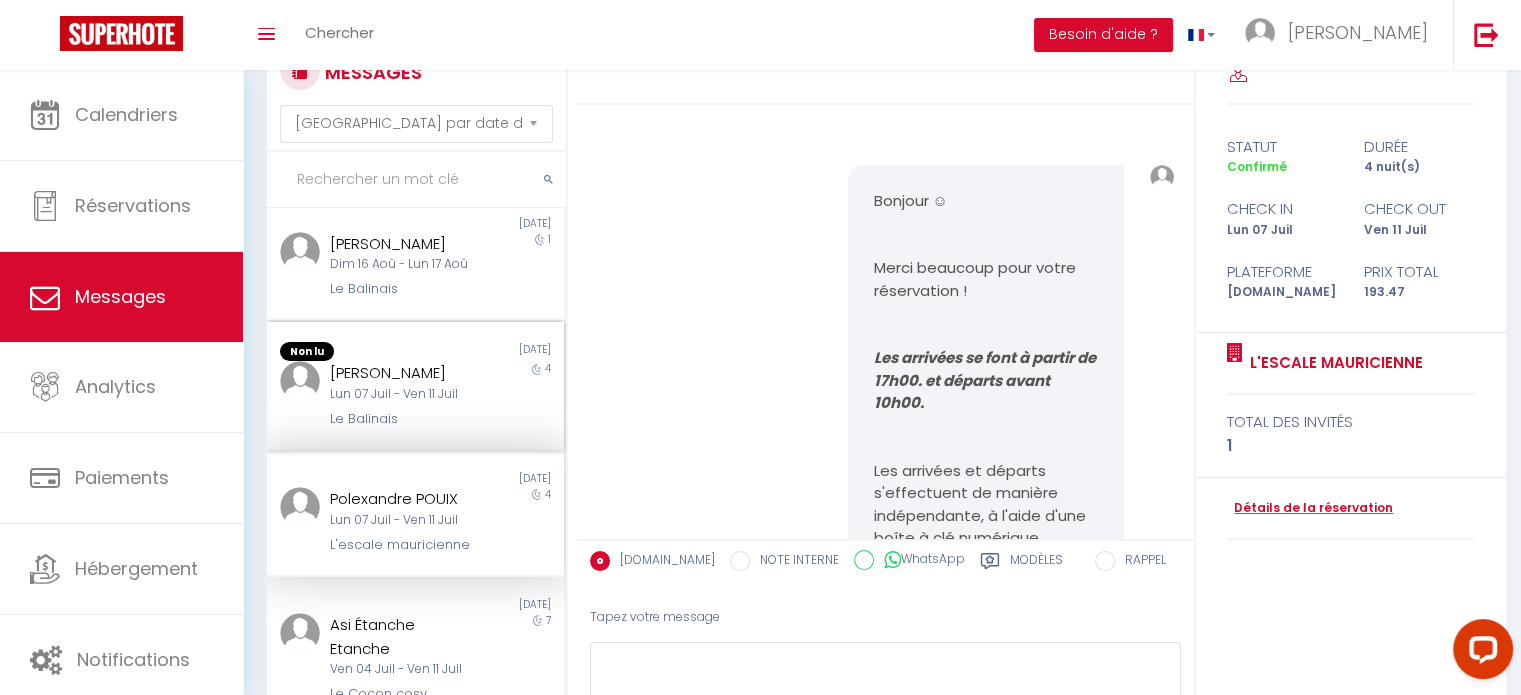 click on "Lun 07 Juil - Ven 11 Juil" at bounding box center (403, 394) 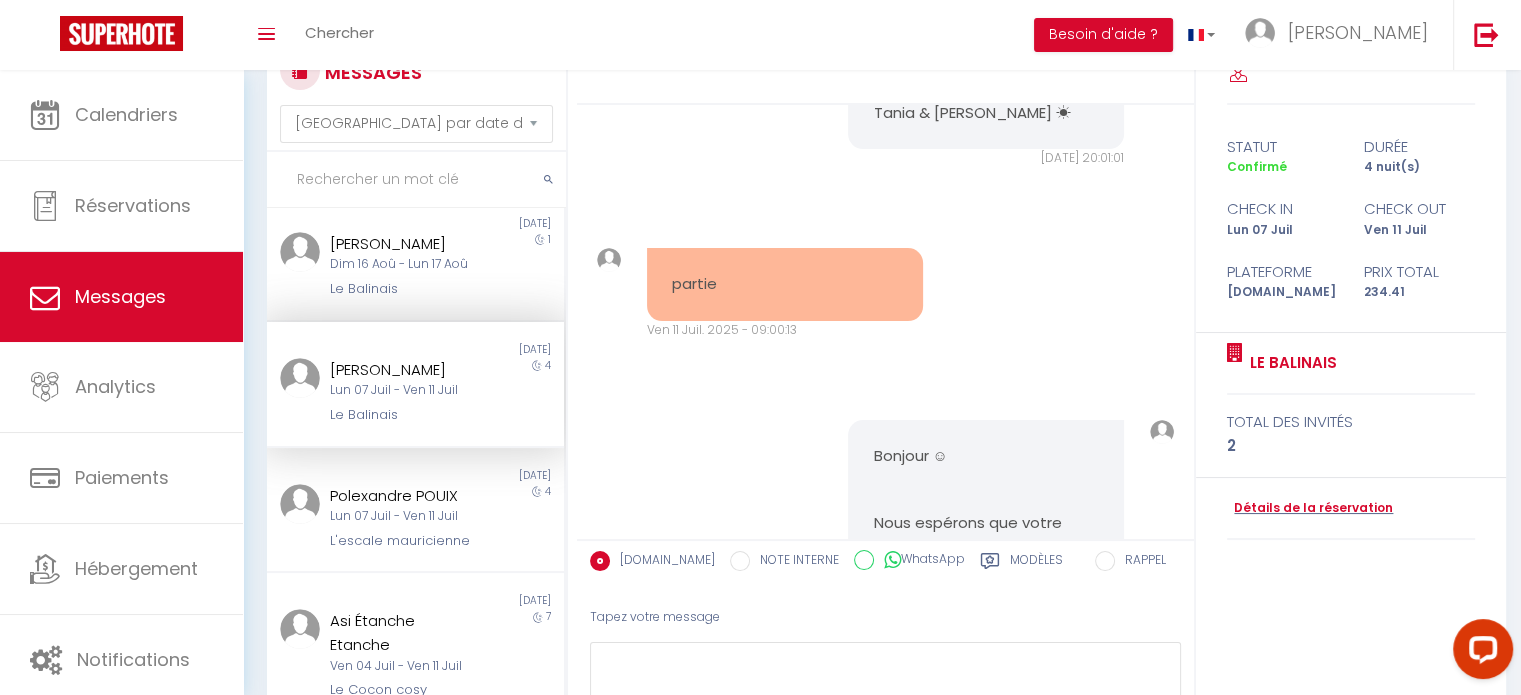 scroll, scrollTop: 5124, scrollLeft: 0, axis: vertical 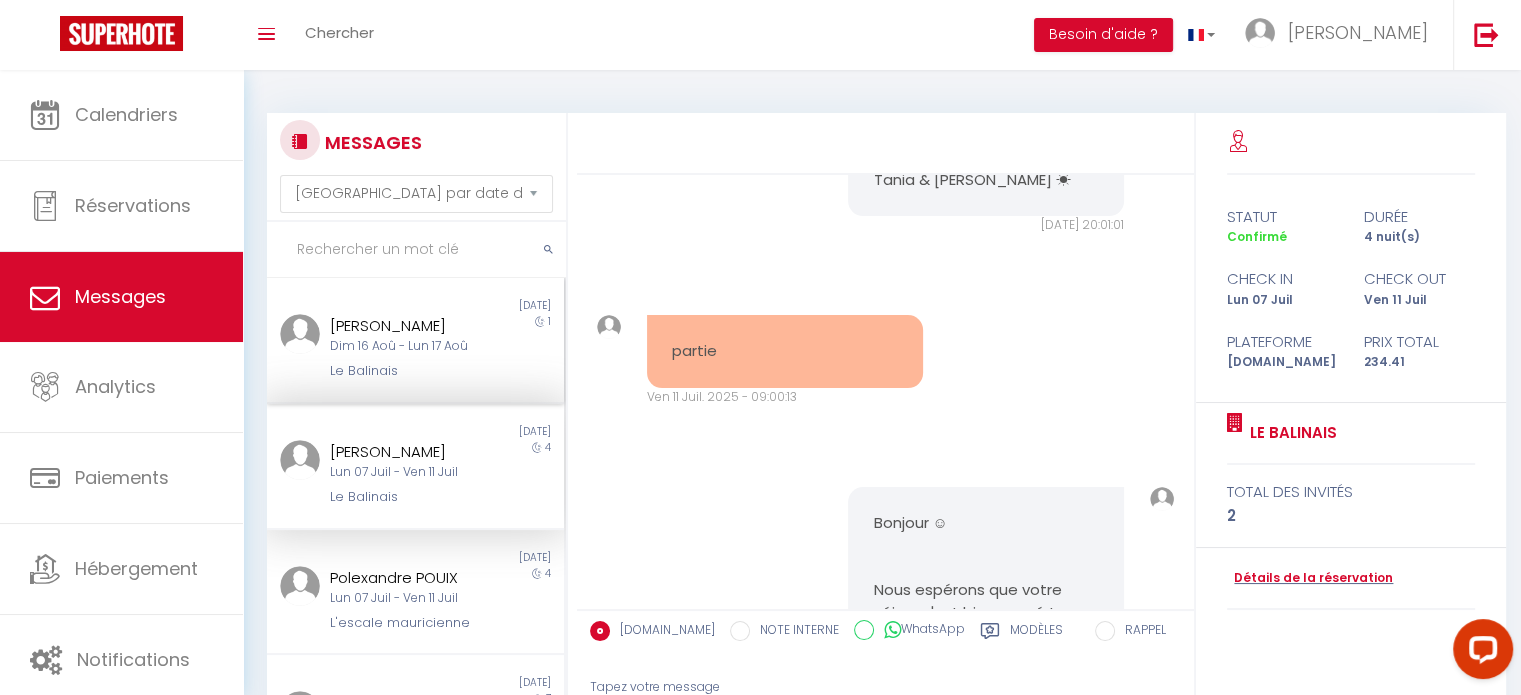 click on "Dim 16 Aoû - Lun 17 Aoû" at bounding box center (403, 346) 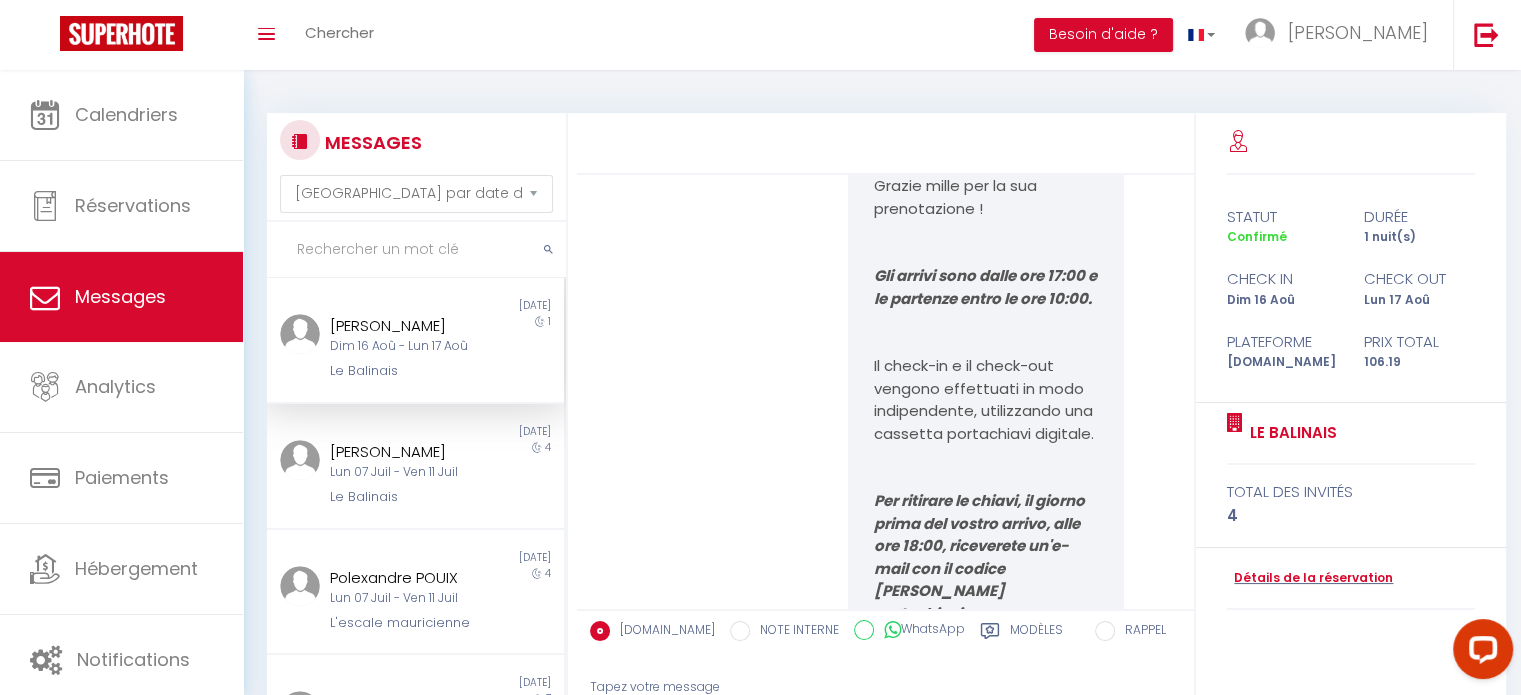 scroll, scrollTop: 0, scrollLeft: 0, axis: both 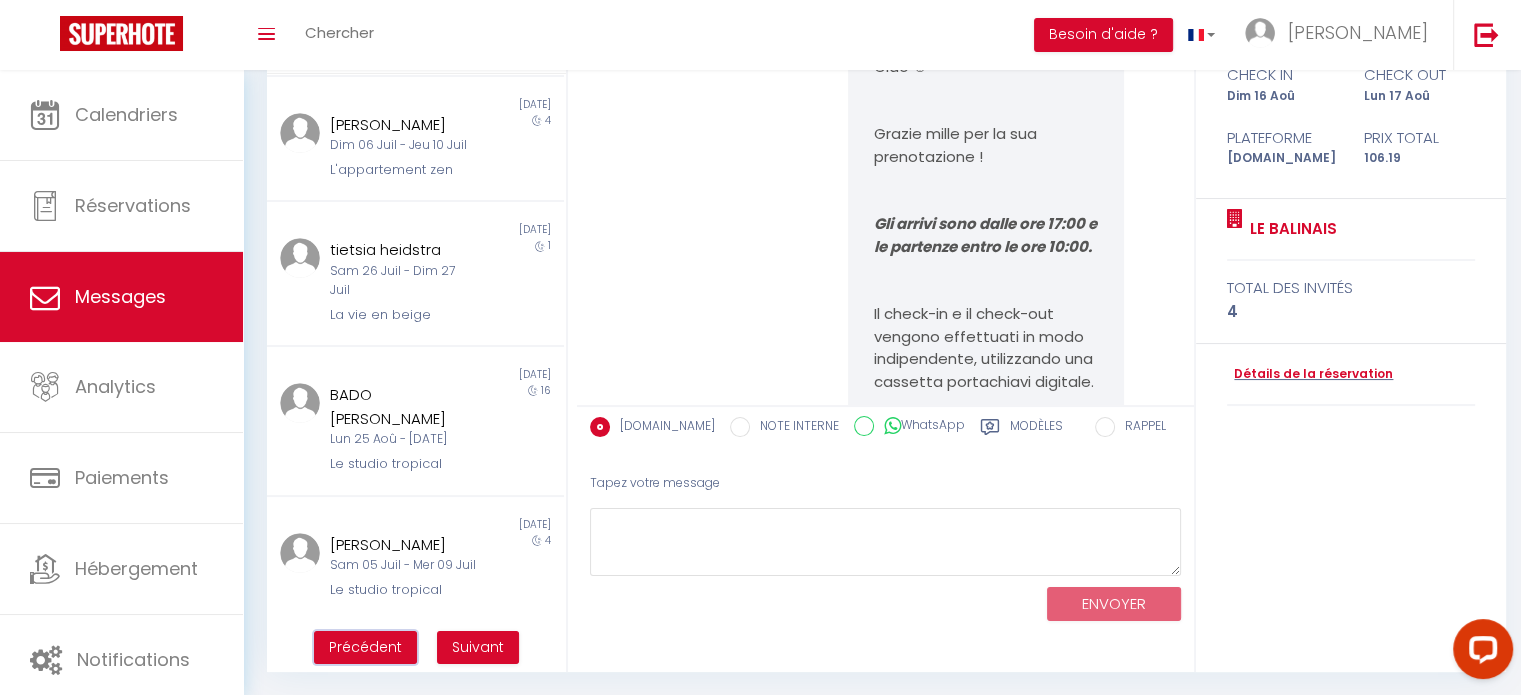 click on "Précédent" at bounding box center (365, 647) 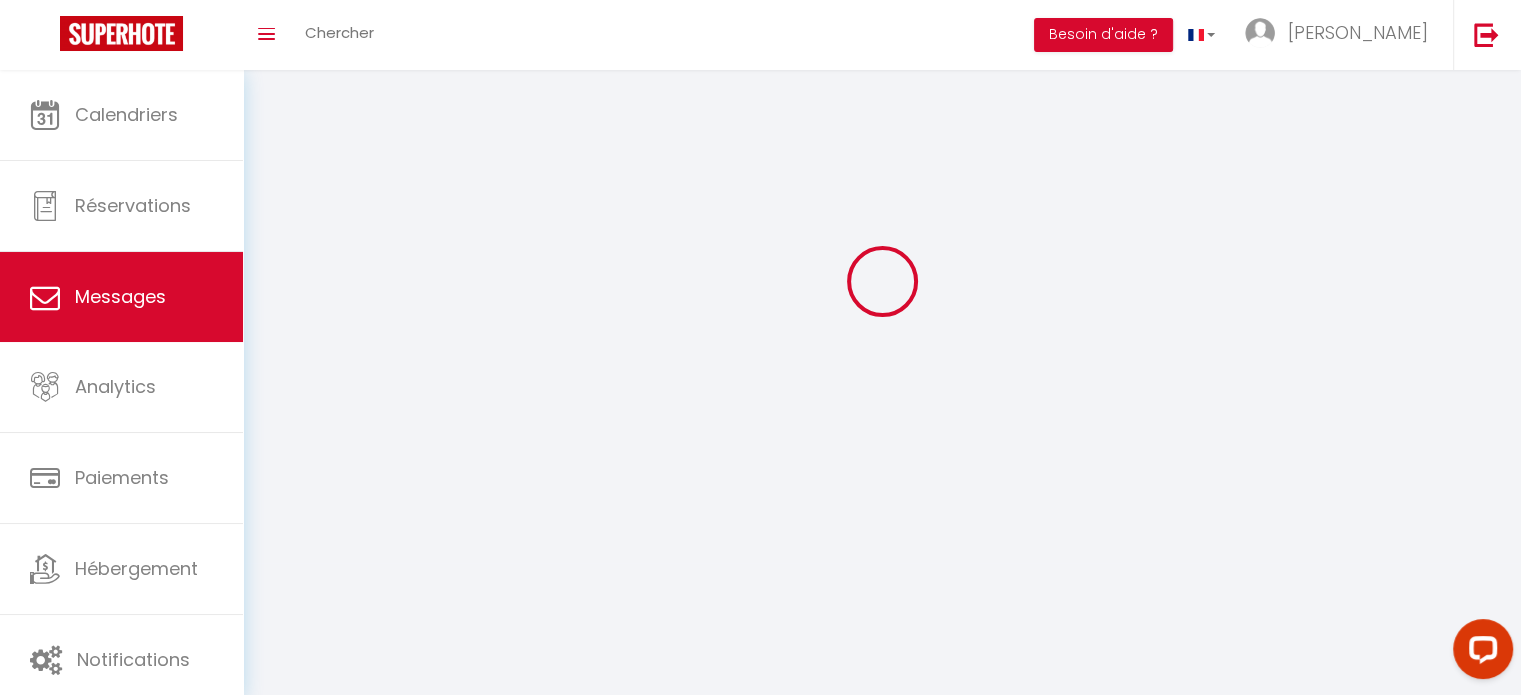 scroll, scrollTop: 70, scrollLeft: 0, axis: vertical 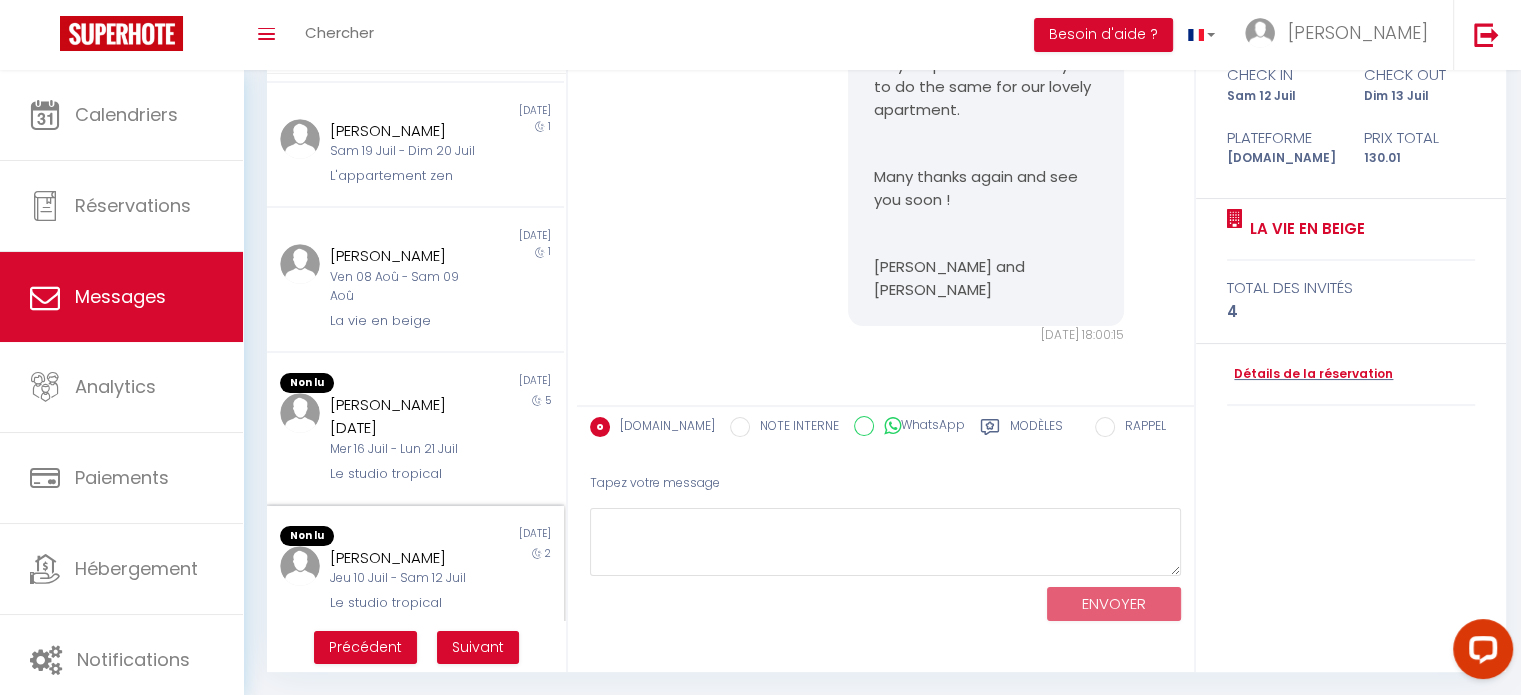 click on "Jeu 10 Juil - Sam 12 Juil" at bounding box center (403, 578) 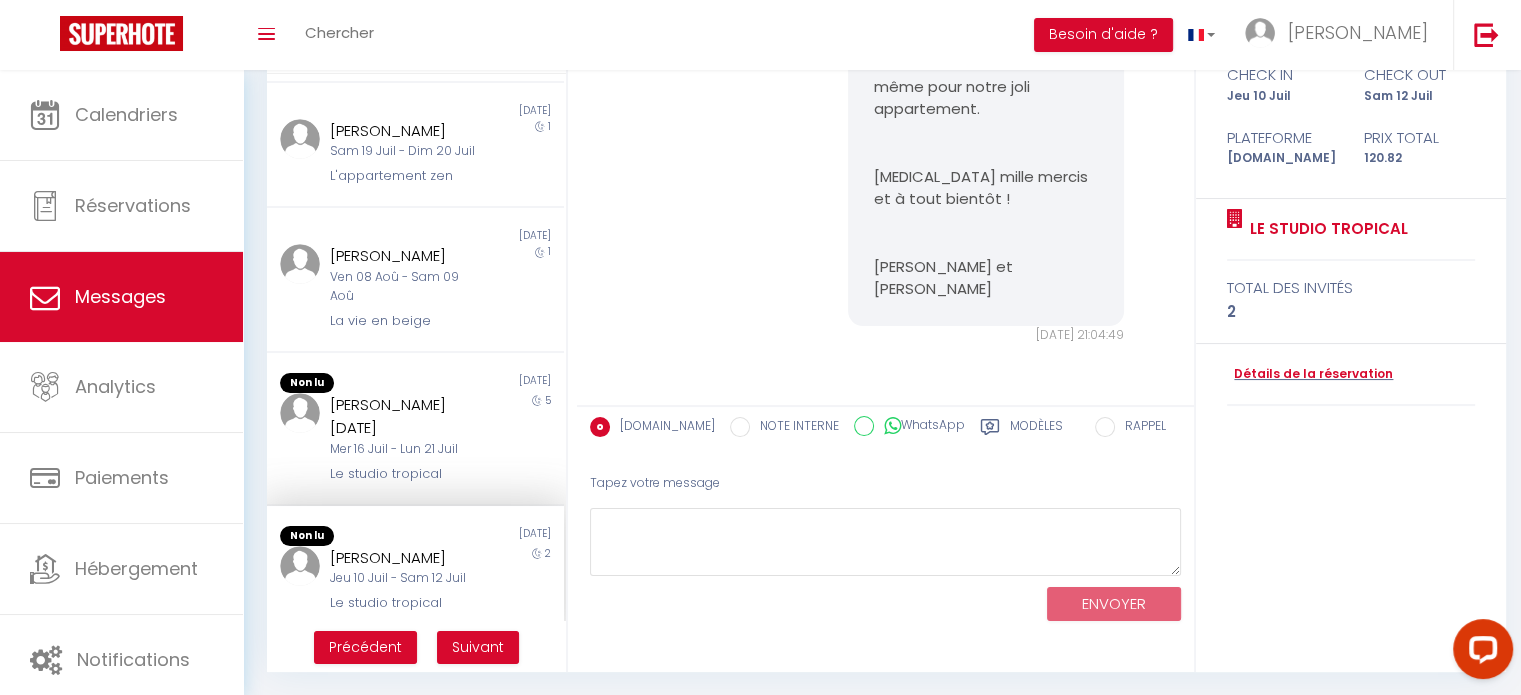 scroll, scrollTop: 5975, scrollLeft: 0, axis: vertical 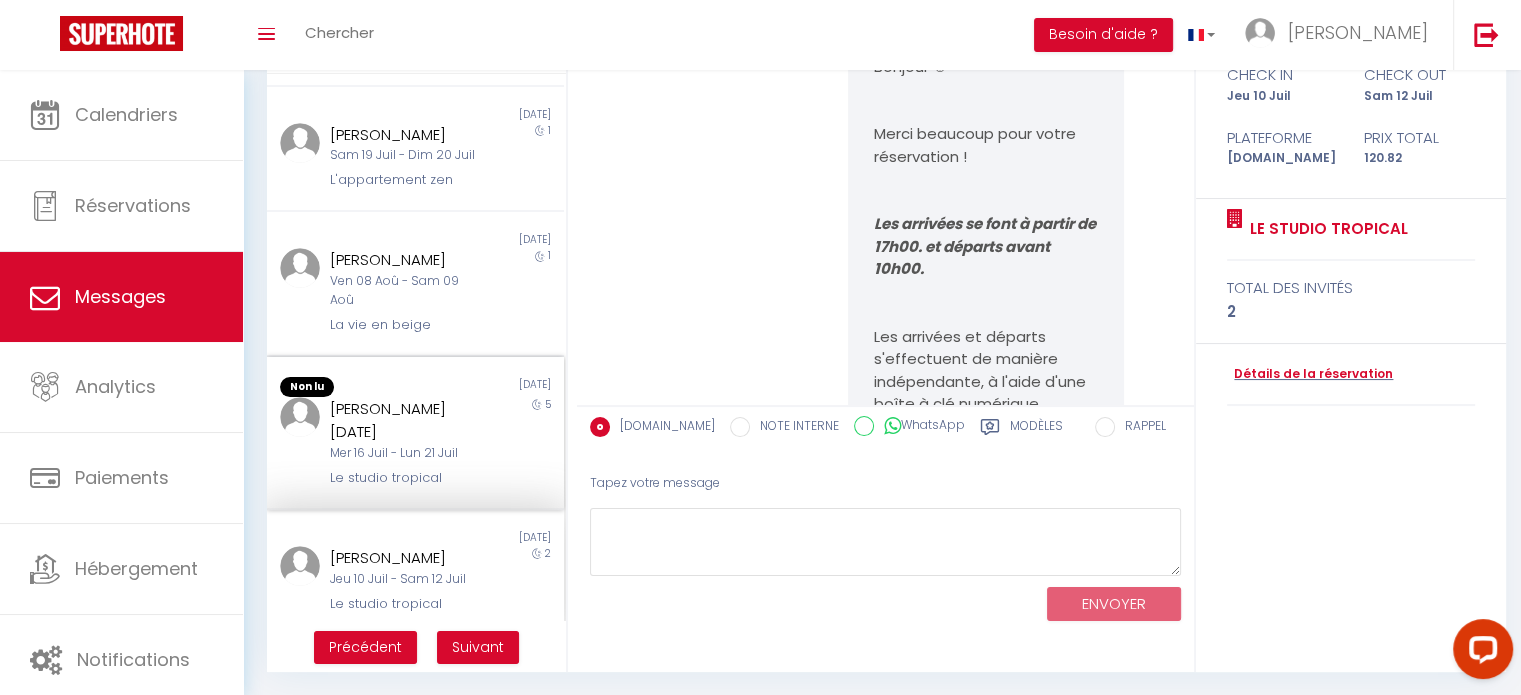 click on "[PERSON_NAME][DATE]" at bounding box center [403, 420] 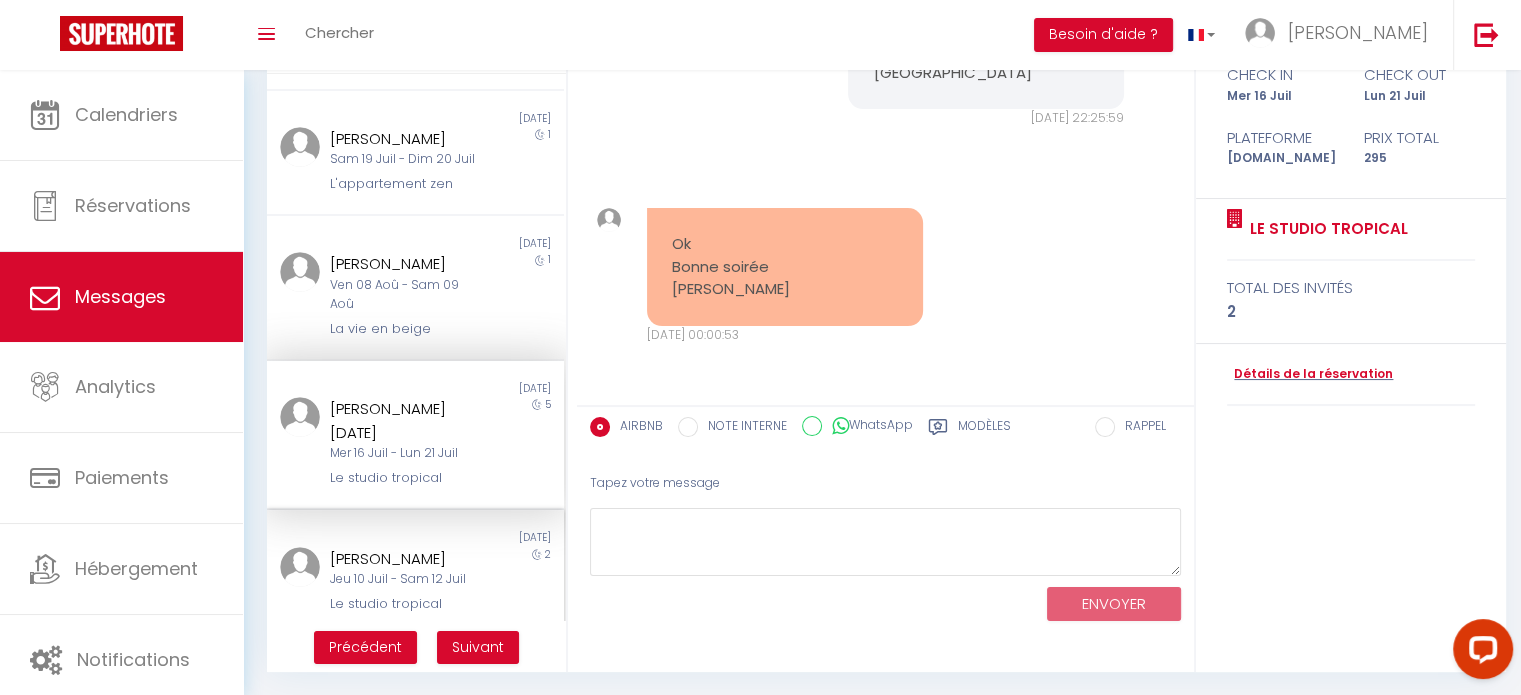 click on "Jeu 10 Juil - Sam 12 Juil" at bounding box center (403, 579) 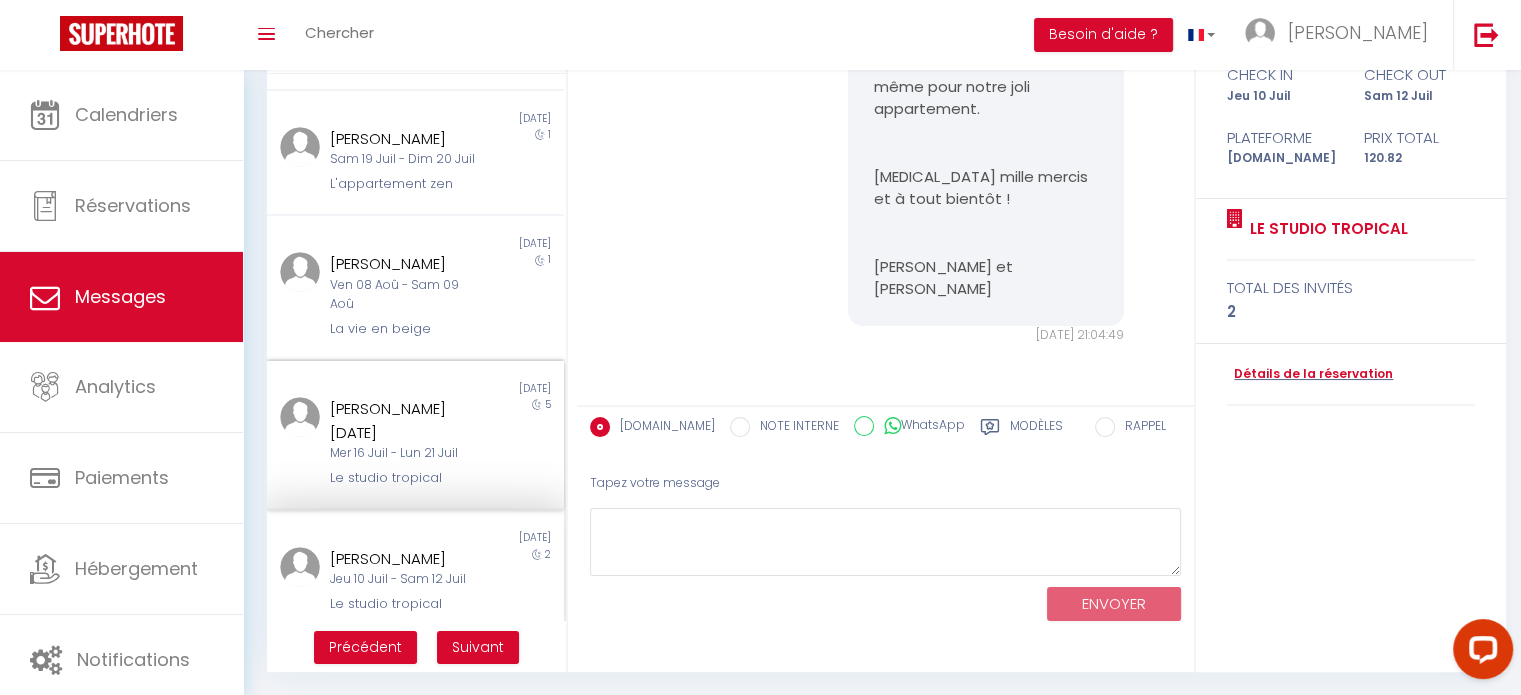 click on "Le studio tropical" at bounding box center (403, 478) 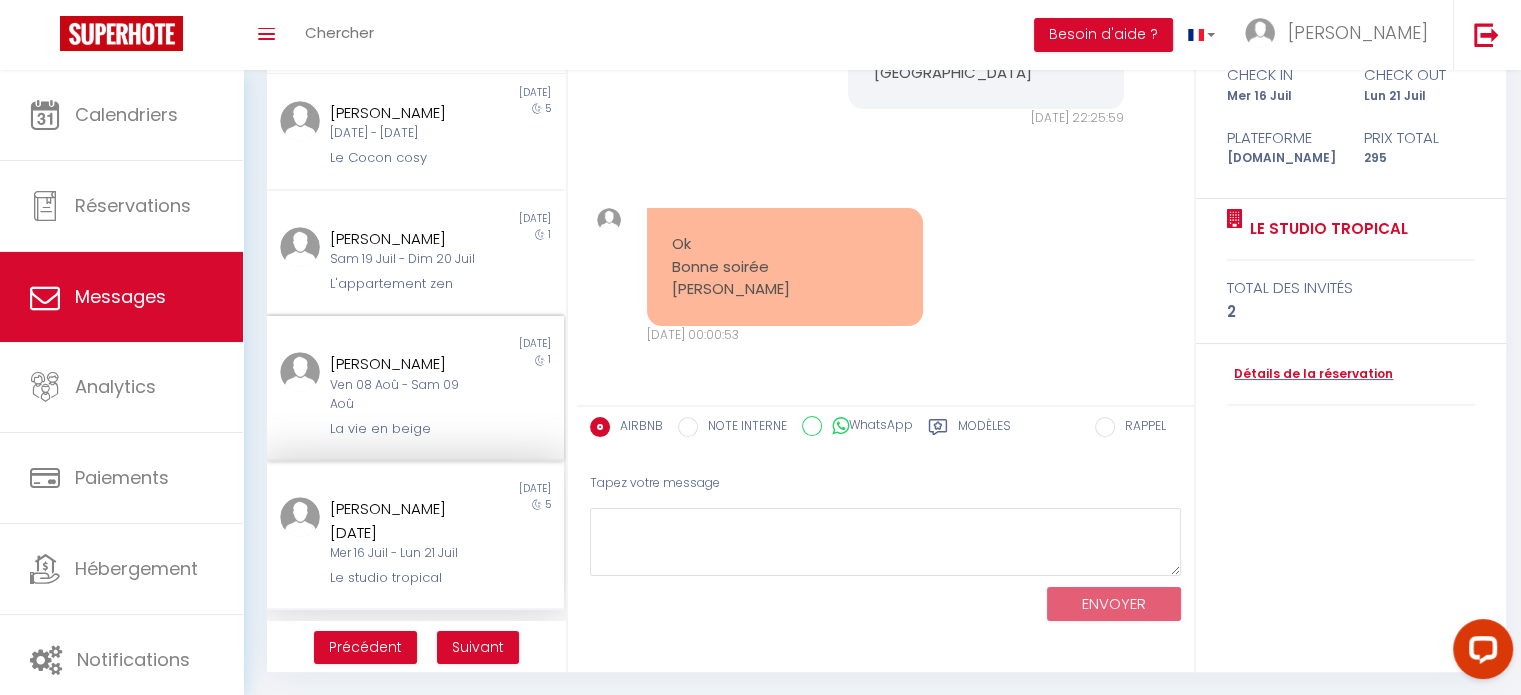 click on "Ven 08 Aoû - Sam 09 Aoû" at bounding box center (403, 395) 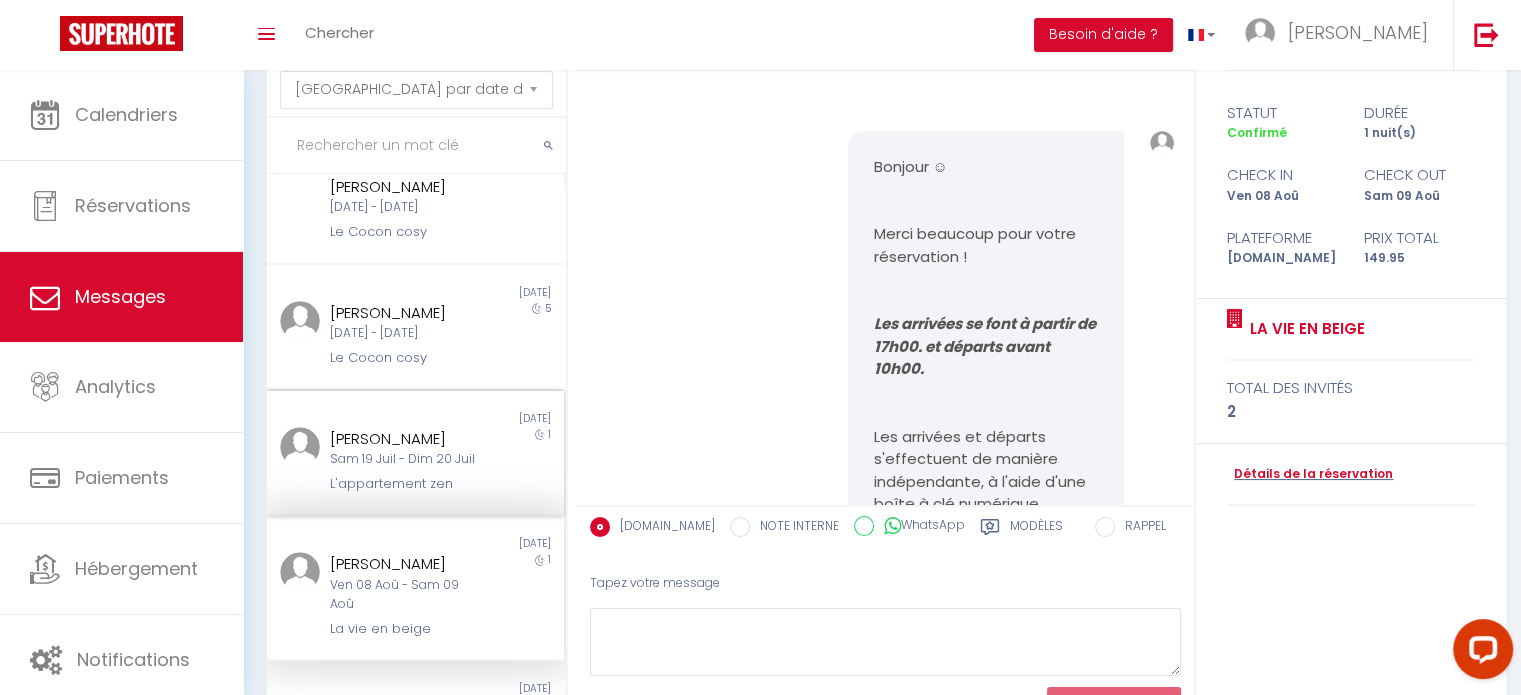 click on "Sam 19 Juil - Dim 20 Juil" at bounding box center [403, 459] 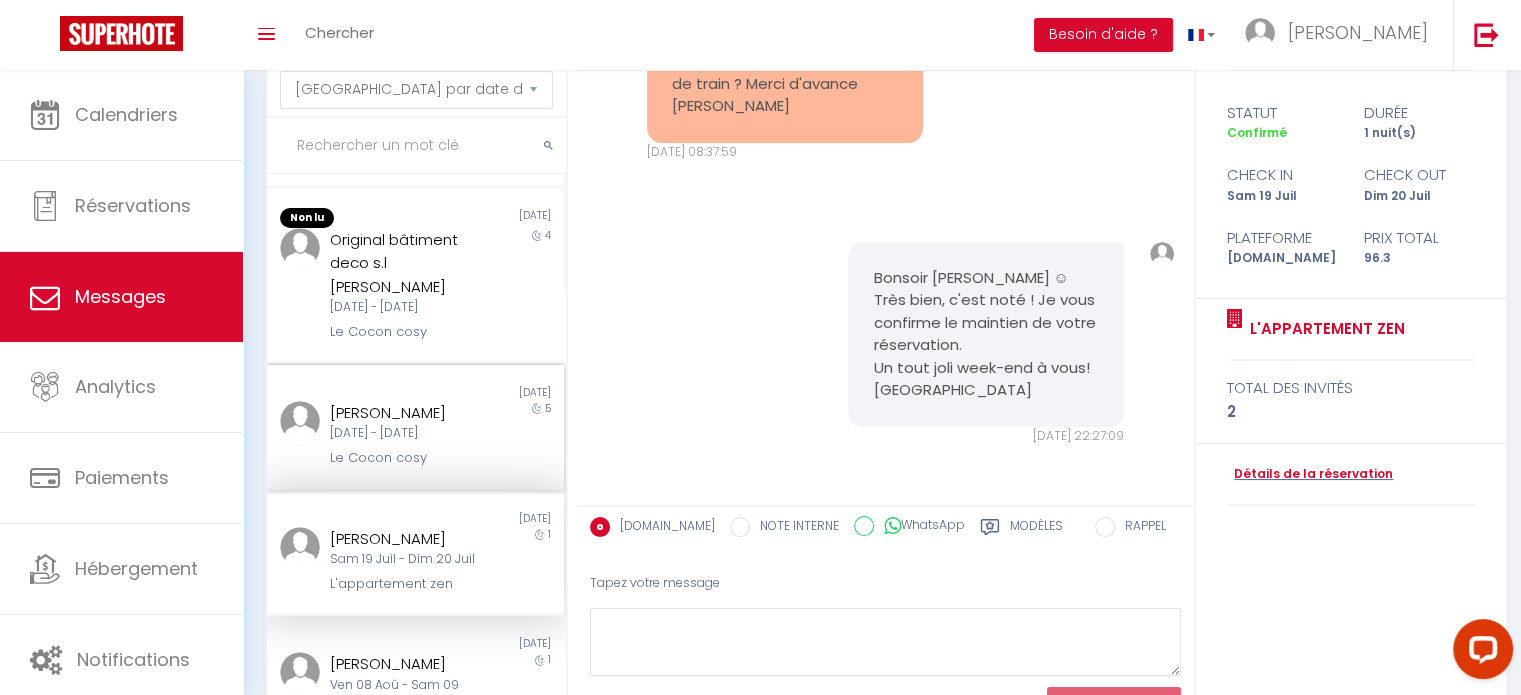 click on "[DATE] - [DATE]" at bounding box center [403, 433] 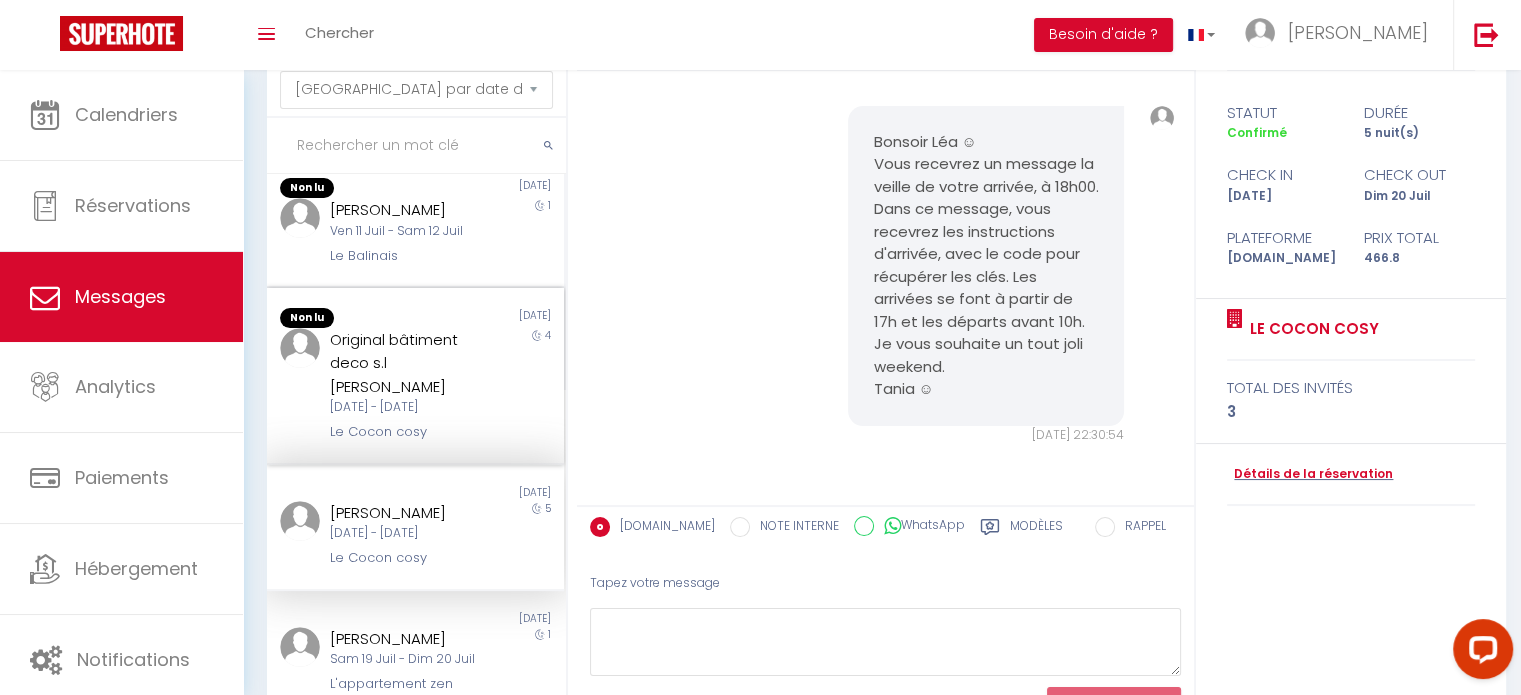 click on "Original bâtiment deco s.l [PERSON_NAME]" at bounding box center [403, 363] 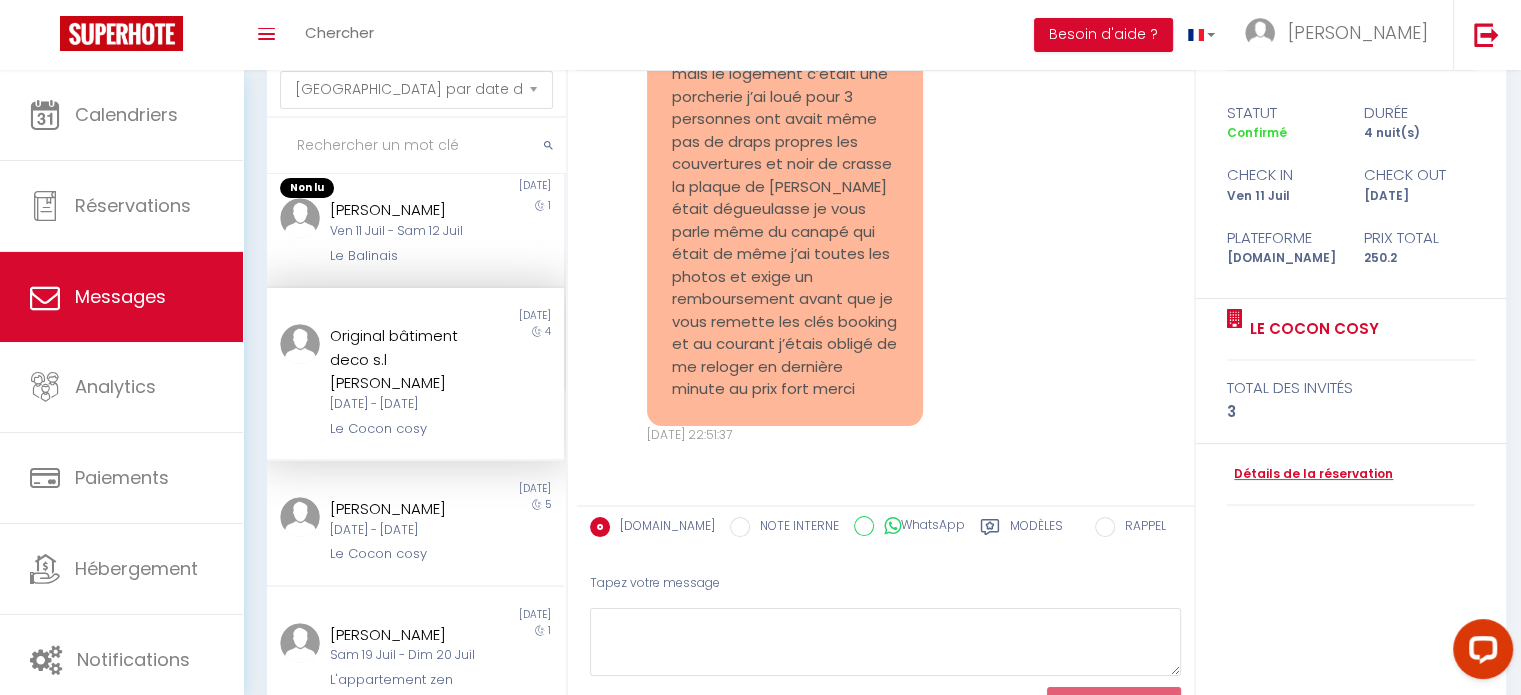 scroll, scrollTop: 4166, scrollLeft: 0, axis: vertical 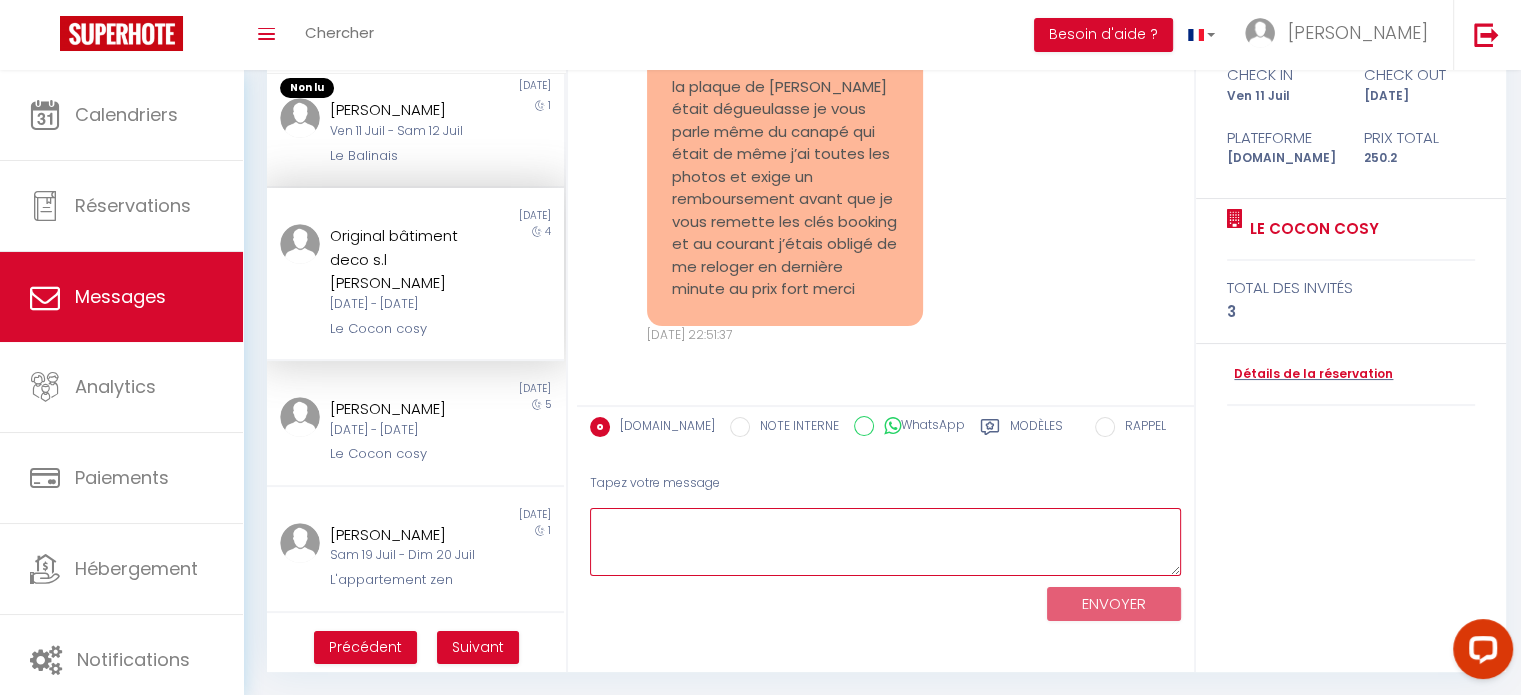 click at bounding box center [885, 542] 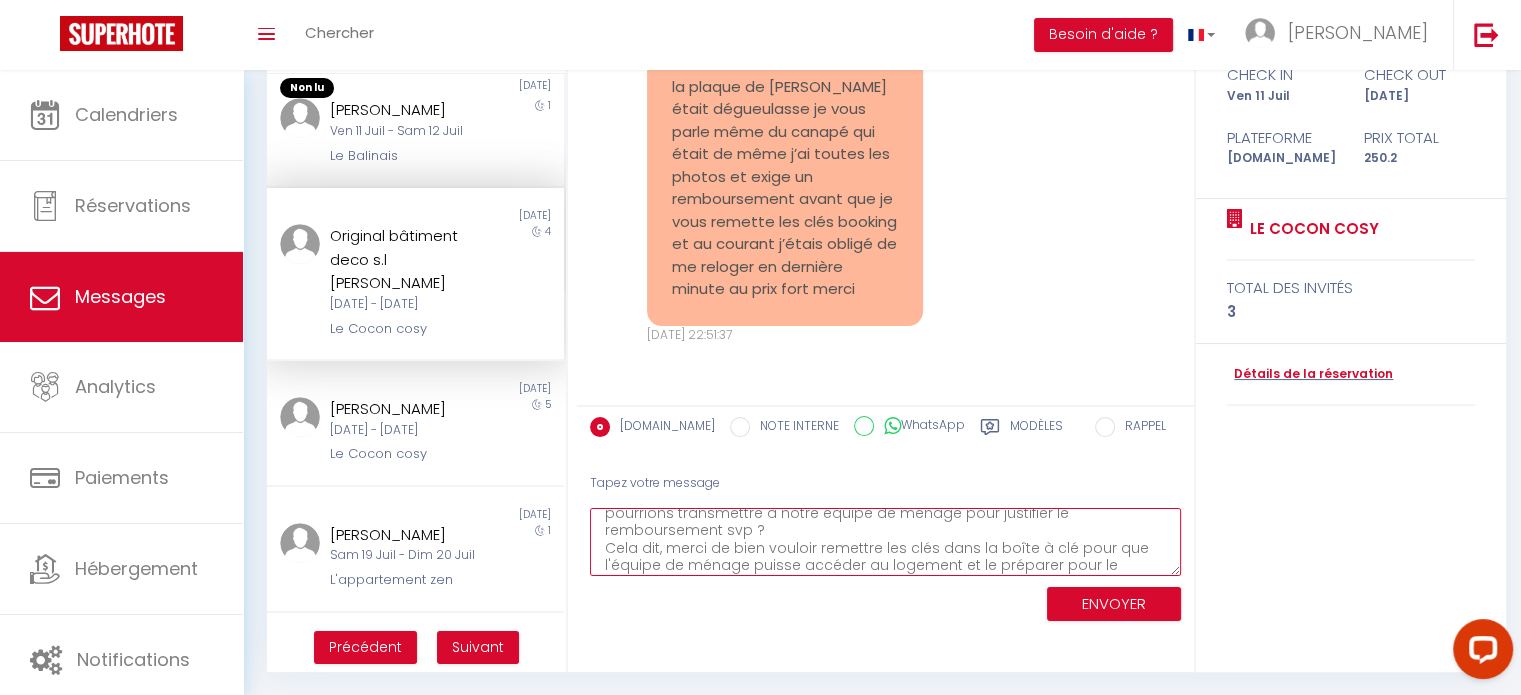 scroll, scrollTop: 64, scrollLeft: 0, axis: vertical 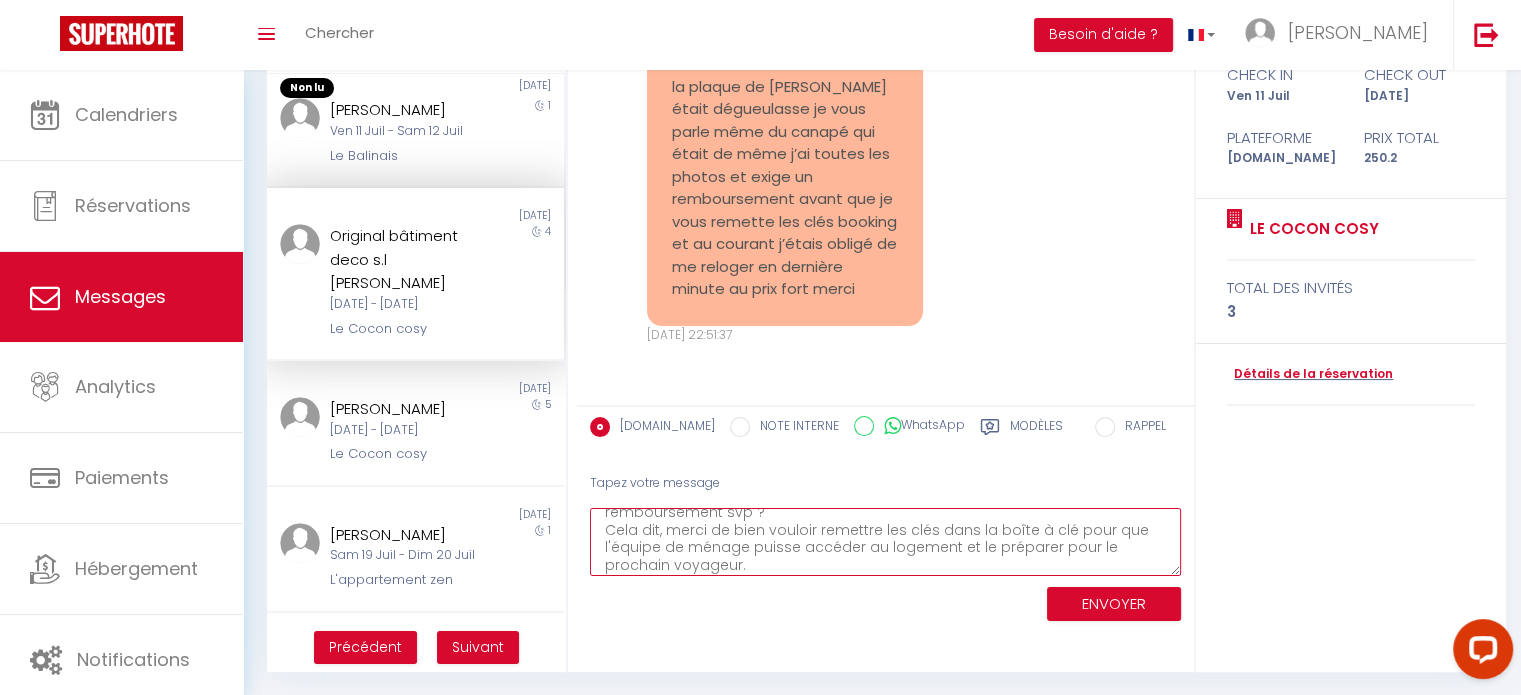 click on "Bonjour,
Navrés d'apprendre cela. Pourriez-vous nous envoyer des photos que nous pourrions transmettre à notre équipe de ménage pour justifier le remboursement svp ?
Cela dit, merci de bien vouloir remettre les clés dans la boîte à clé pour que l'équipe de ménage puisse accéder au logement et le préparer pour le prochain voyageur." at bounding box center (885, 542) 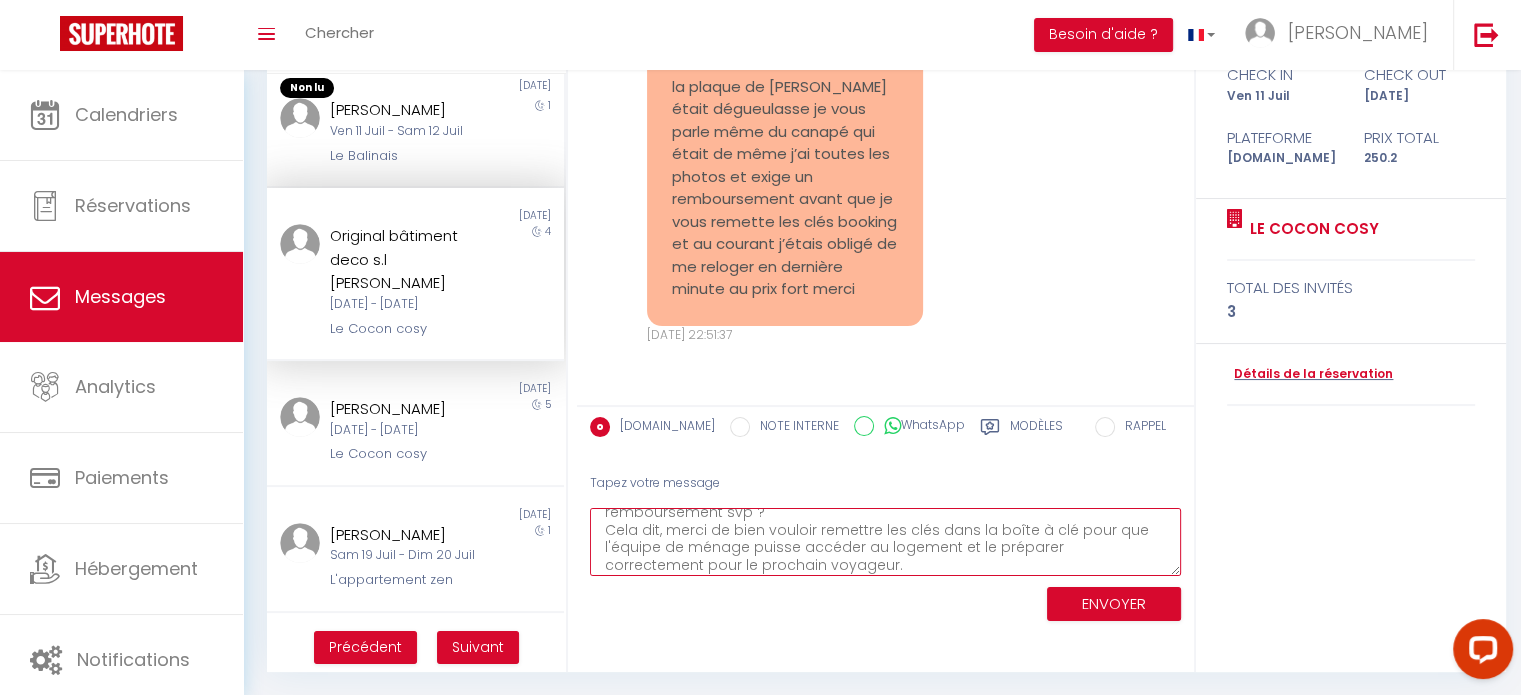 click on "Bonjour,
Navrés d'apprendre cela. Pourriez-vous nous envoyer des photos que nous pourrions transmettre à notre équipe de ménage pour justifier le remboursement svp ?
Cela dit, merci de bien vouloir remettre les clés dans la boîte à clé pour que l'équipe de ménage puisse accéder au logement et le préparer correctement pour le prochain voyageur." at bounding box center [885, 542] 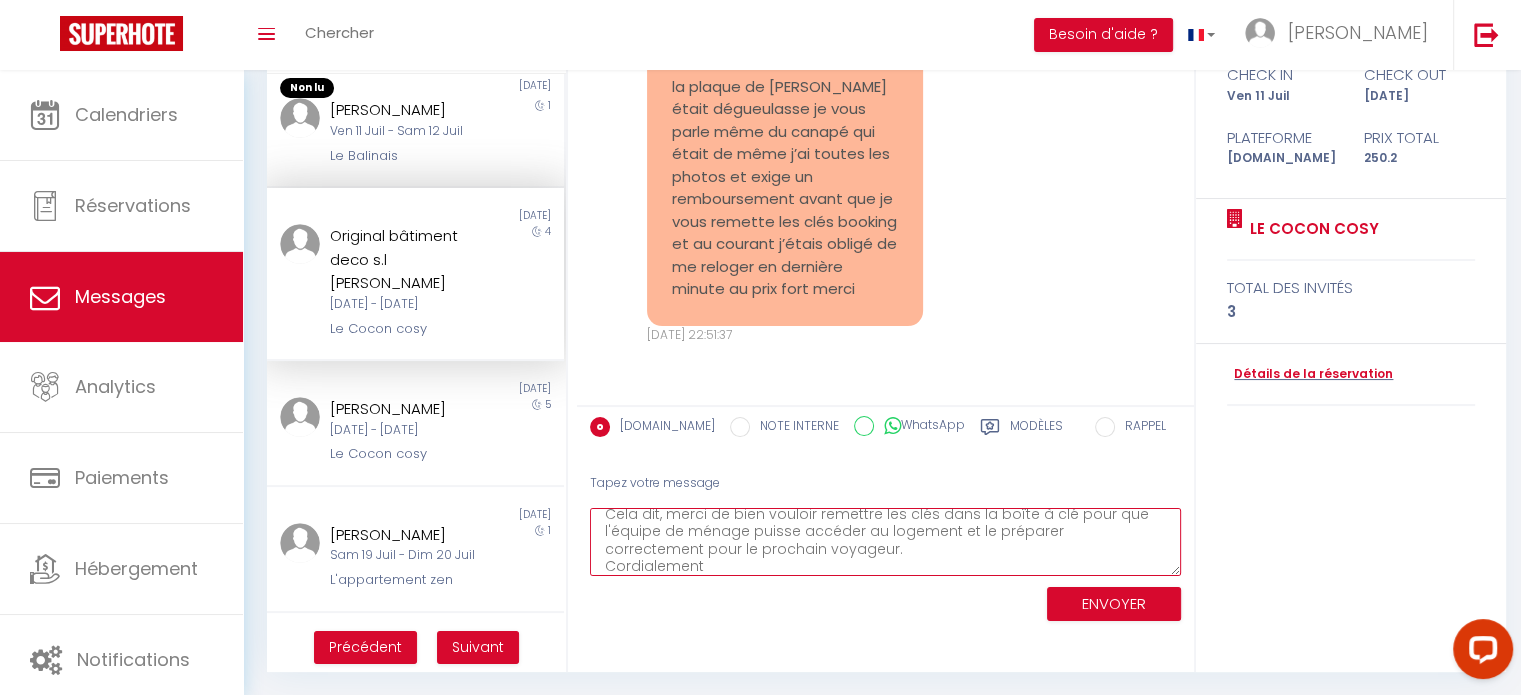 type on "Bonjour,
Navrés d'apprendre cela. Pourriez-vous nous envoyer des photos que nous pourrions transmettre à notre équipe de ménage pour justifier le remboursement svp ?
Cela dit, merci de bien vouloir remettre les clés dans la boîte à clé pour que l'équipe de ménage puisse accéder au logement et le préparer correctement pour le prochain voyageur.
Cordialement" 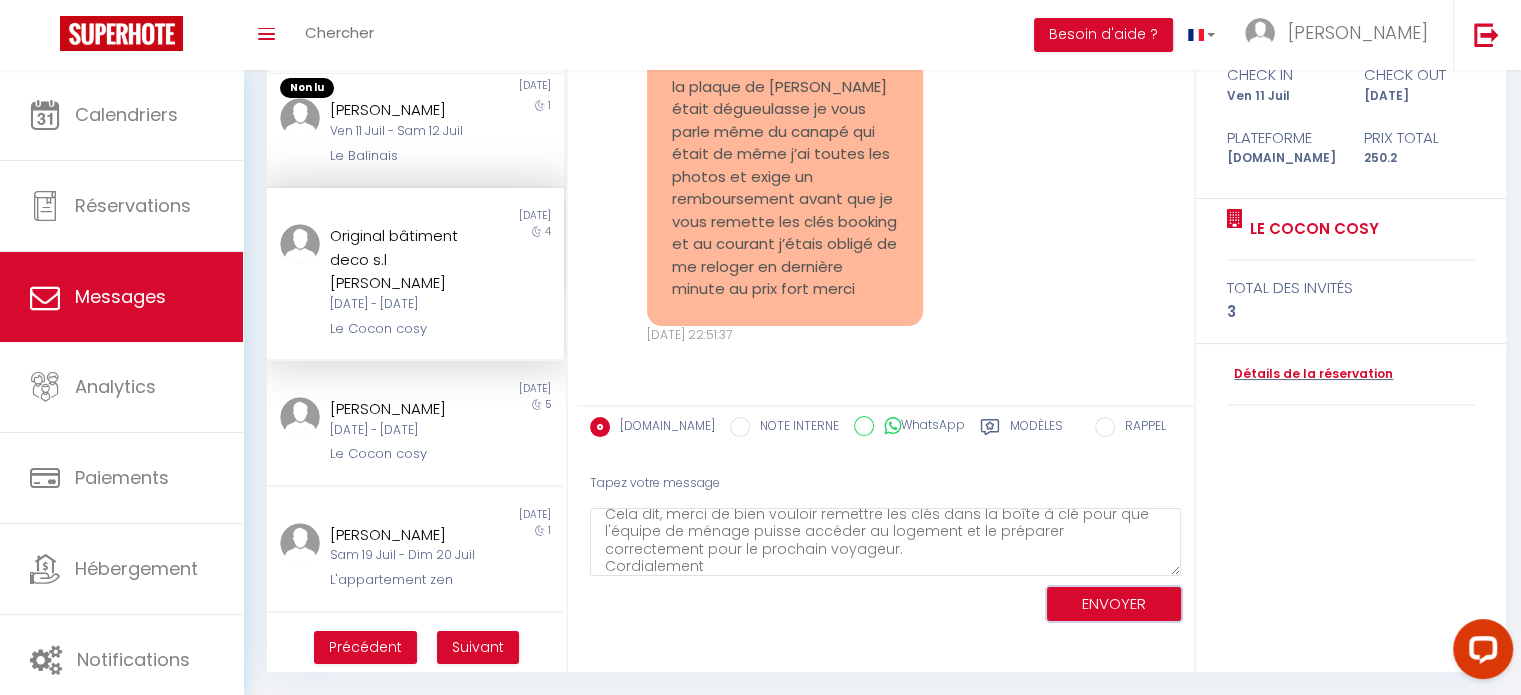 click on "ENVOYER" at bounding box center [1114, 604] 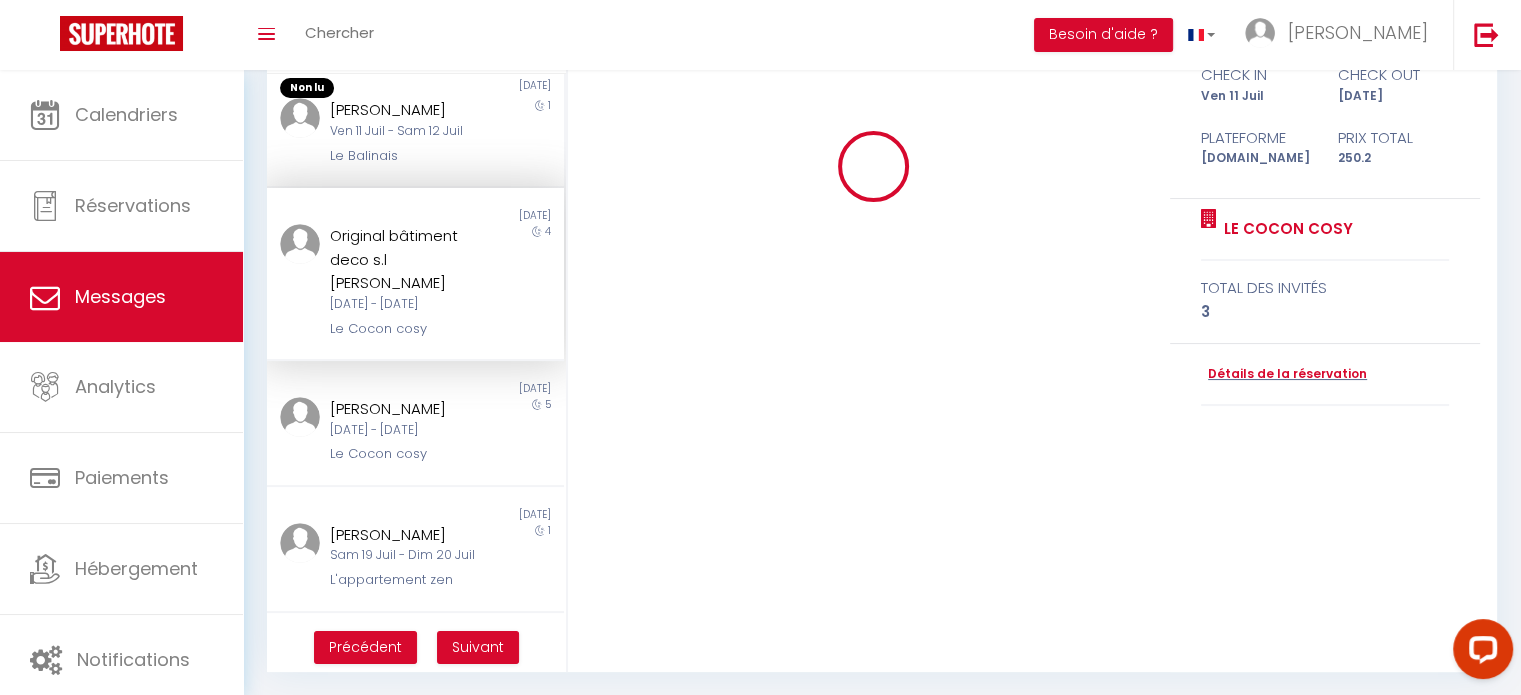 type 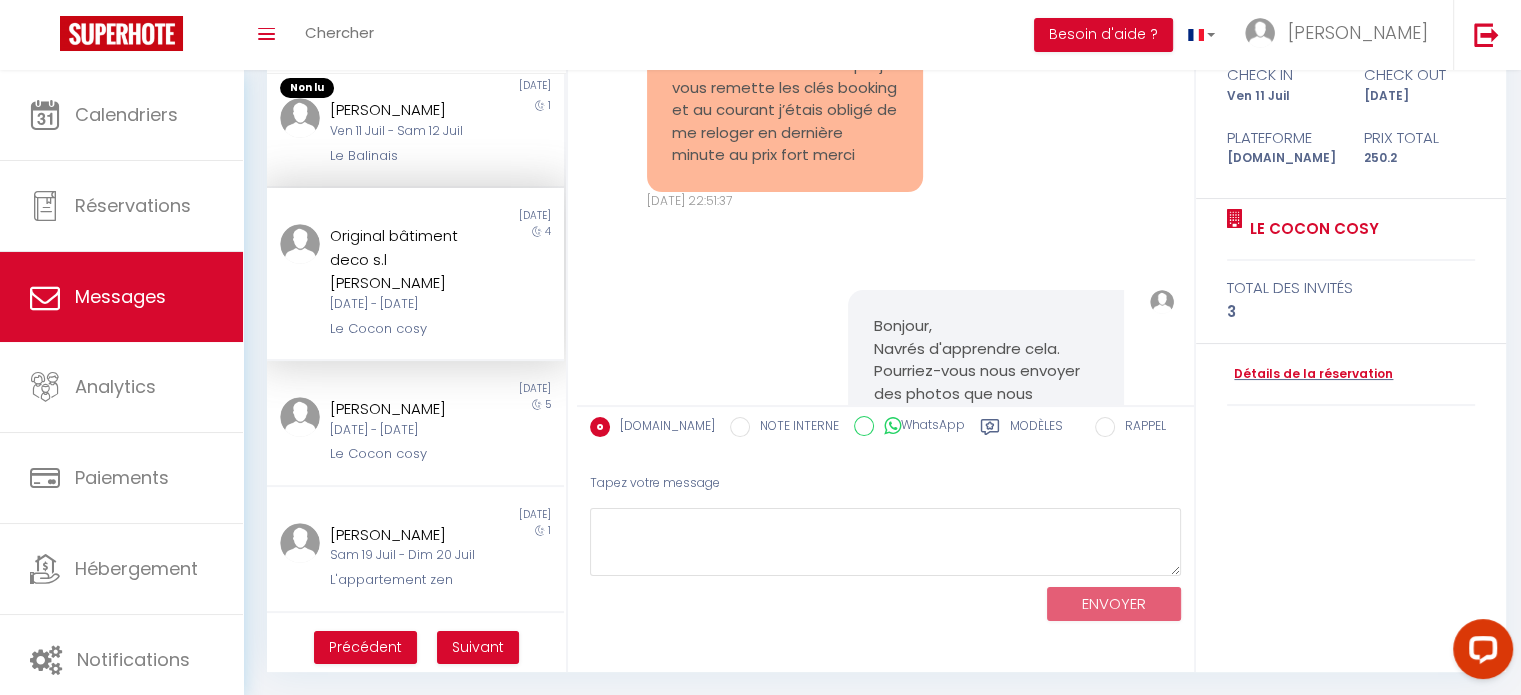 scroll, scrollTop: 0, scrollLeft: 0, axis: both 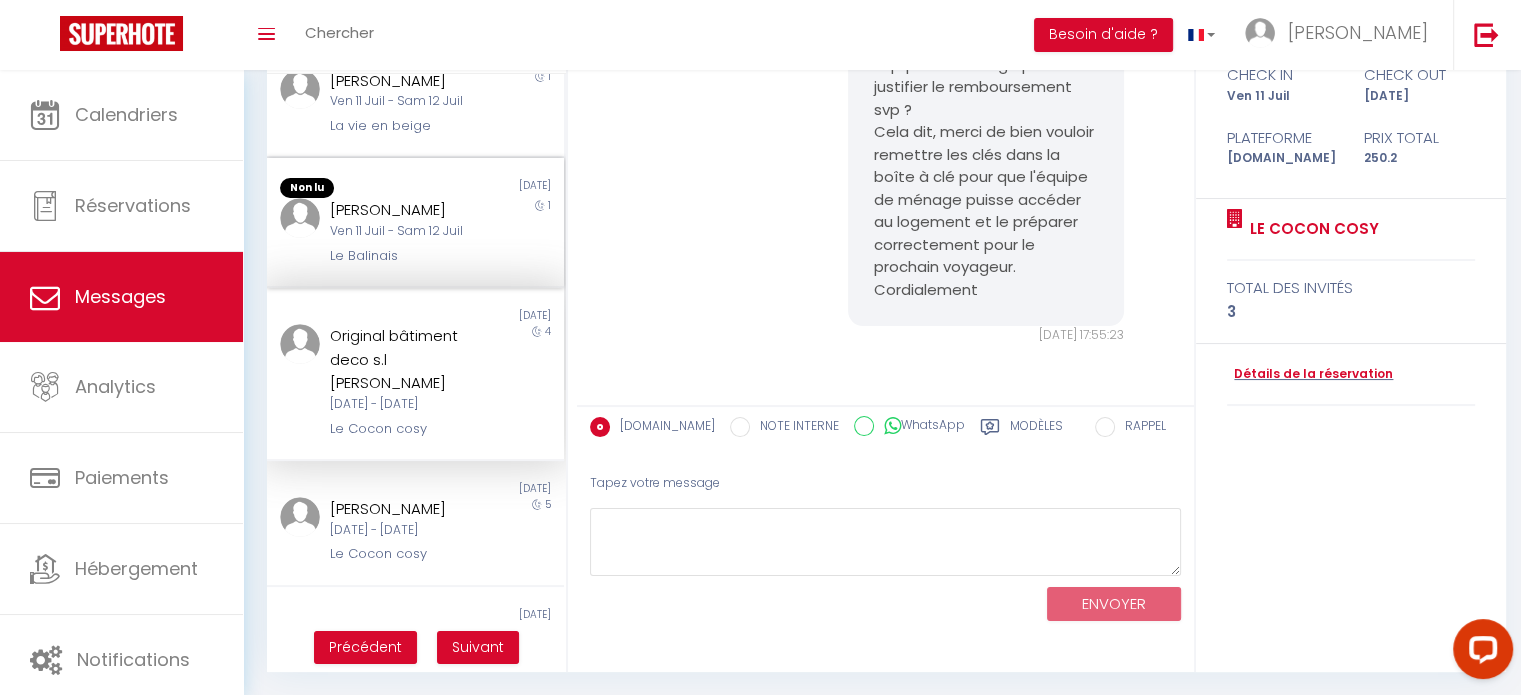 click on "Le Balinais" at bounding box center (403, 256) 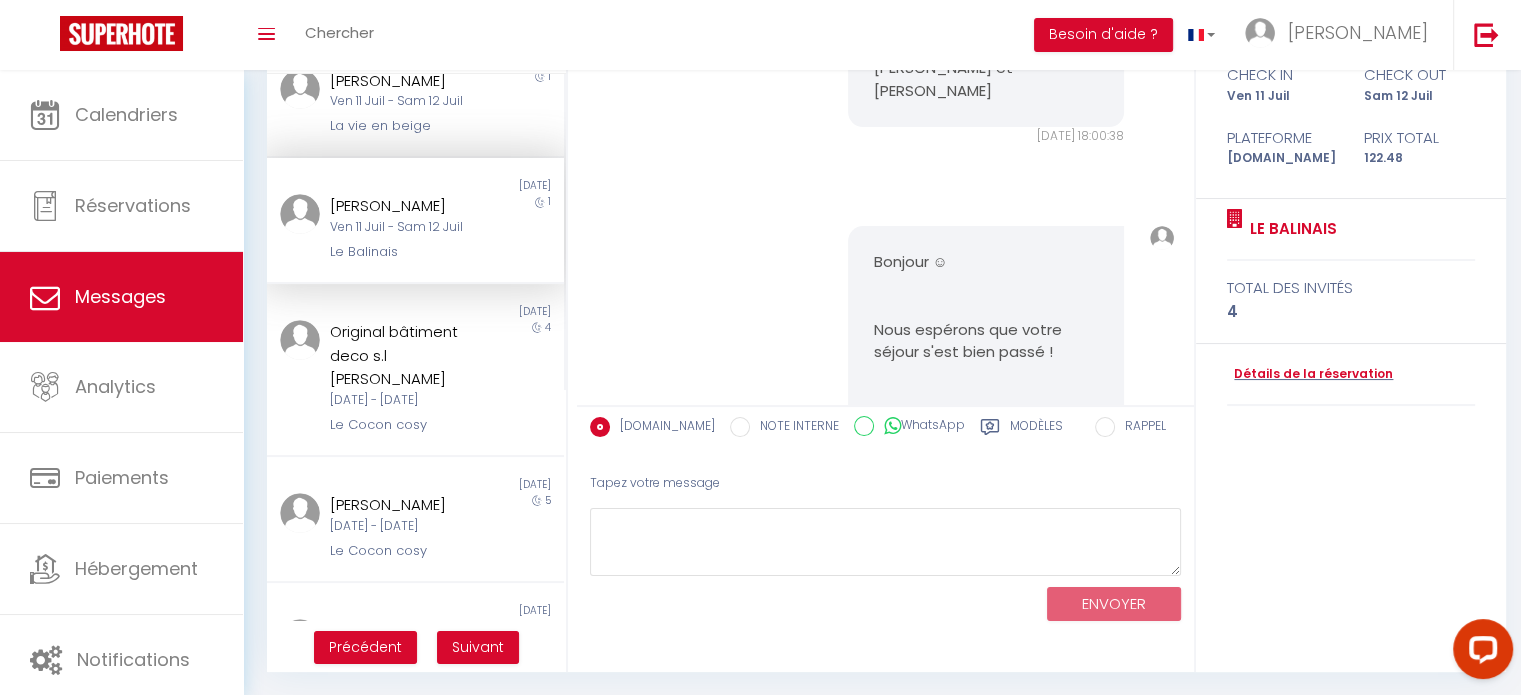 scroll, scrollTop: 5435, scrollLeft: 0, axis: vertical 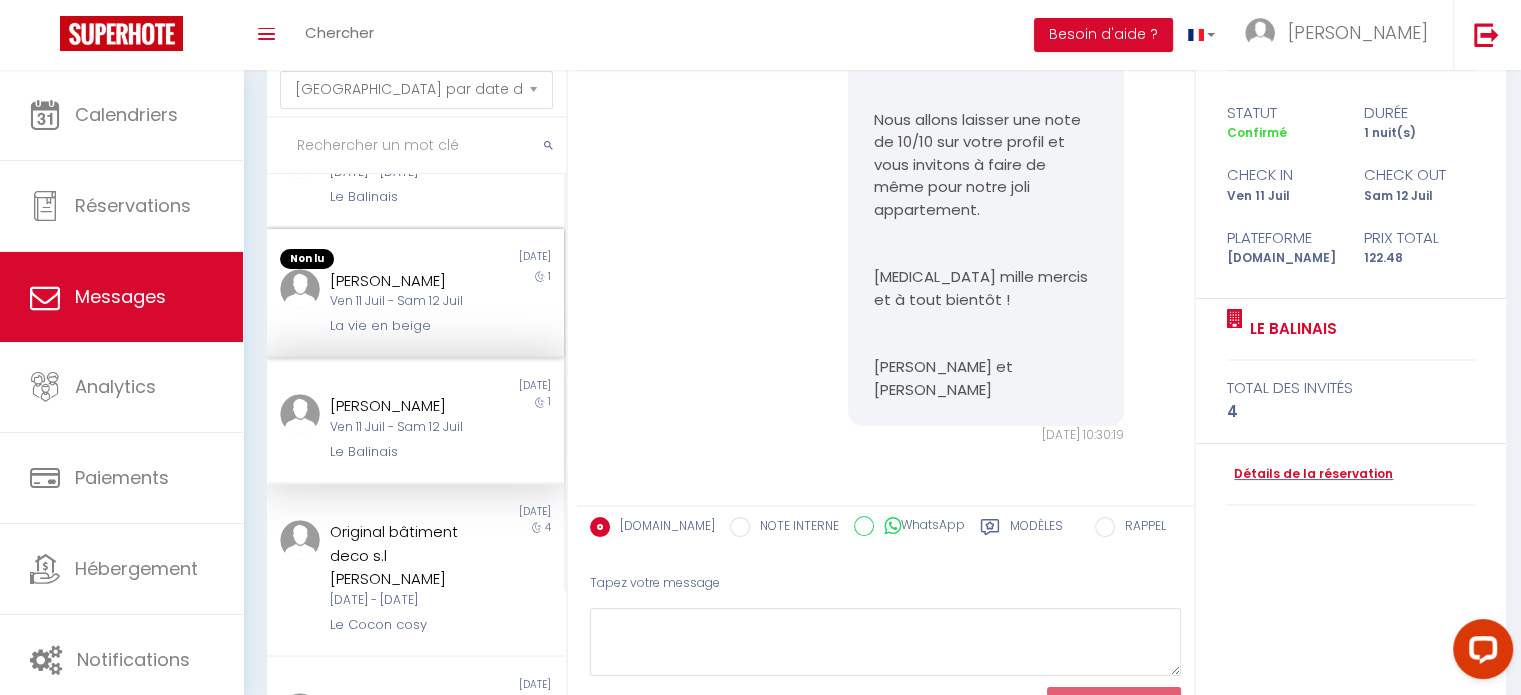 click on "Ven 11 Juil - Sam 12 Juil" at bounding box center (403, 301) 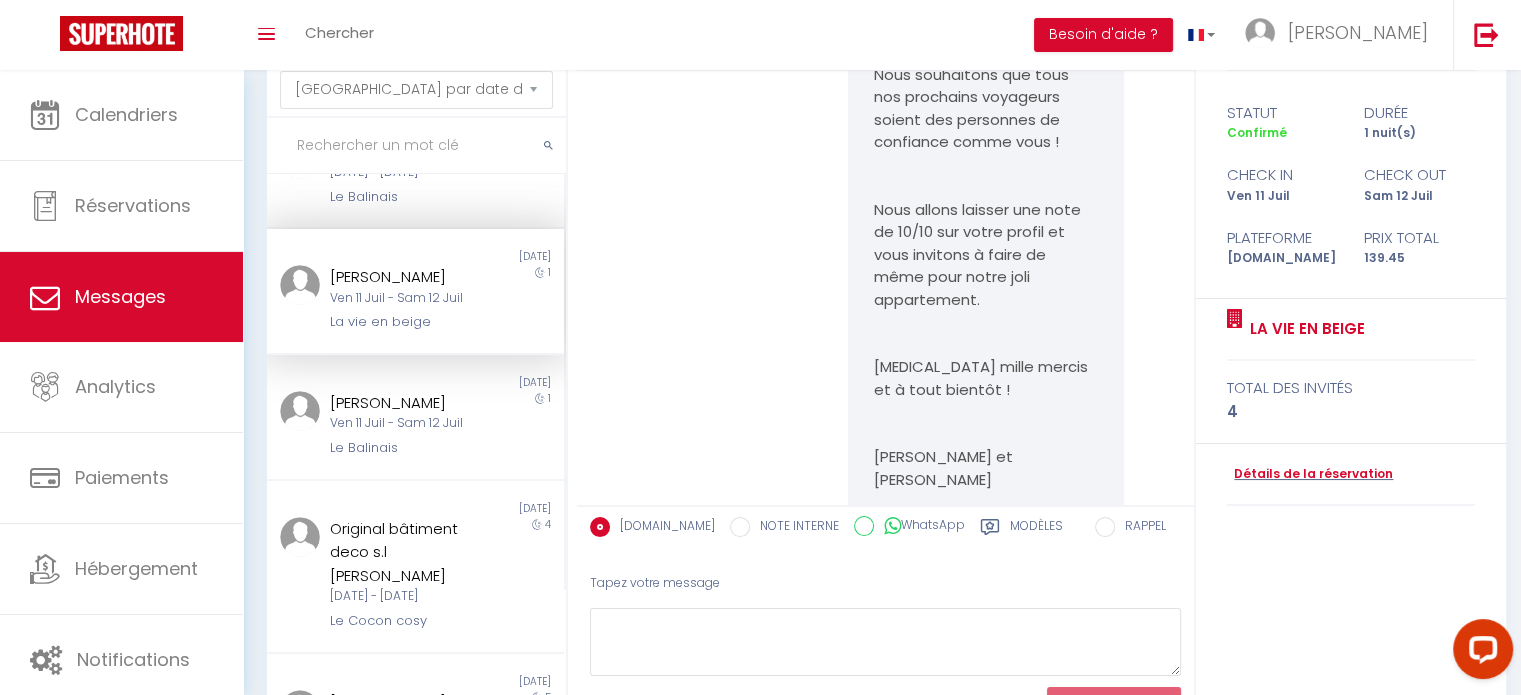 scroll, scrollTop: 6047, scrollLeft: 0, axis: vertical 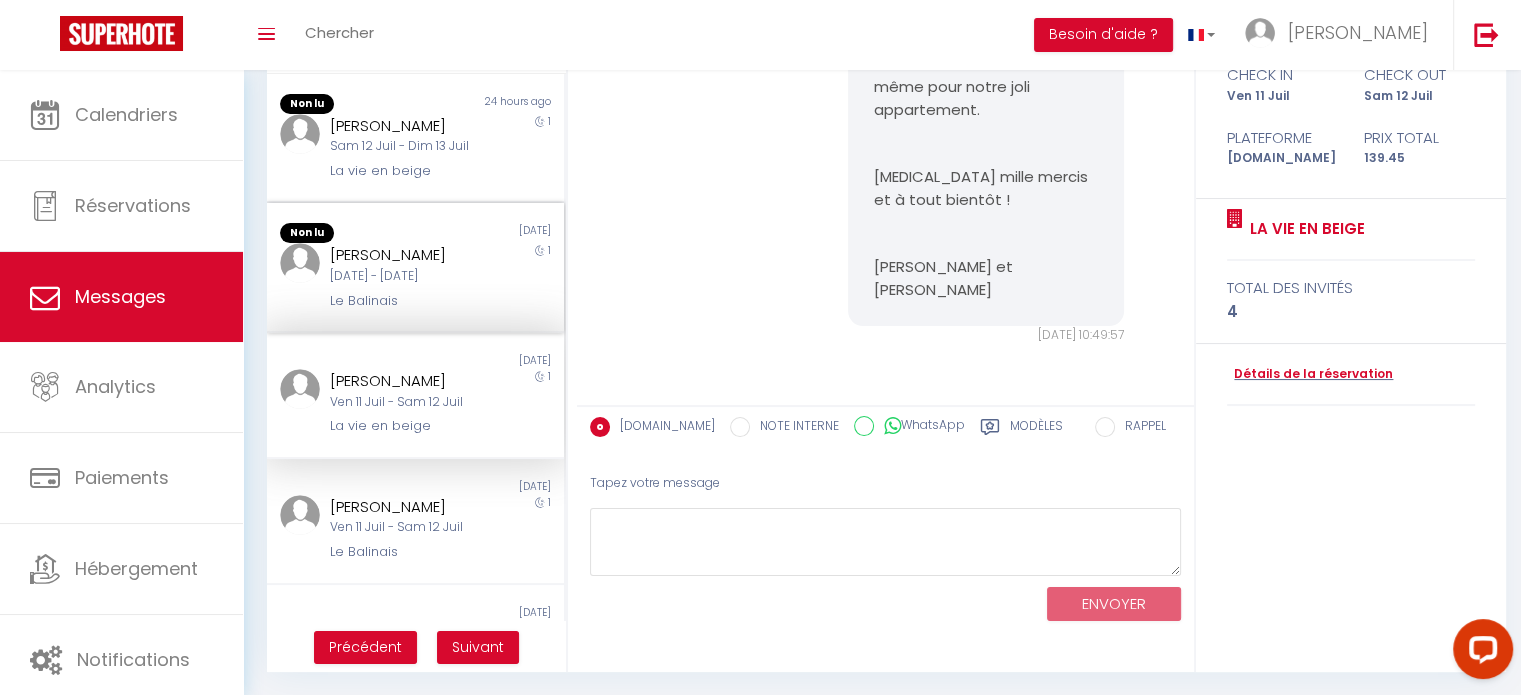 click on "[DATE] - [DATE]" at bounding box center [403, 276] 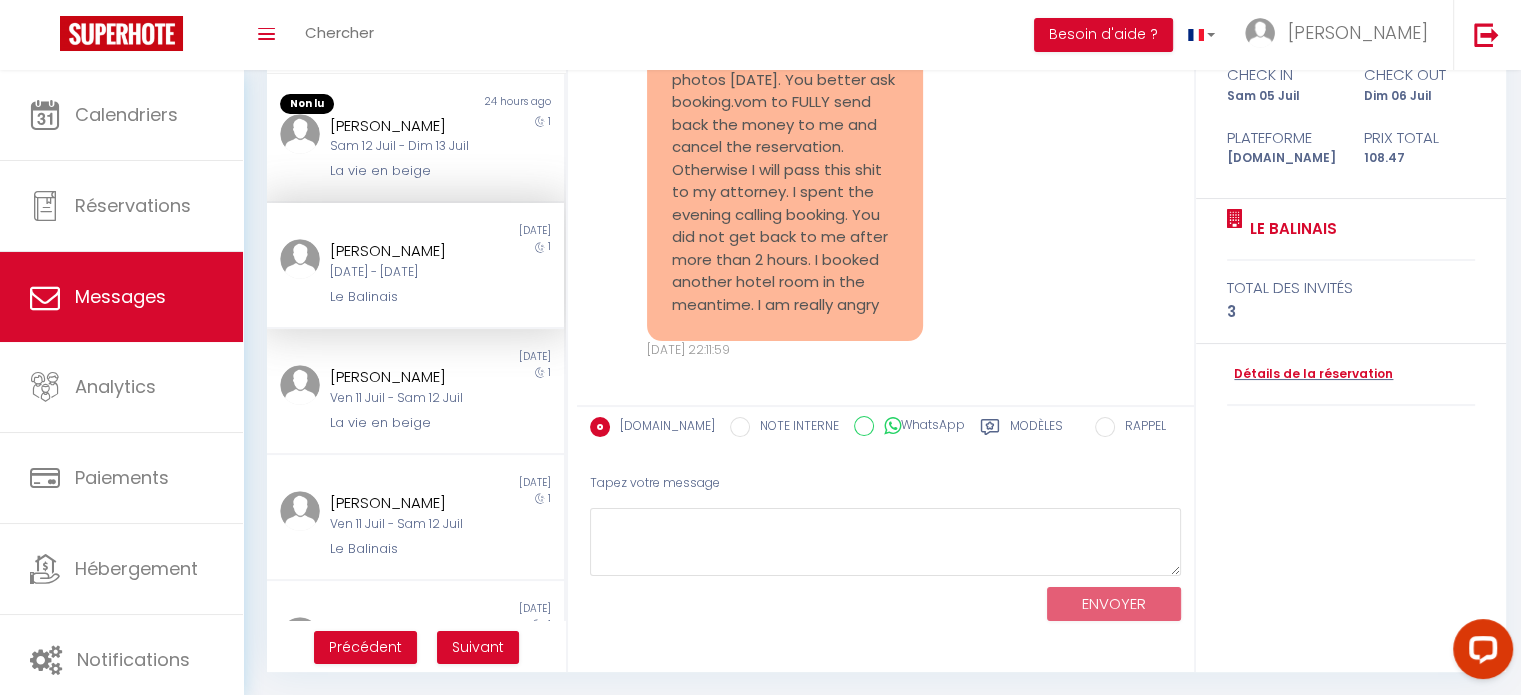 scroll, scrollTop: 15712, scrollLeft: 0, axis: vertical 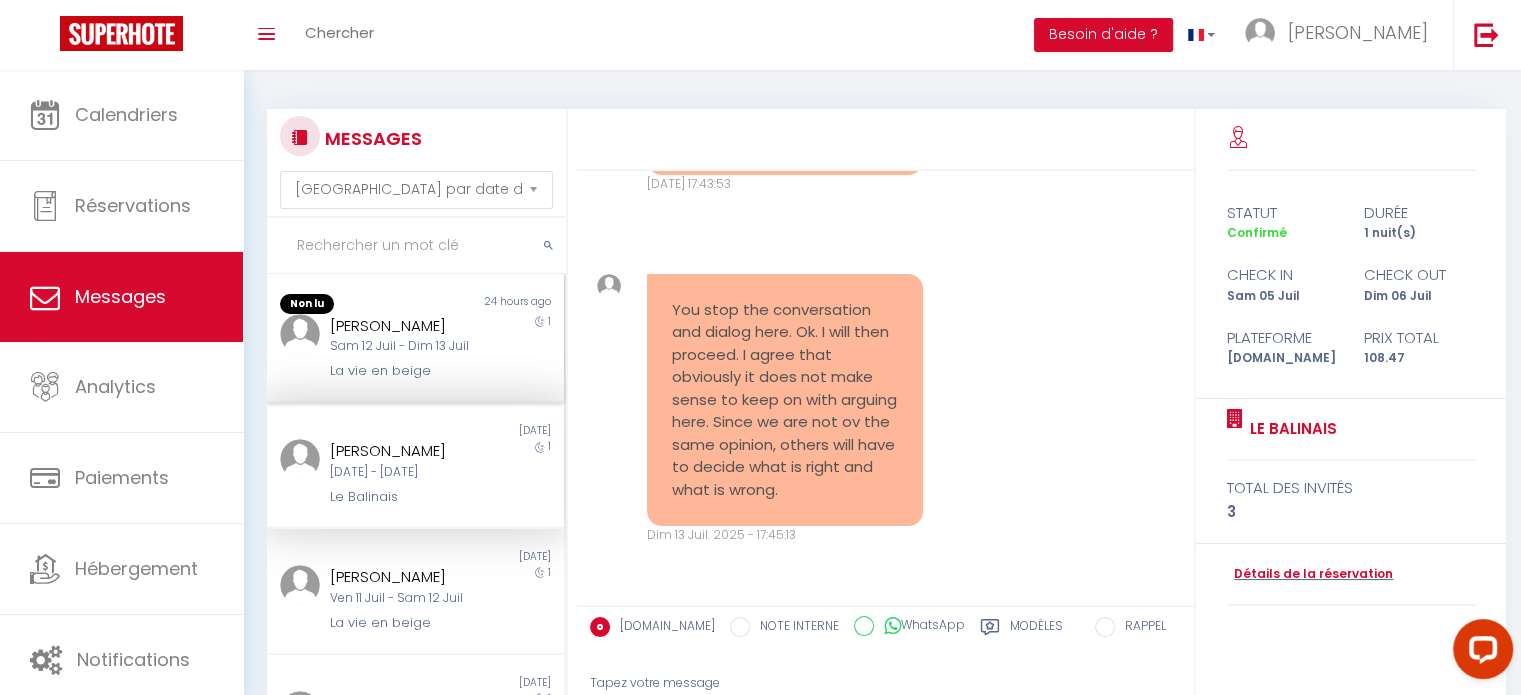 click on "Sam 12 Juil - Dim 13 Juil" at bounding box center (403, 346) 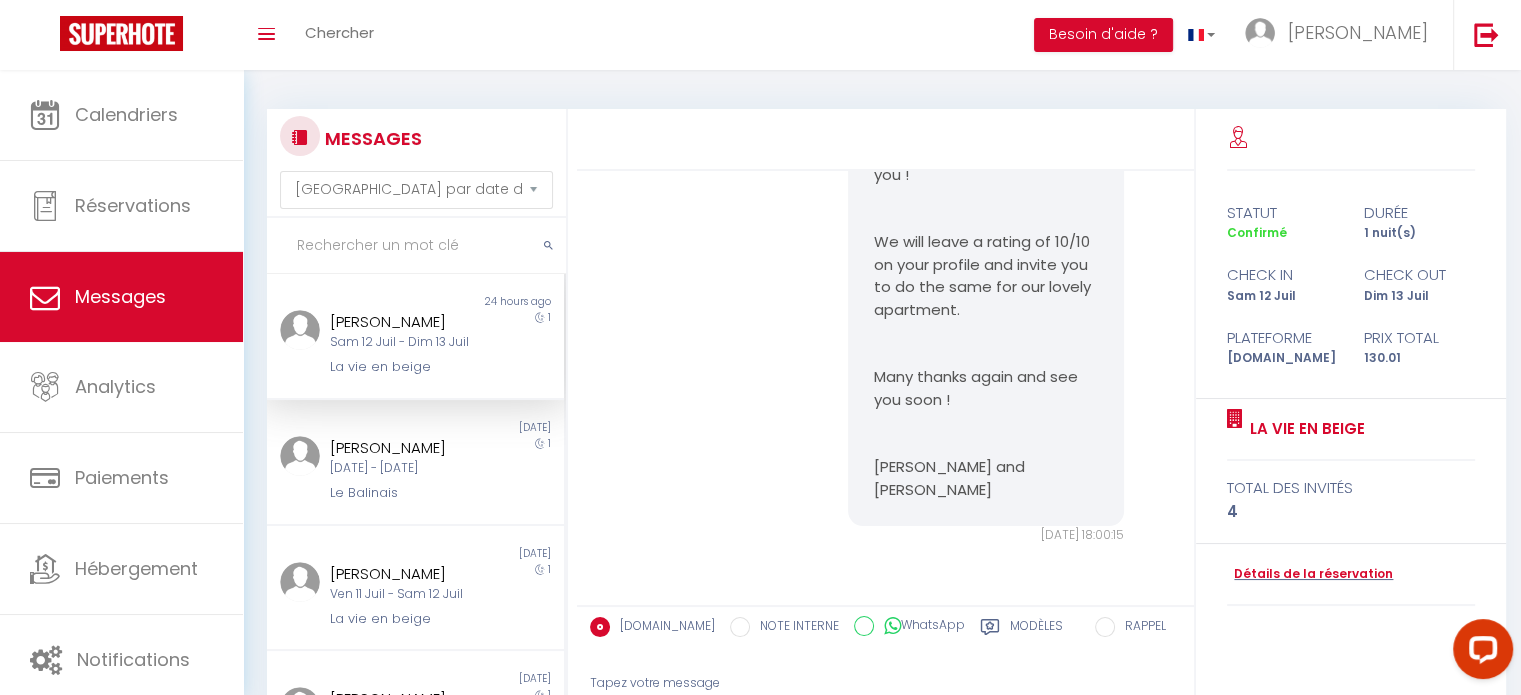 scroll, scrollTop: 7416, scrollLeft: 0, axis: vertical 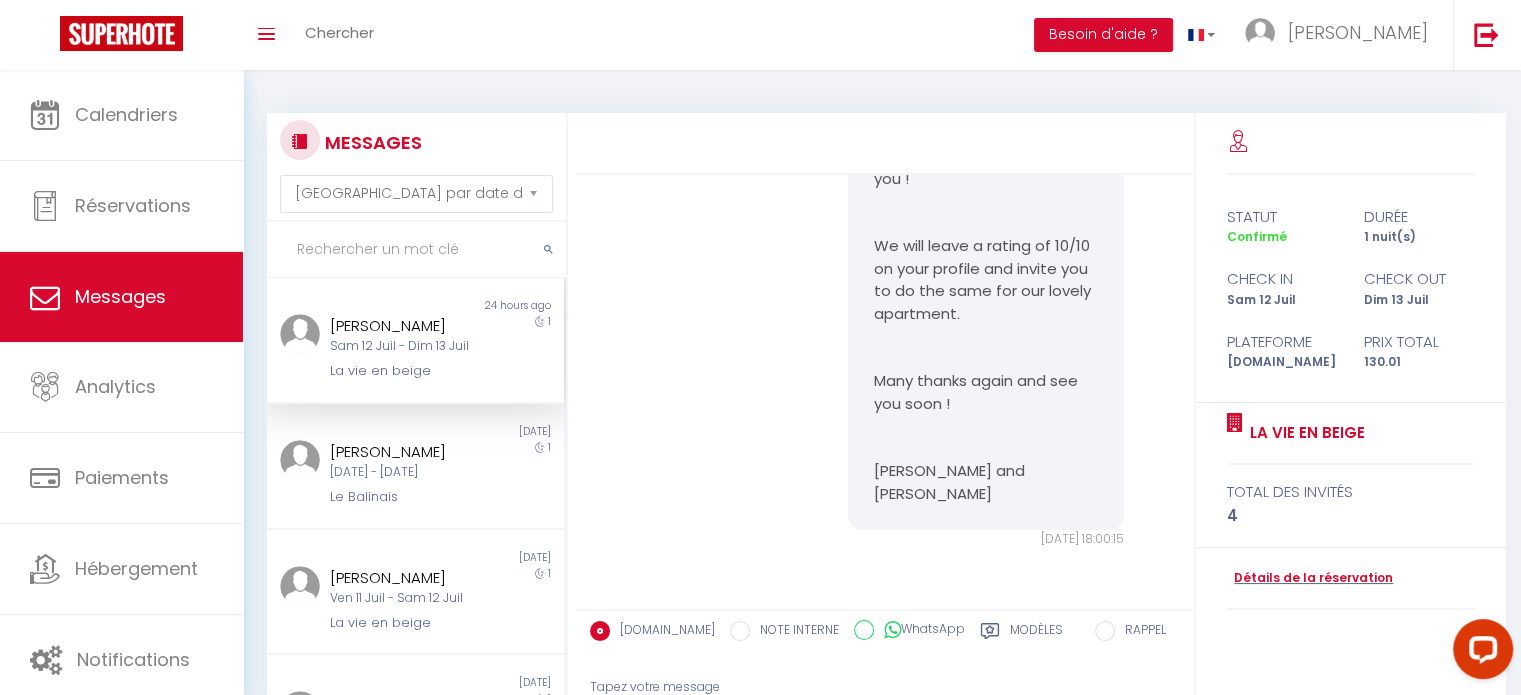 click on "Sam 12 Juil - Dim 13 Juil" at bounding box center (403, 346) 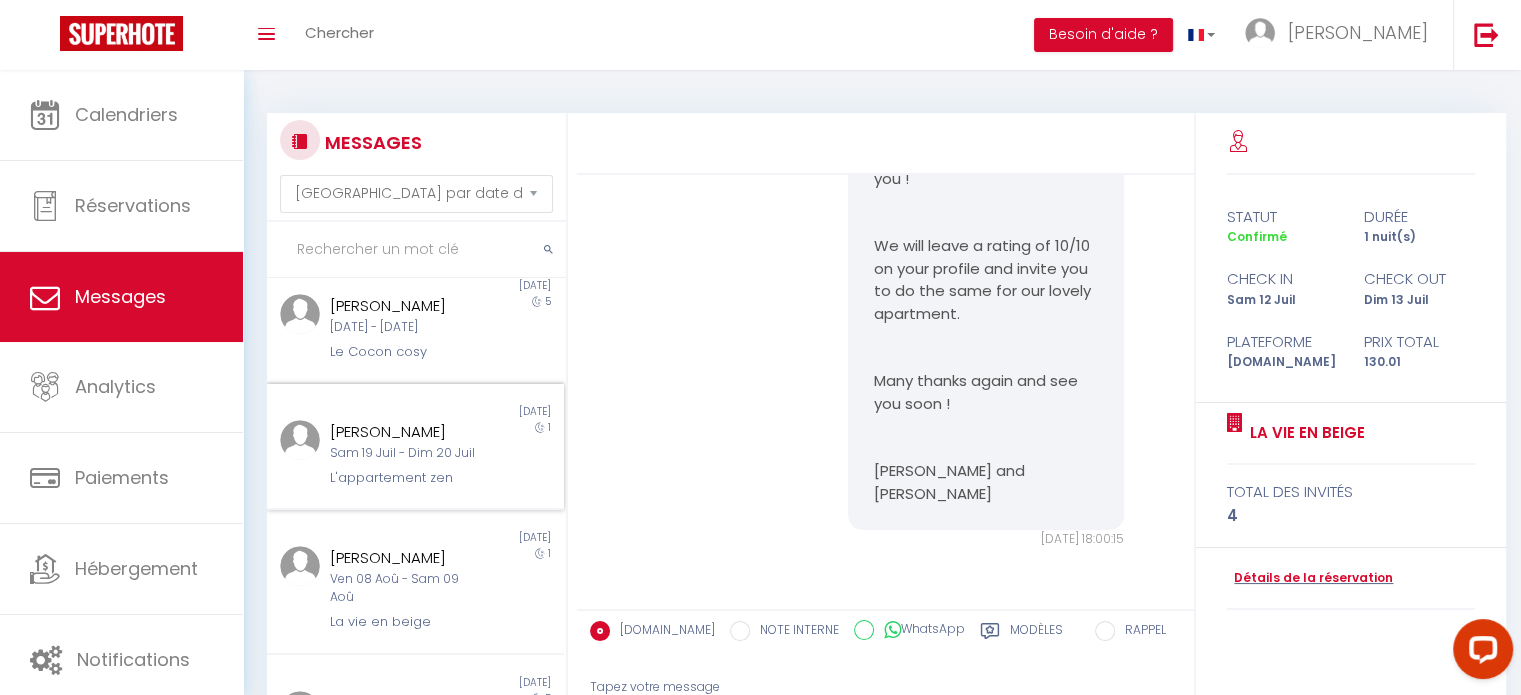 scroll, scrollTop: 785, scrollLeft: 0, axis: vertical 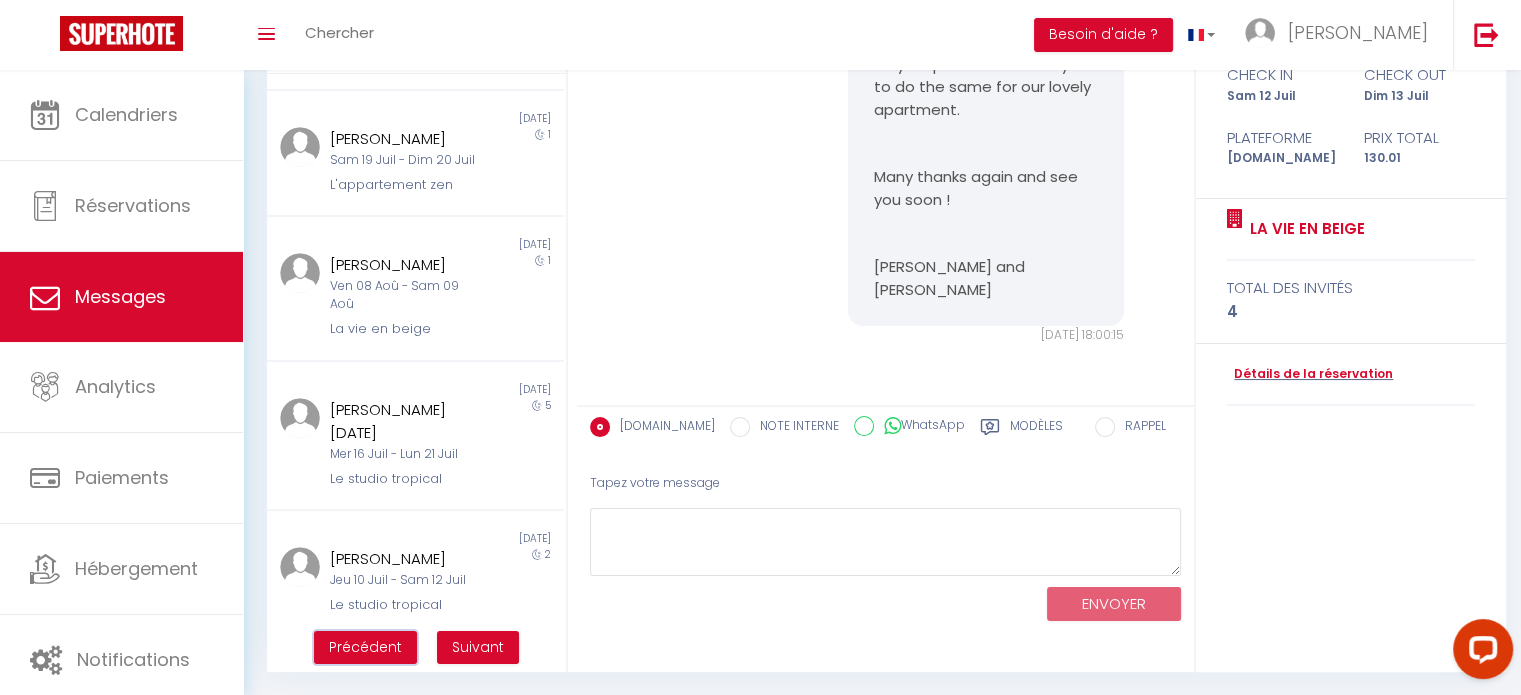 click on "Précédent" at bounding box center [365, 647] 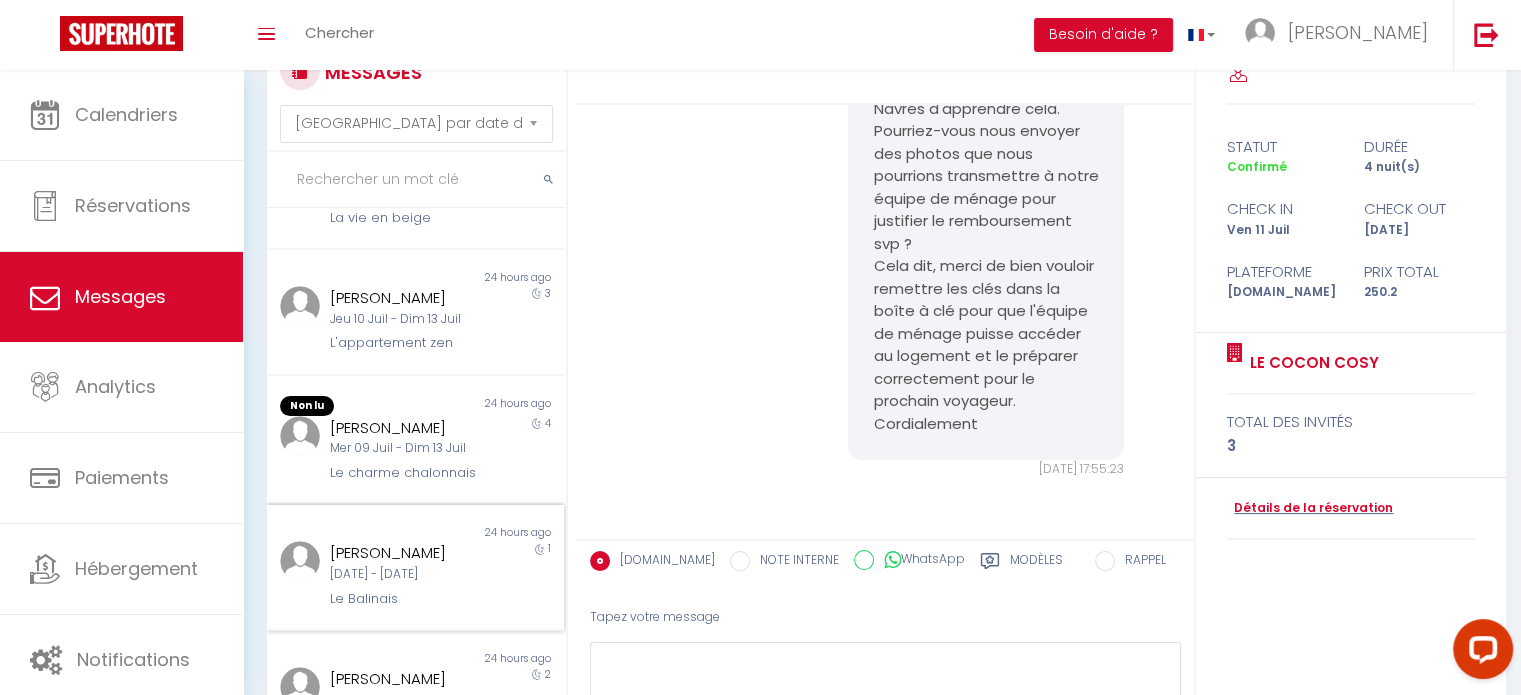 scroll, scrollTop: 204, scrollLeft: 0, axis: vertical 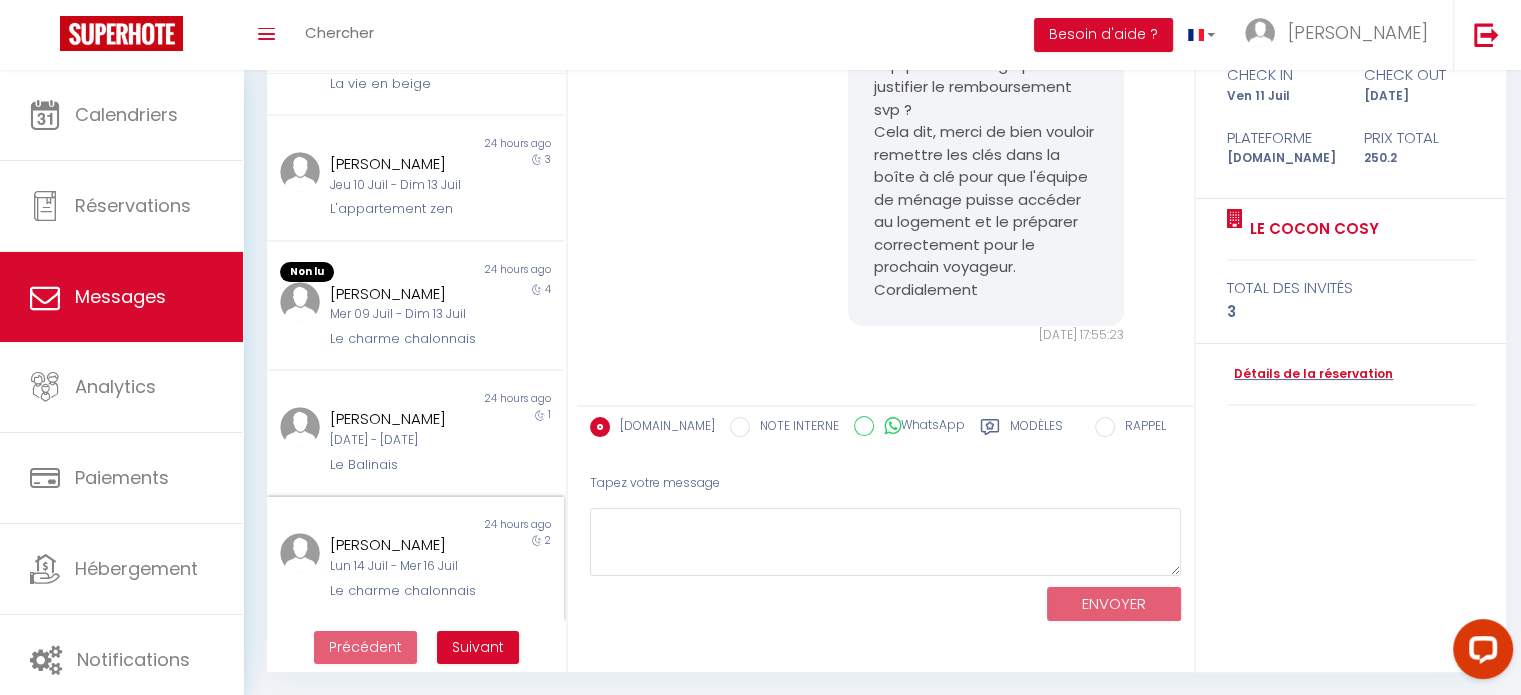 click on "Lun 14 Juil - Mer 16 Juil" at bounding box center [403, 566] 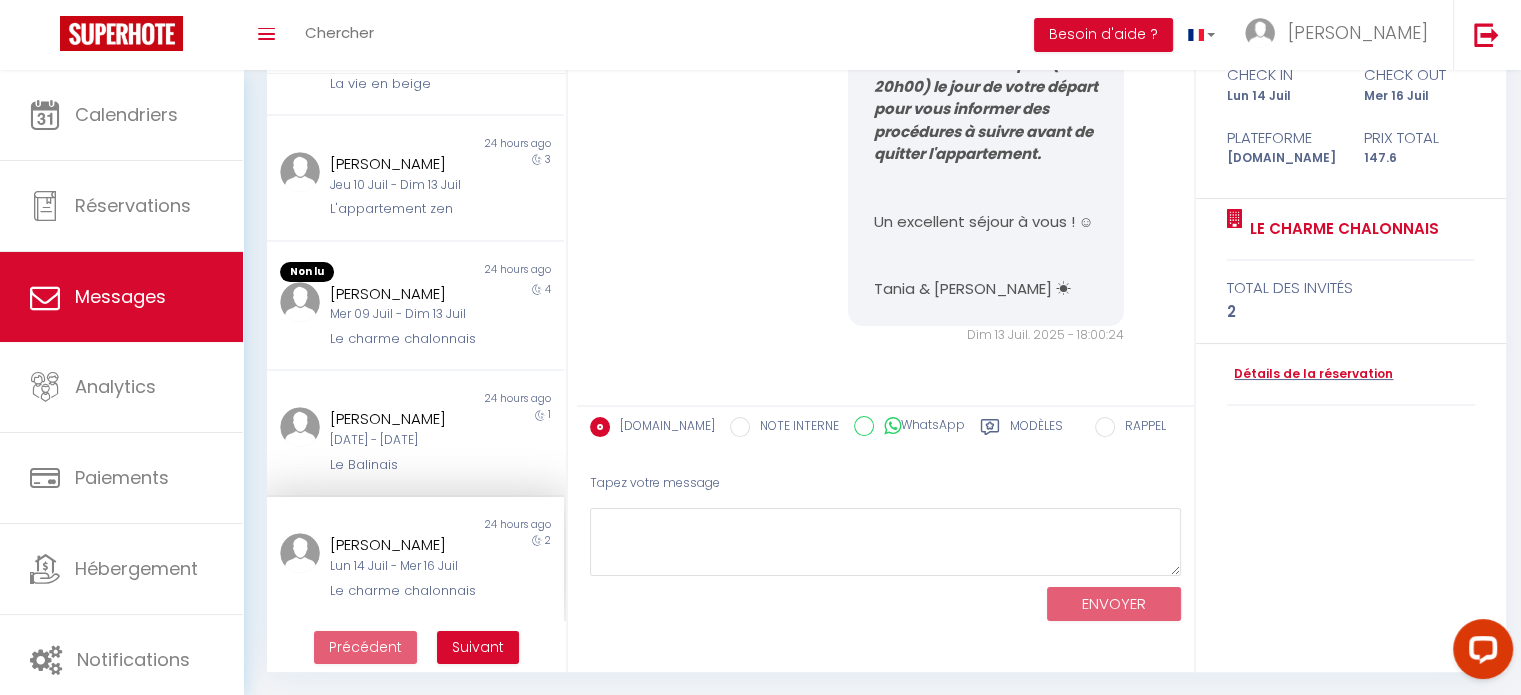 scroll, scrollTop: 2671, scrollLeft: 0, axis: vertical 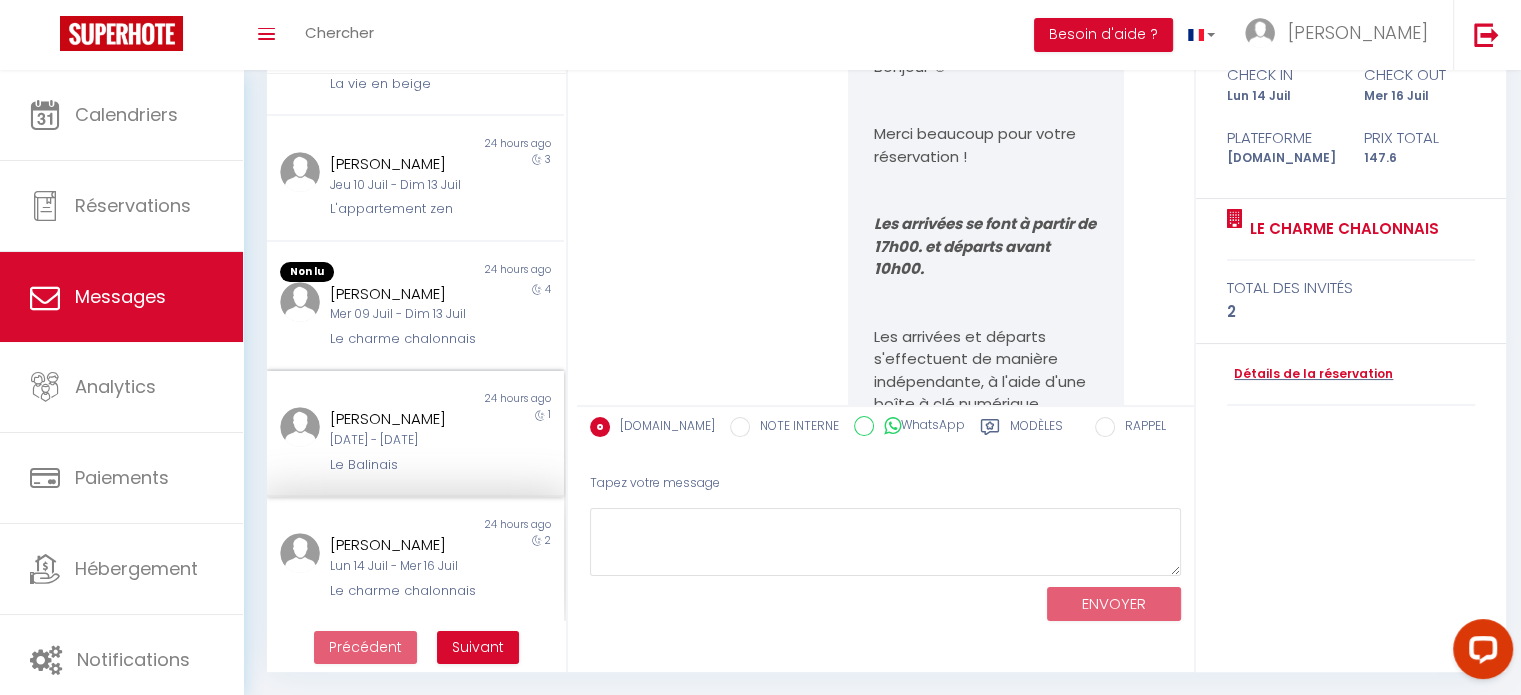 click on "[DATE] - [DATE]" at bounding box center (403, 440) 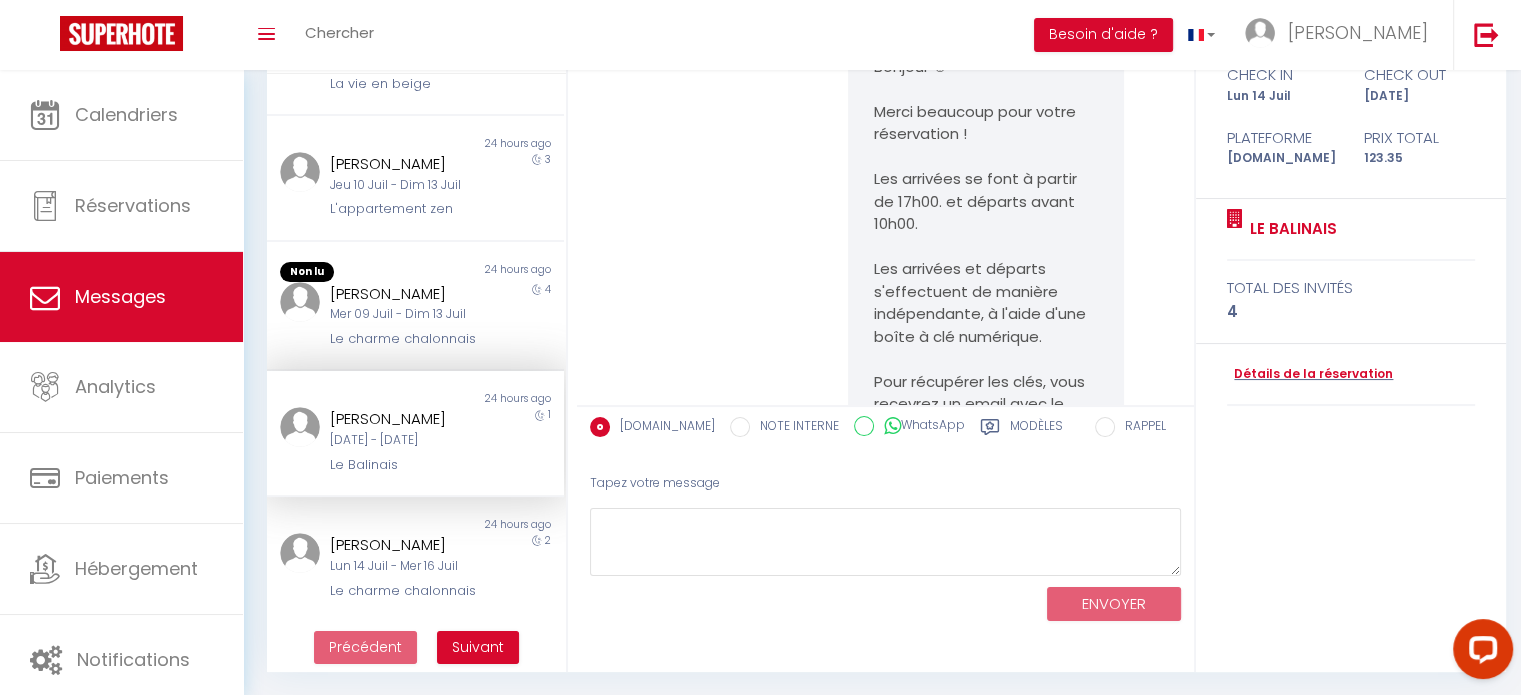 scroll, scrollTop: 2198, scrollLeft: 0, axis: vertical 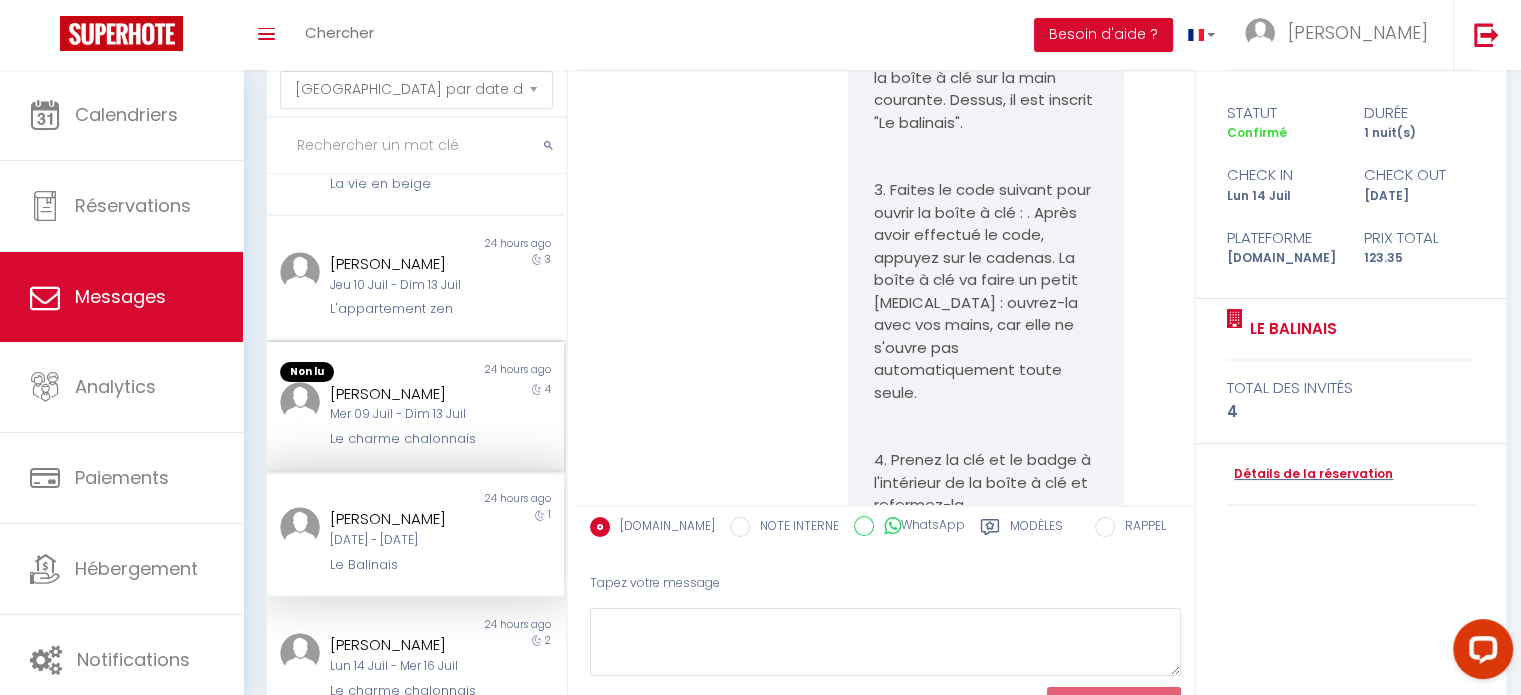 click on "Le charme chalonnais" at bounding box center [403, 439] 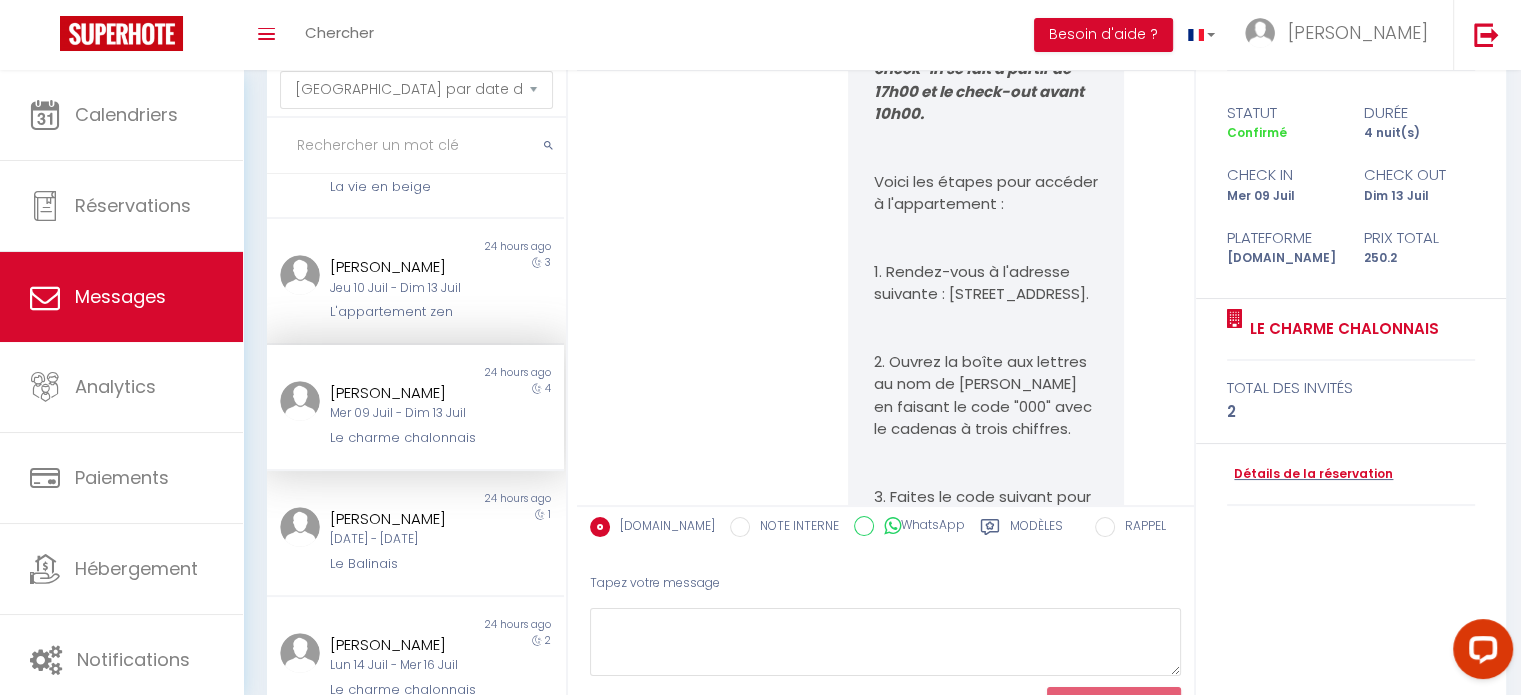 scroll, scrollTop: 6939, scrollLeft: 0, axis: vertical 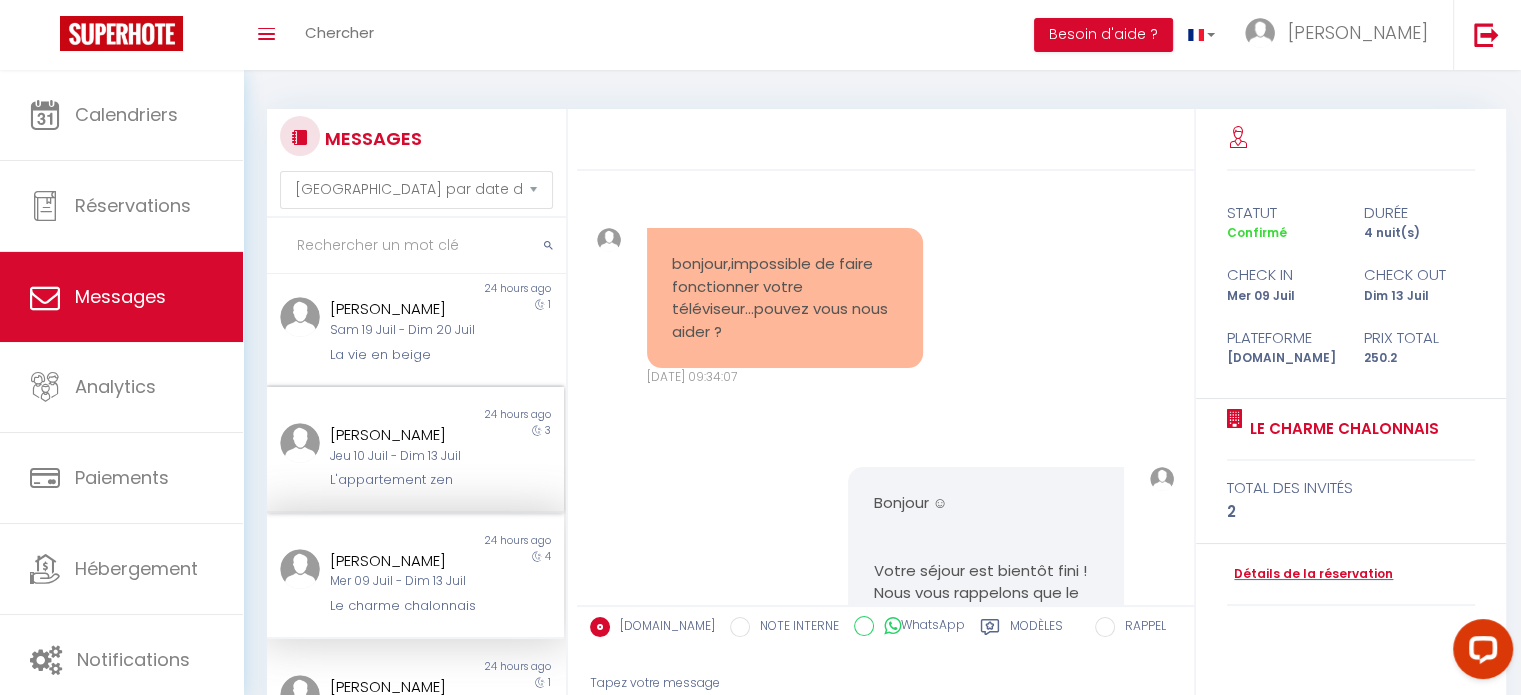 click on "[PERSON_NAME]   [DATE] - [DATE]   L'appartement zen" at bounding box center [402, 457] 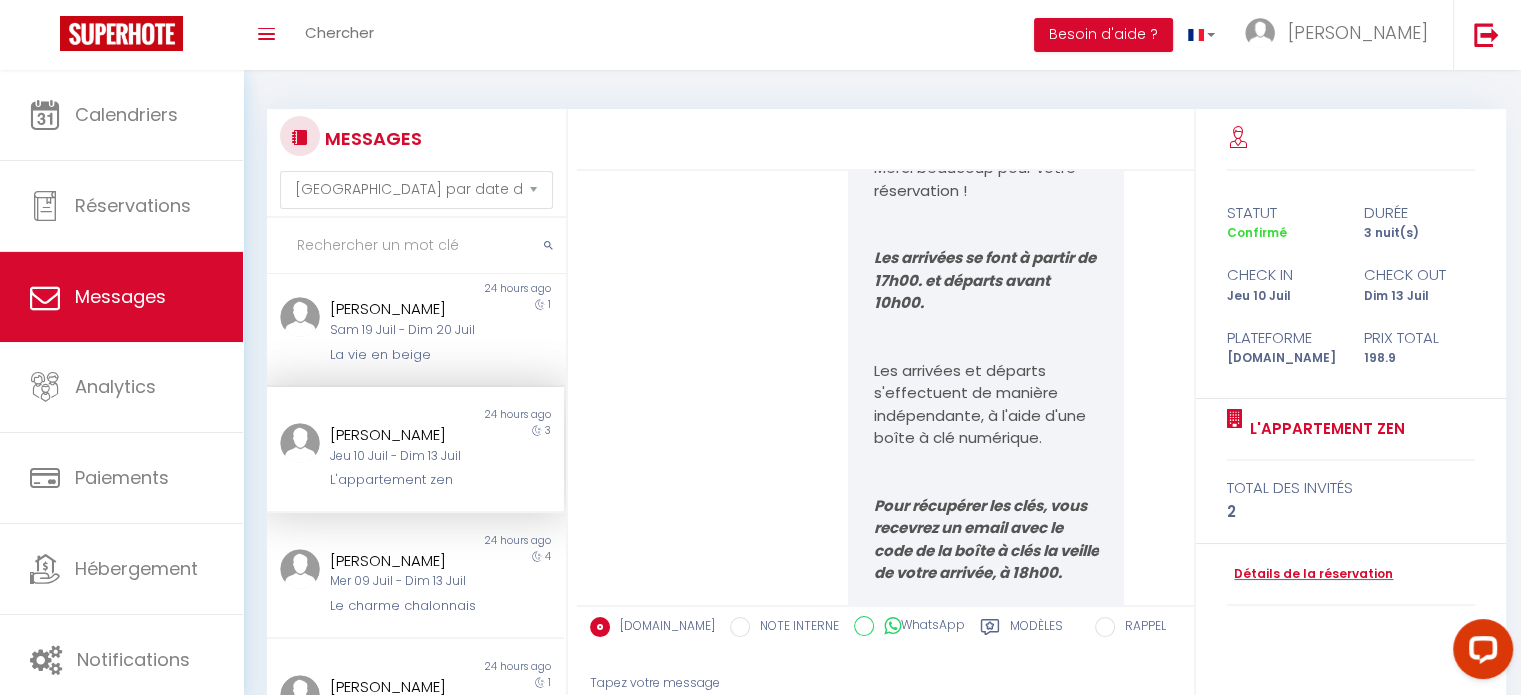 scroll, scrollTop: 0, scrollLeft: 0, axis: both 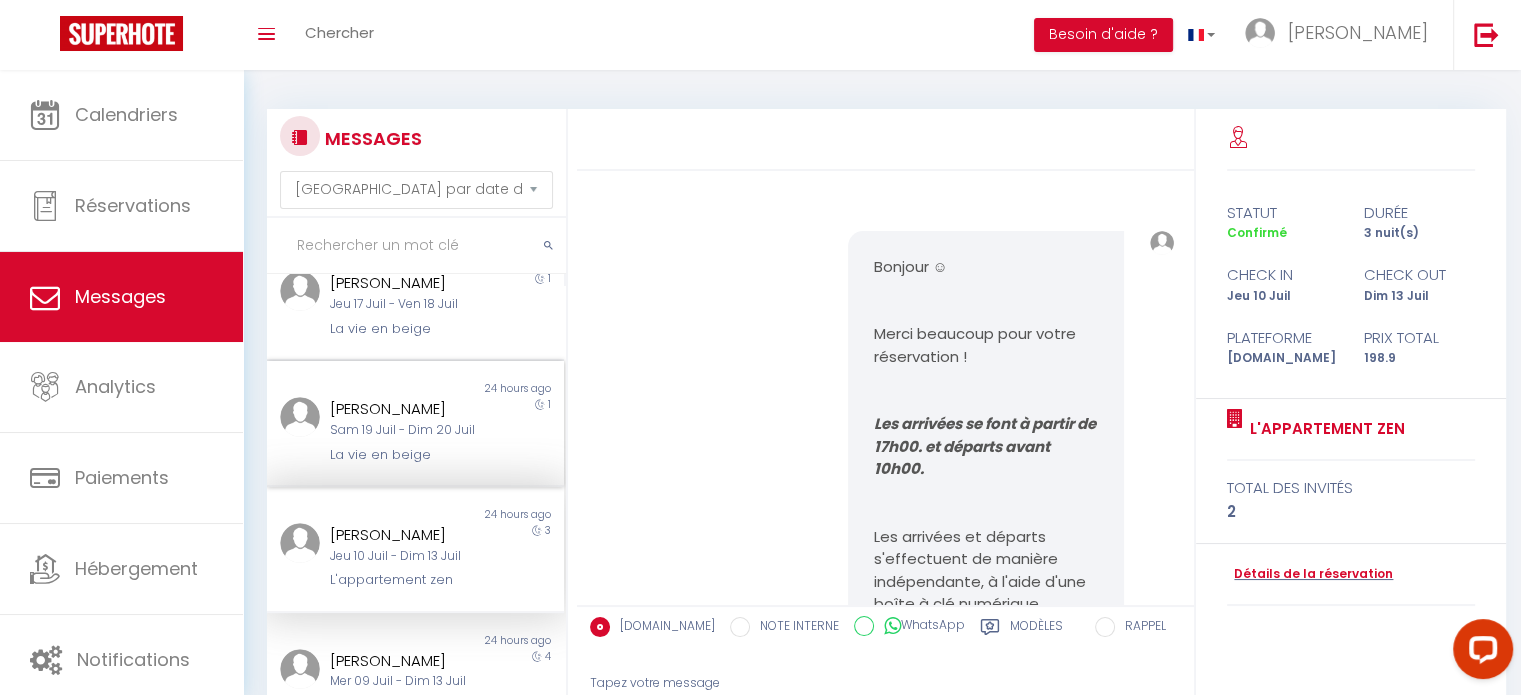 click on "Sam 19 Juil - Dim 20 Juil" at bounding box center (403, 430) 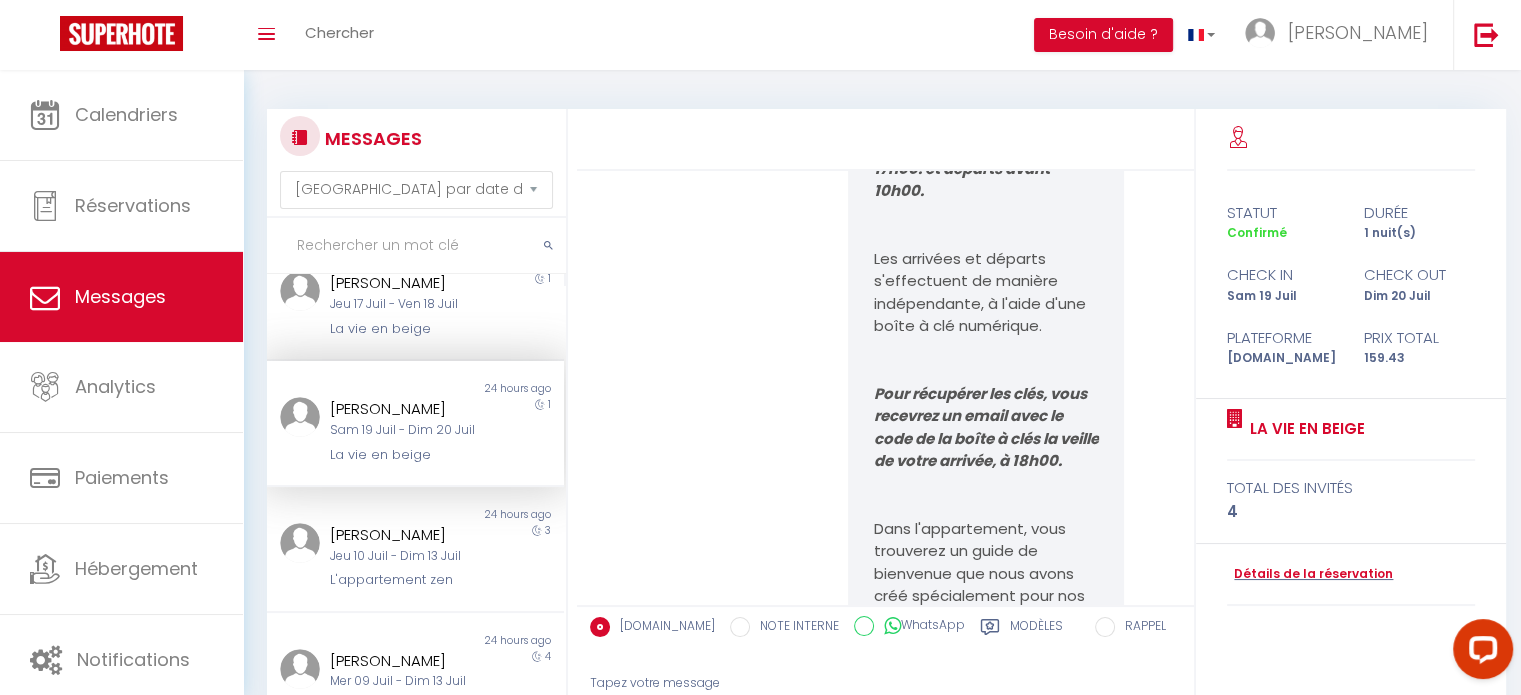 scroll, scrollTop: 0, scrollLeft: 0, axis: both 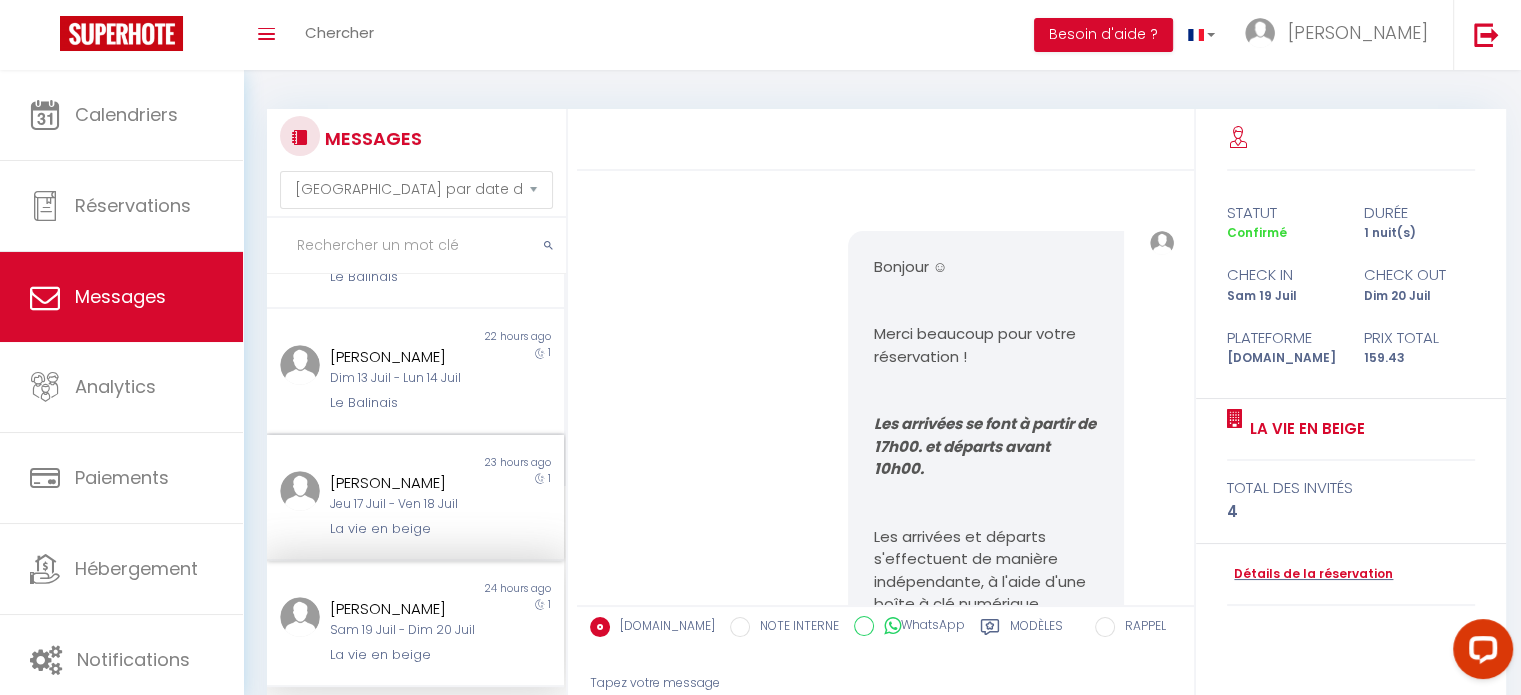 click on "Jeu 17 Juil - Ven 18 Juil" at bounding box center (403, 504) 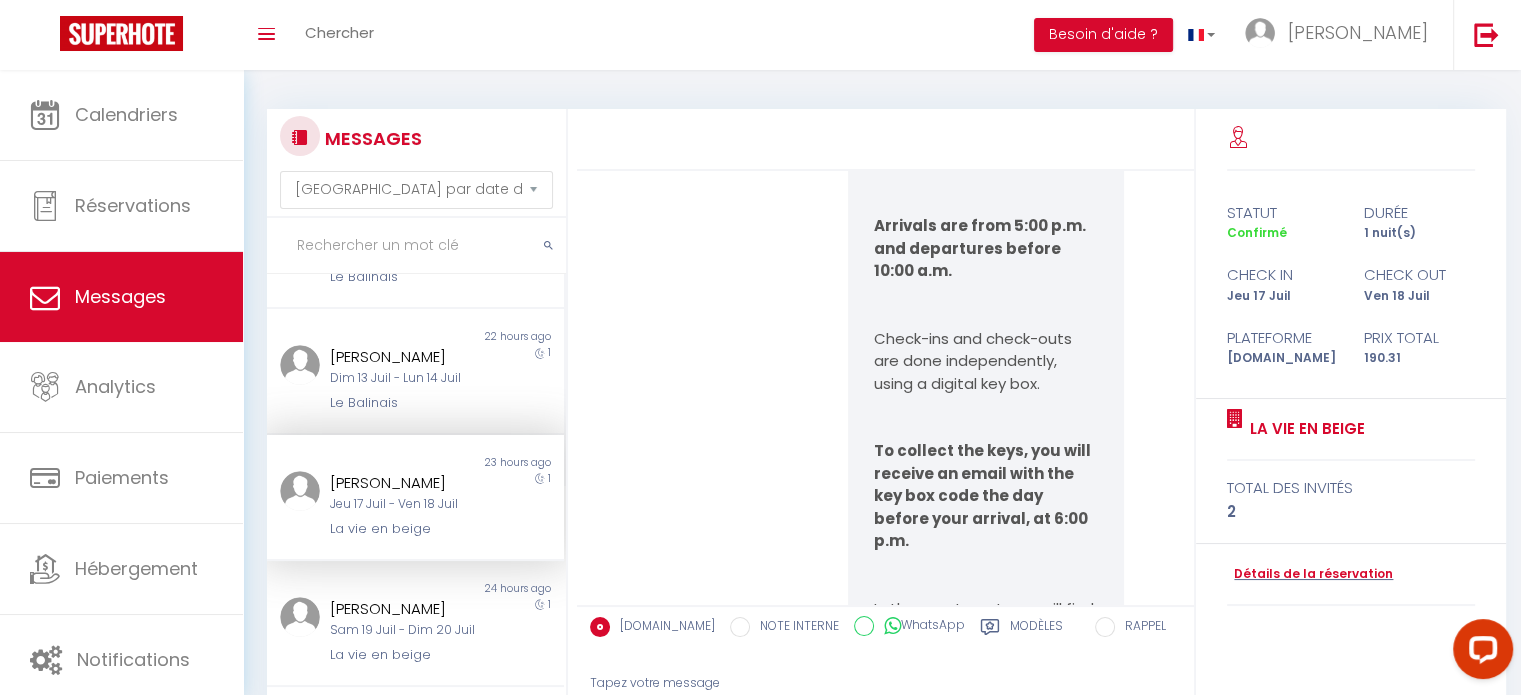 scroll, scrollTop: 0, scrollLeft: 0, axis: both 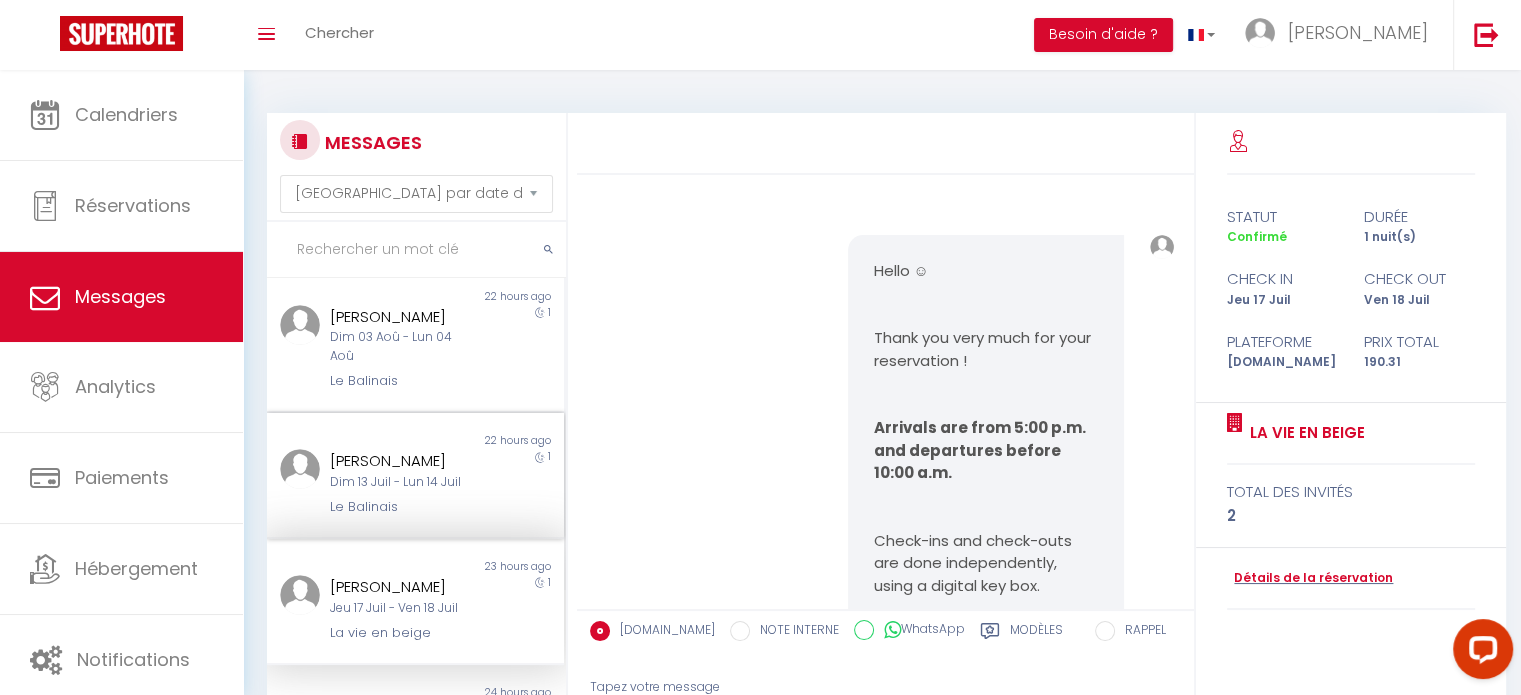 click on "Dim 13 Juil - Lun 14 Juil" at bounding box center (403, 482) 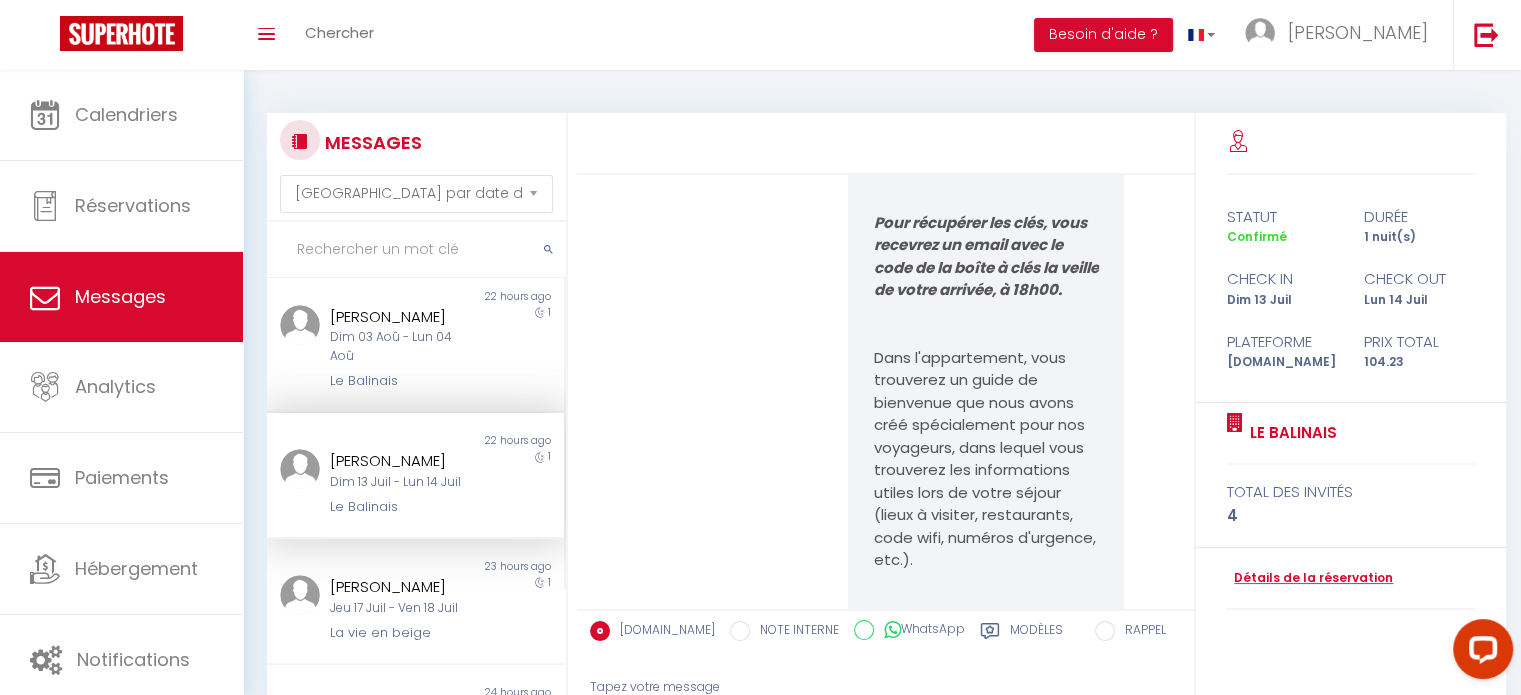 scroll, scrollTop: 0, scrollLeft: 0, axis: both 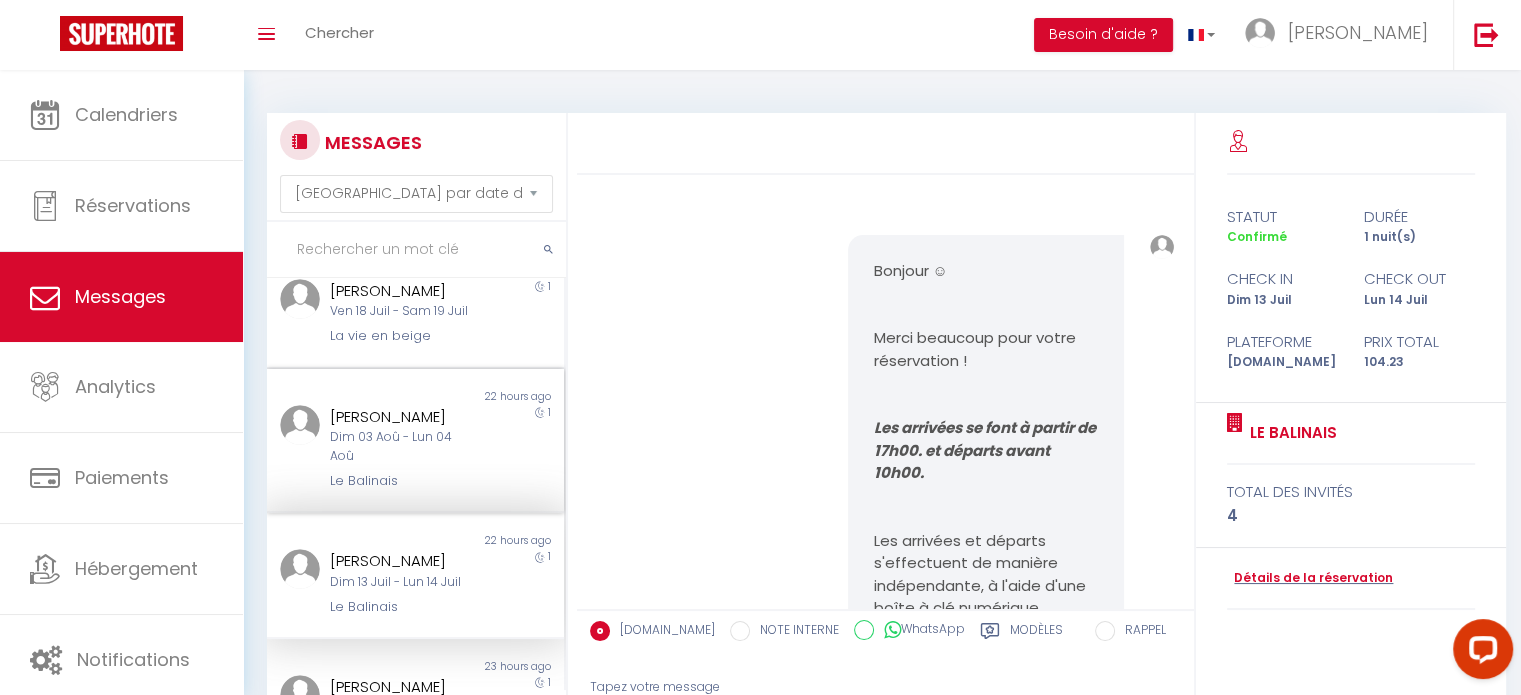 click on "Dim 03 Aoû - Lun 04 Aoû" at bounding box center (403, 447) 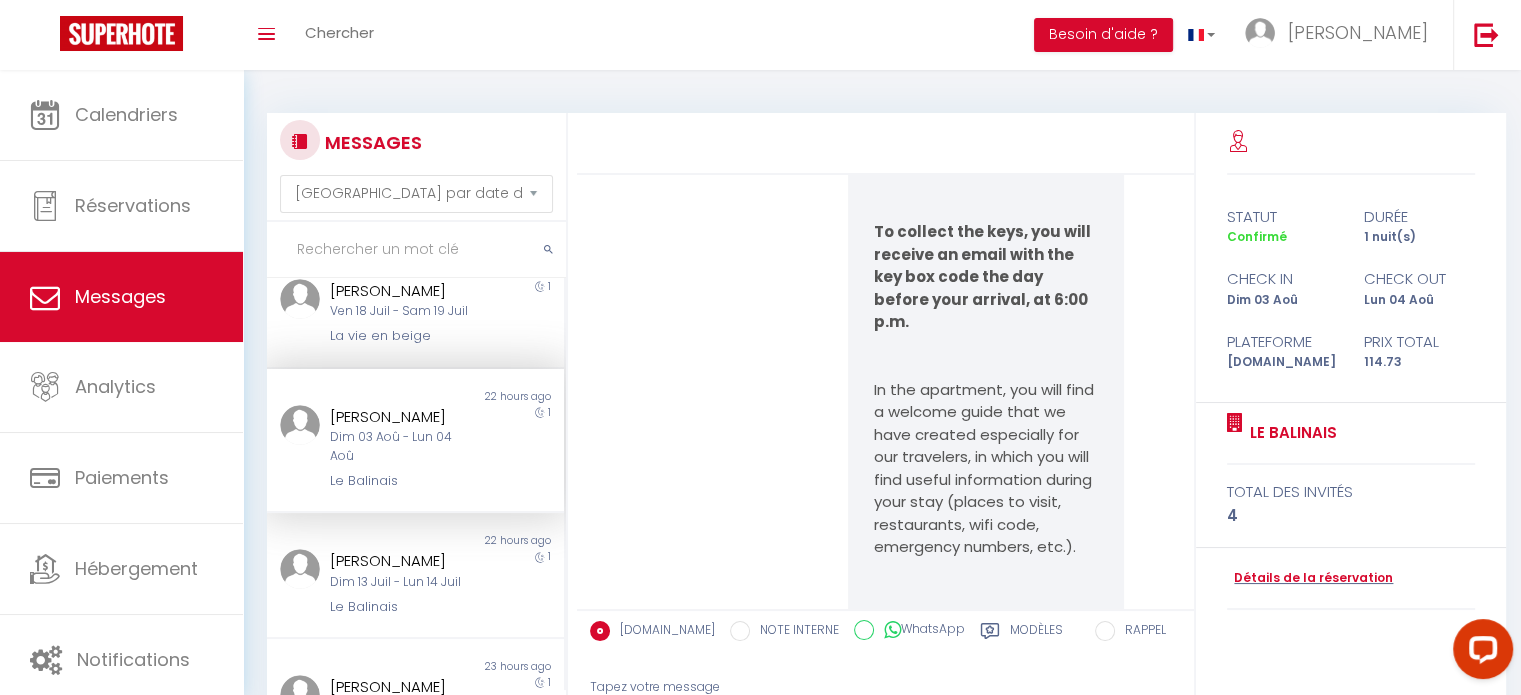 scroll, scrollTop: 0, scrollLeft: 0, axis: both 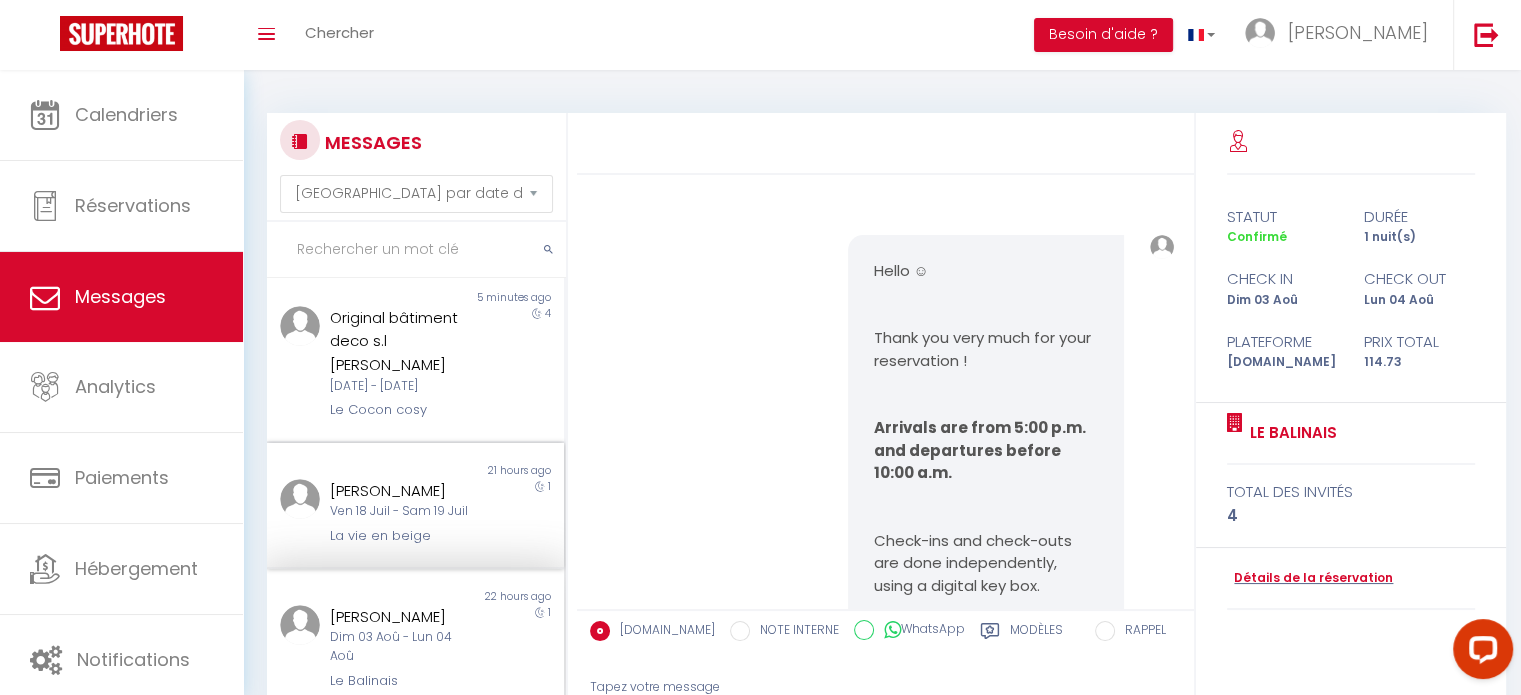 click on "Ven 18 Juil - Sam 19 Juil" at bounding box center [403, 511] 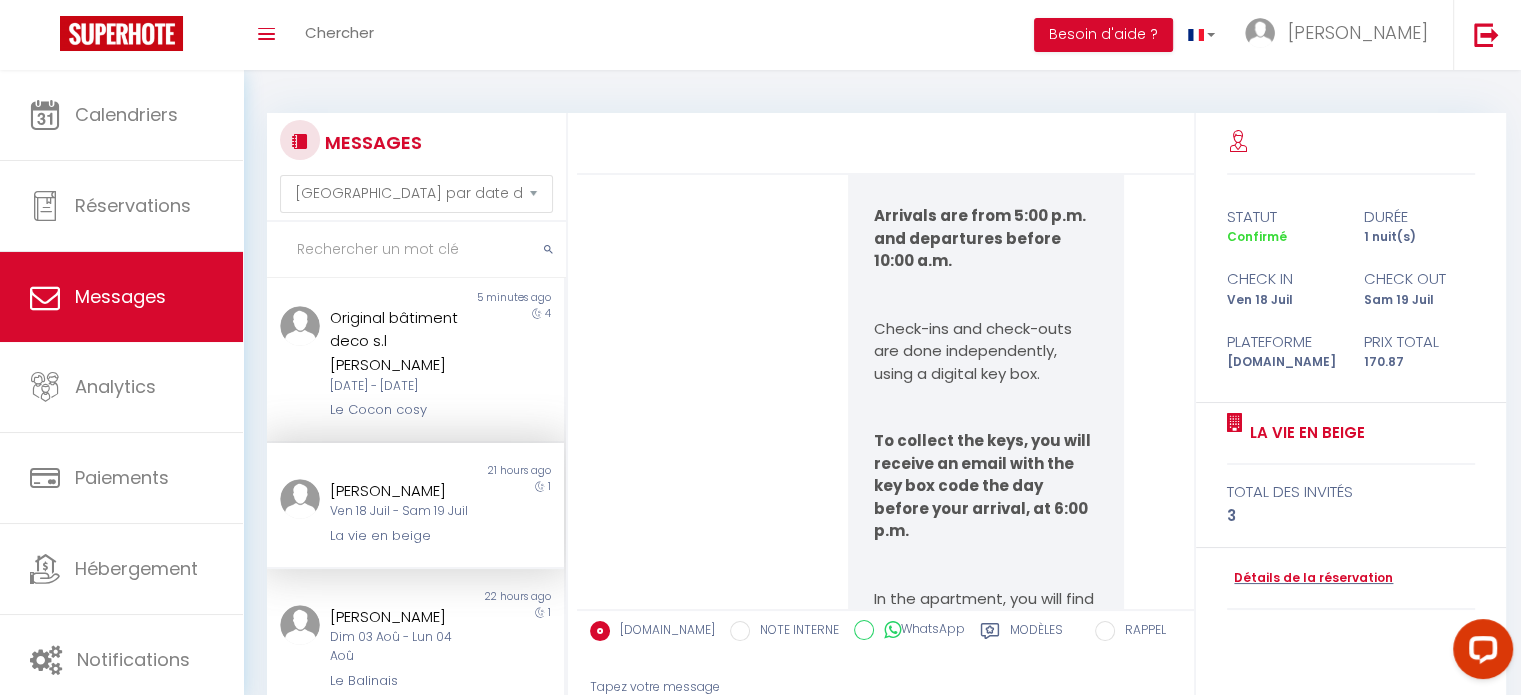 scroll, scrollTop: 0, scrollLeft: 0, axis: both 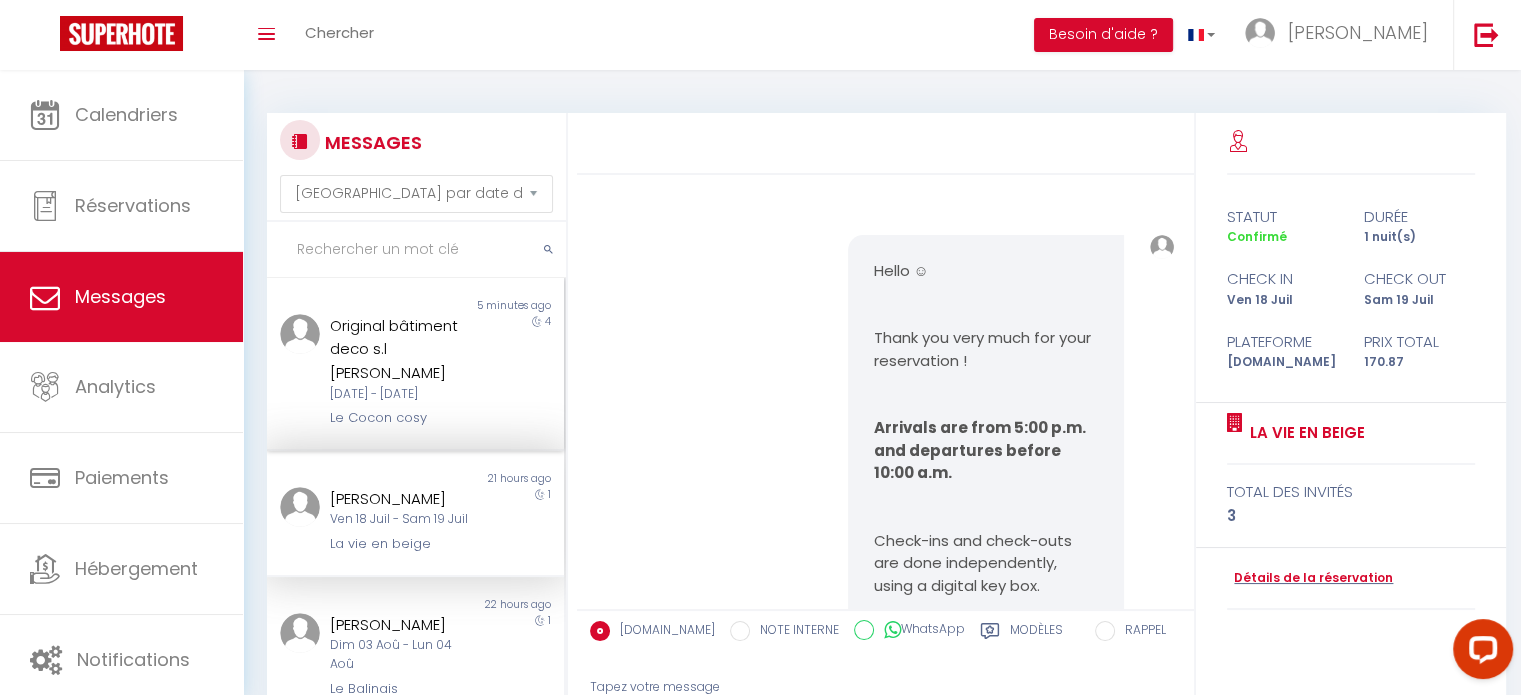 click on "[DATE] - [DATE]" at bounding box center (403, 394) 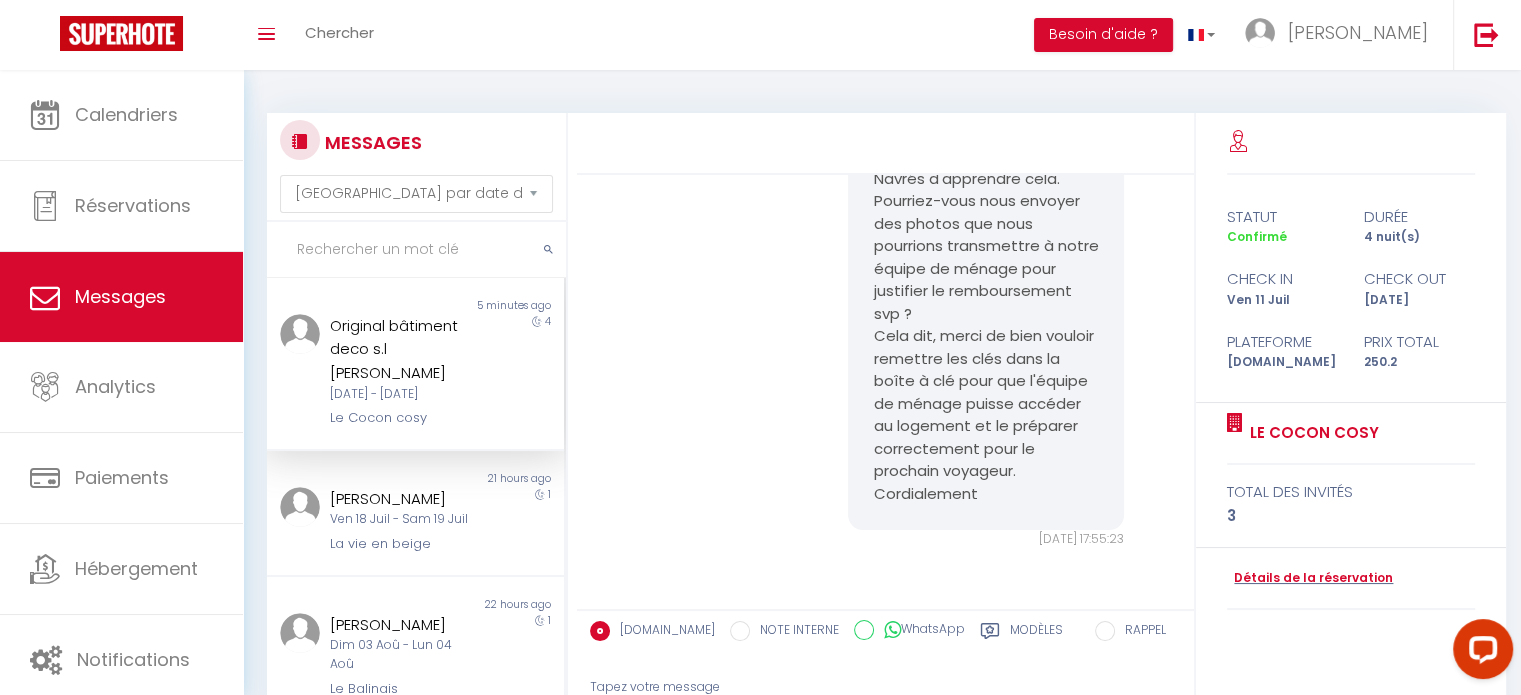 scroll, scrollTop: 4675, scrollLeft: 0, axis: vertical 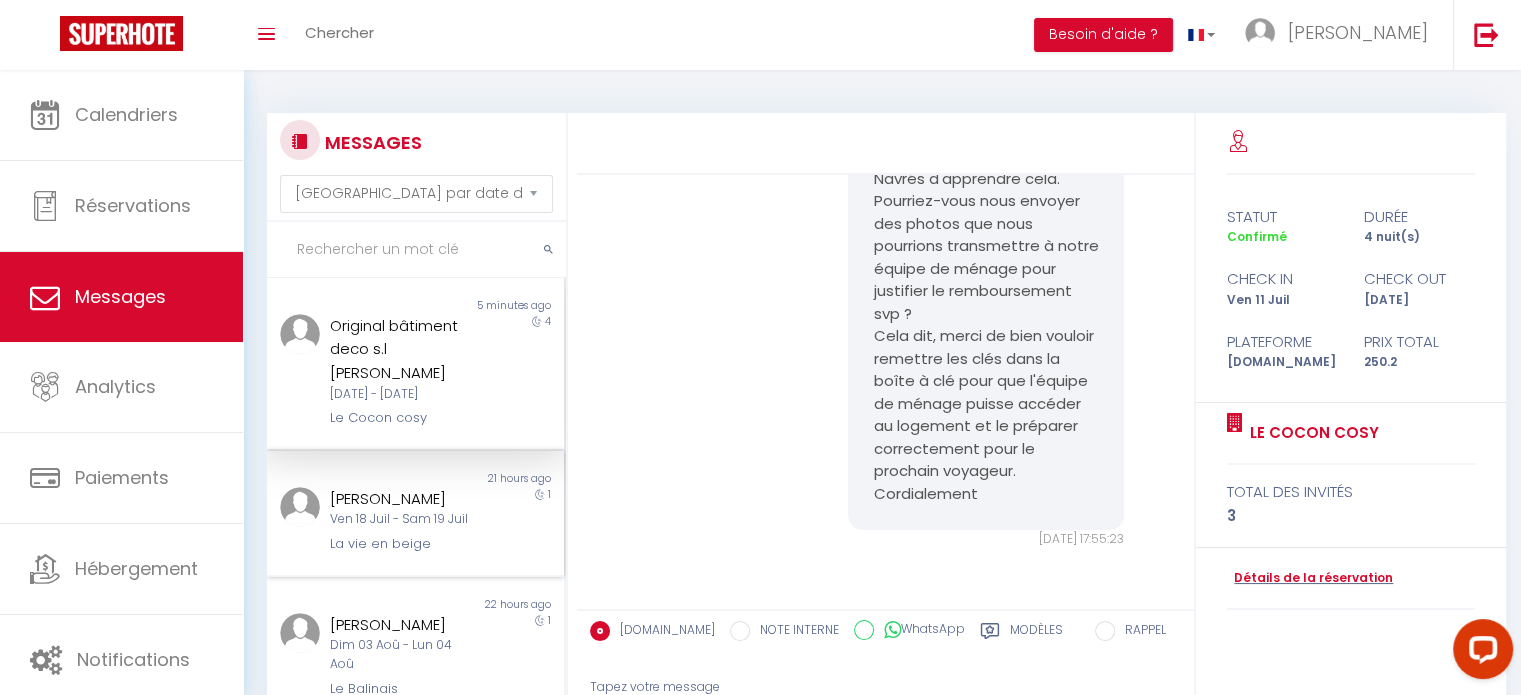 click on "[PERSON_NAME]" at bounding box center [403, 499] 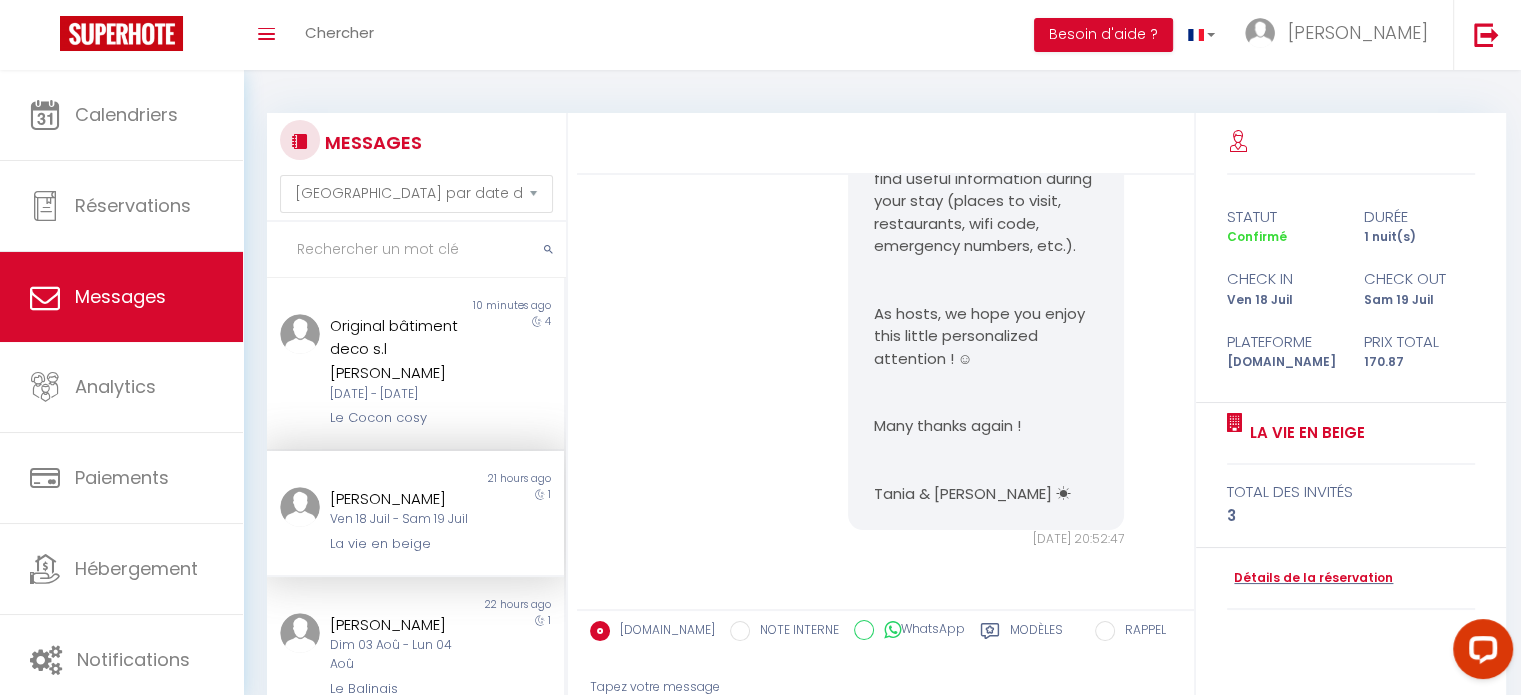 scroll, scrollTop: 721, scrollLeft: 0, axis: vertical 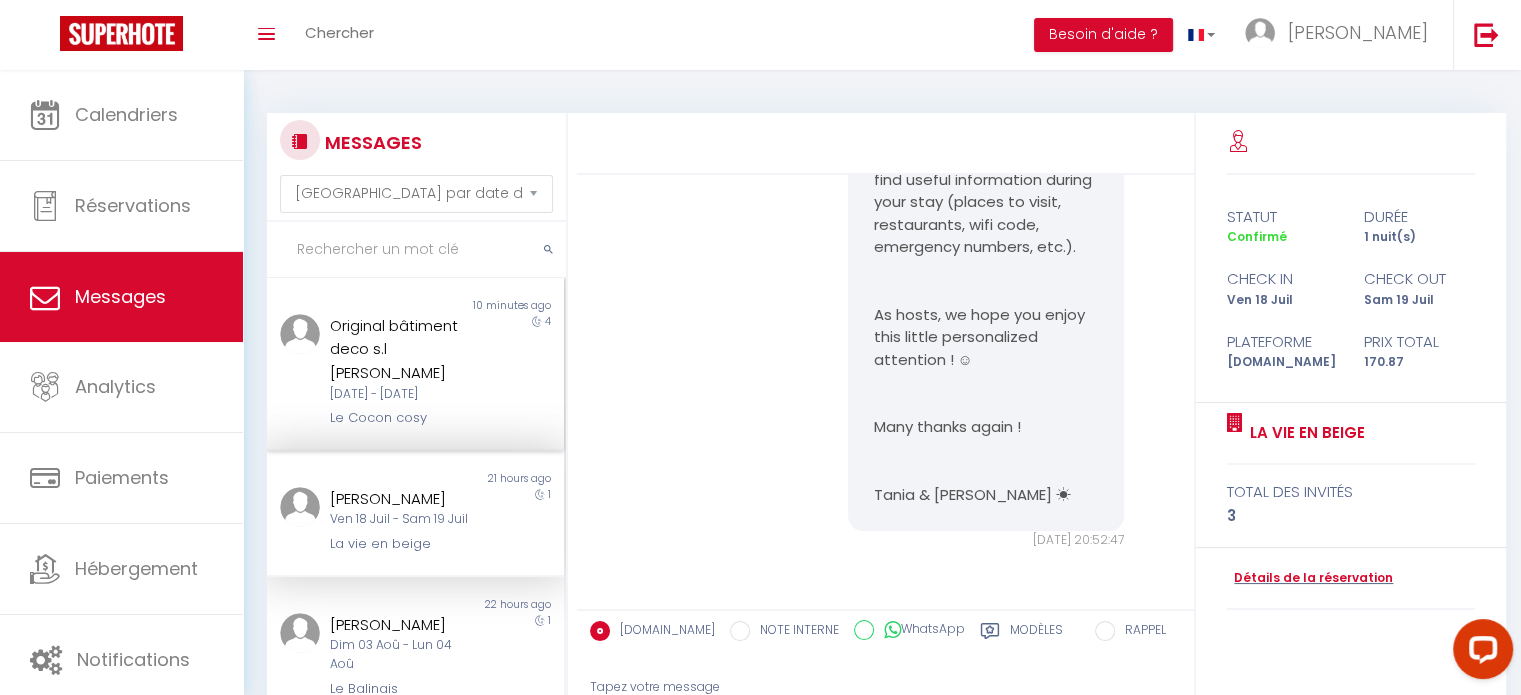 click on "Original bâtiment deco s.l [PERSON_NAME]" at bounding box center [403, 349] 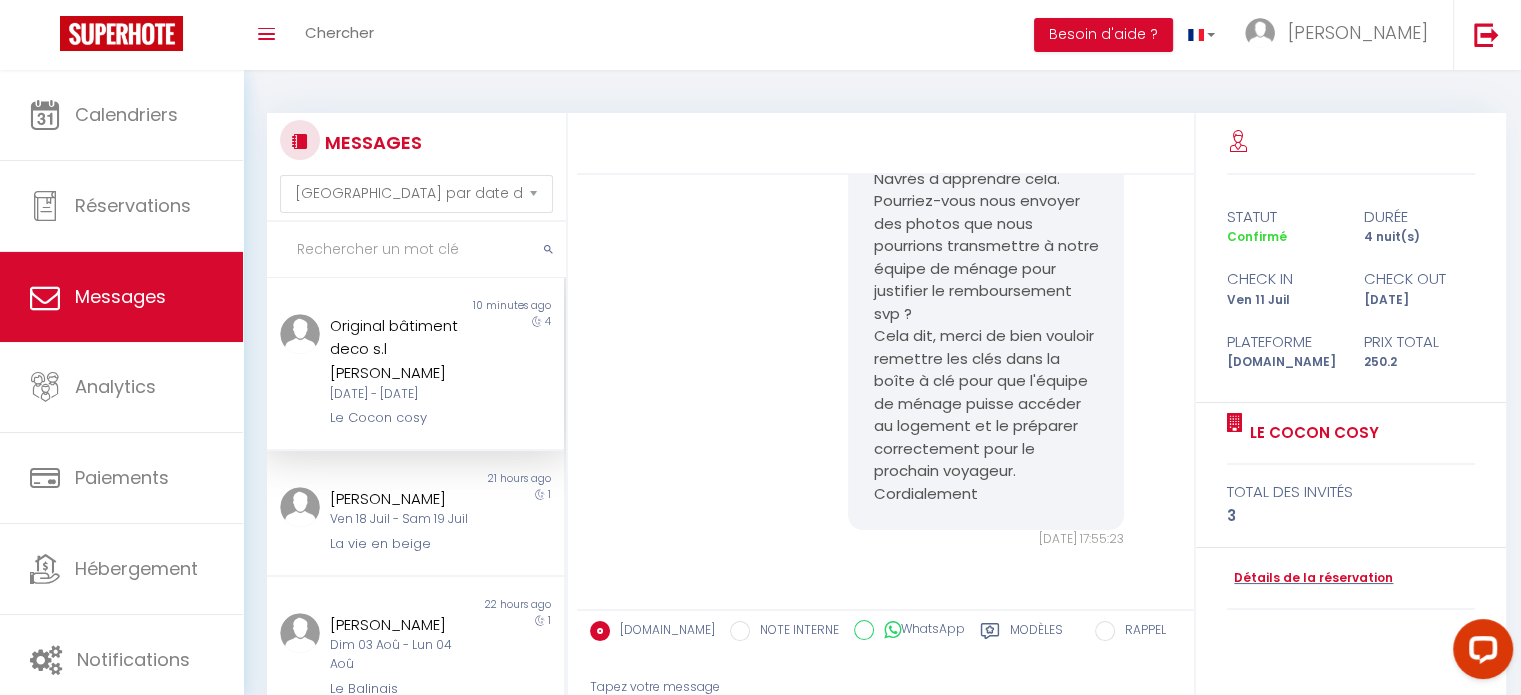 scroll, scrollTop: 4575, scrollLeft: 0, axis: vertical 